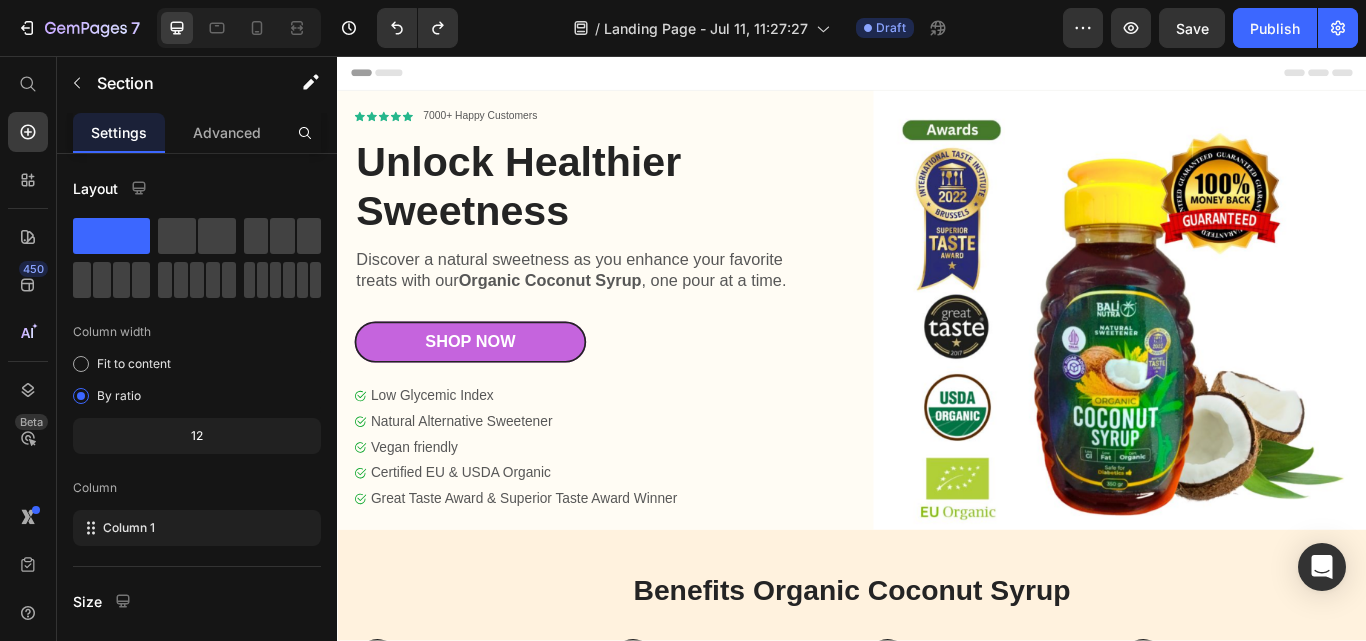 scroll, scrollTop: 0, scrollLeft: 0, axis: both 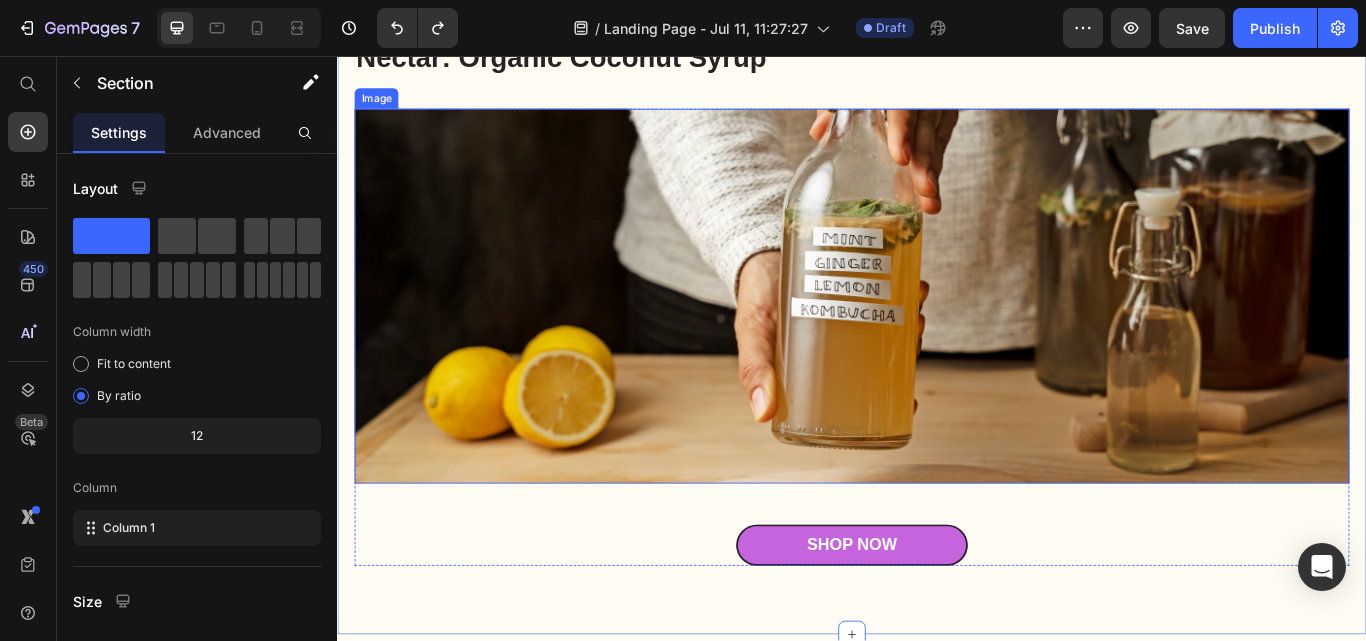 click at bounding box center [937, 336] 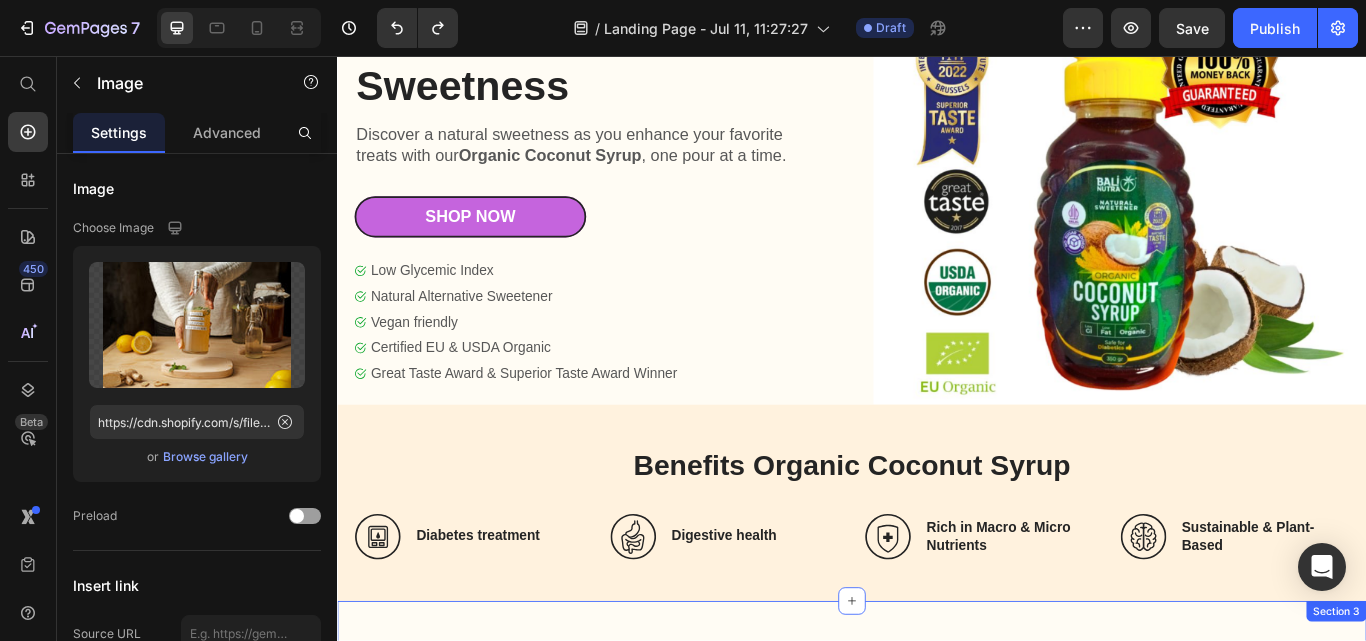 scroll, scrollTop: 0, scrollLeft: 0, axis: both 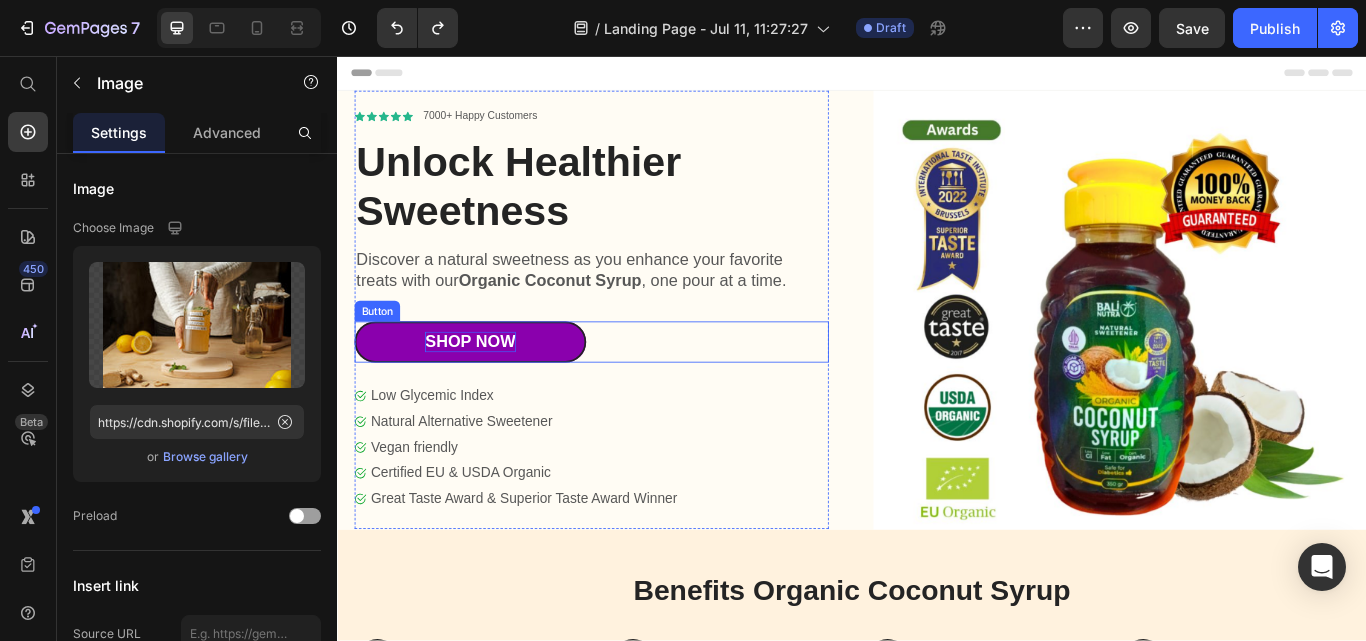 click on "Shop Now" at bounding box center [491, 390] 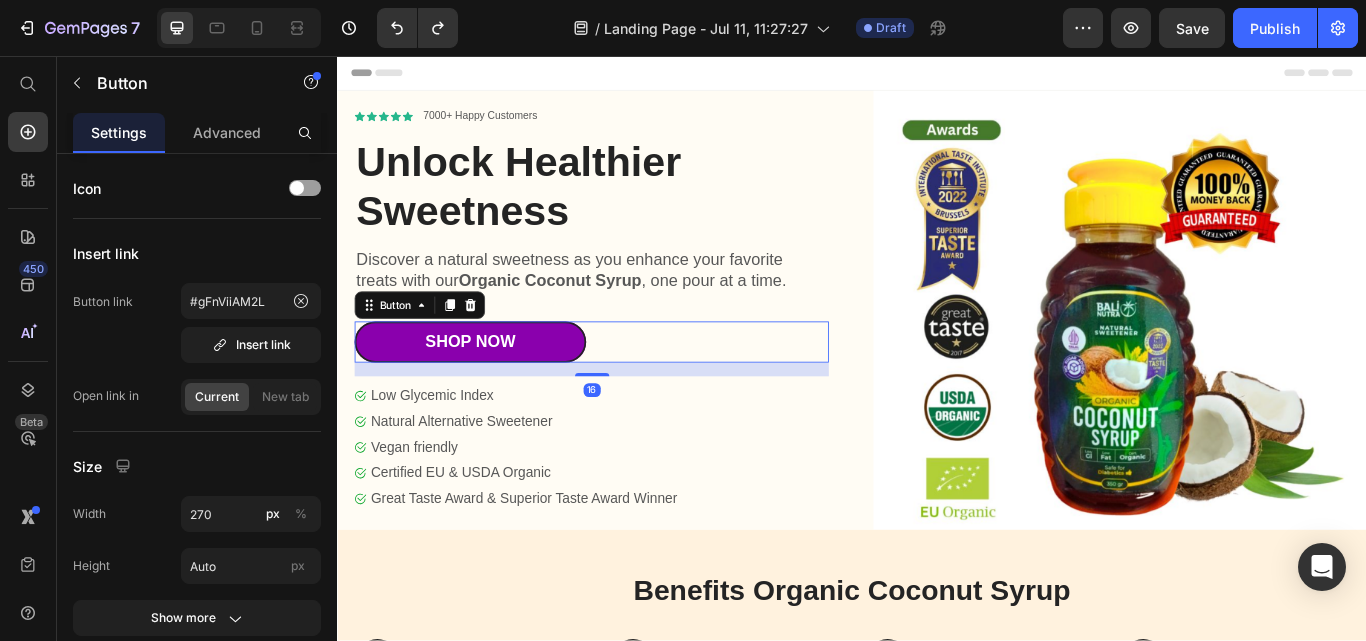 click on "Shop Now" at bounding box center (492, 390) 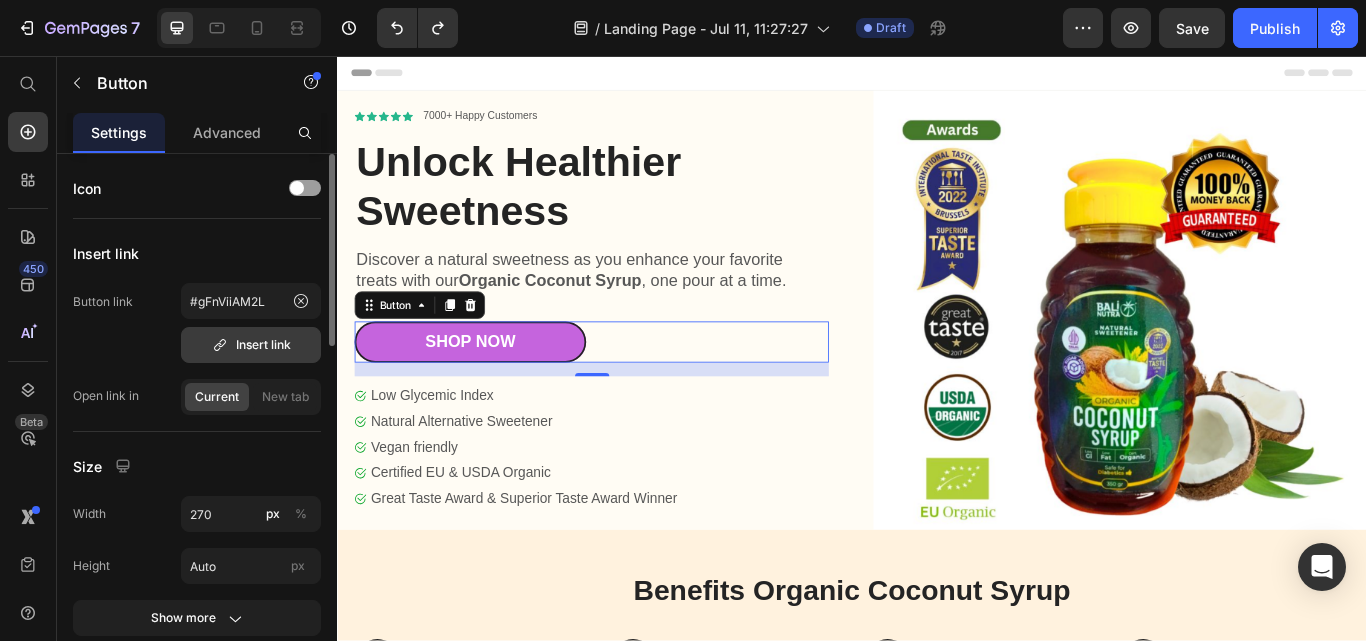 click on "Insert link" at bounding box center [251, 345] 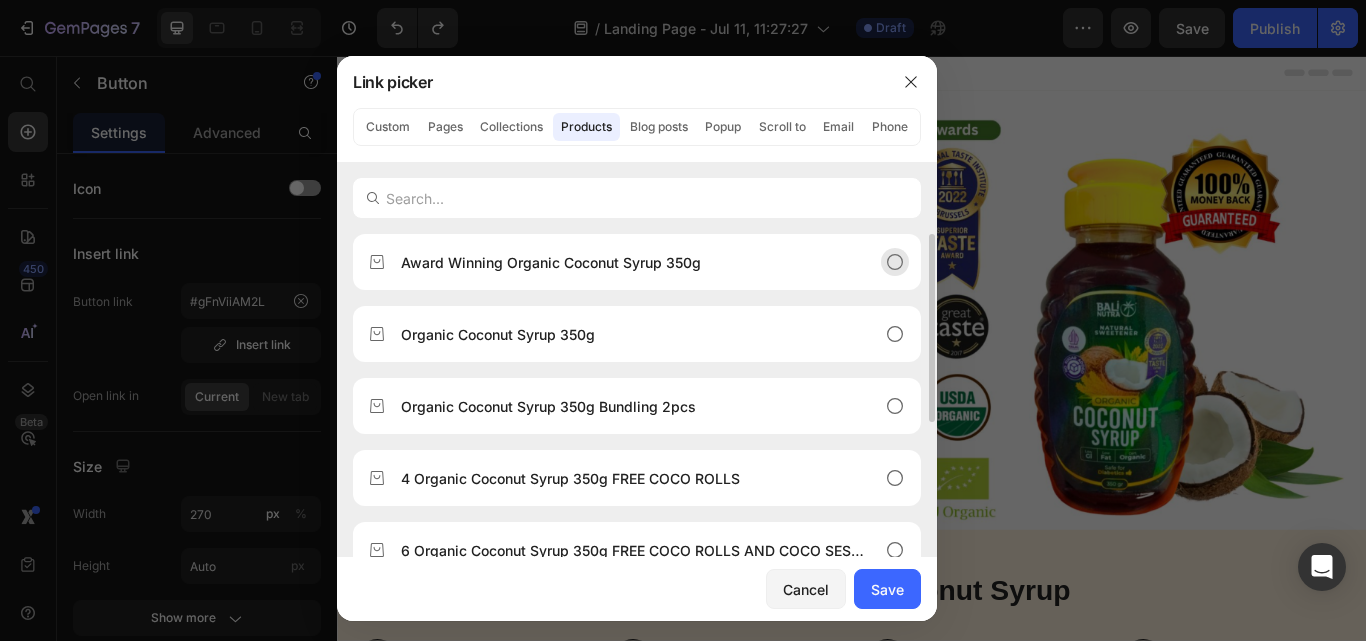 click on "Award Winning Organic Coconut Syrup 350g" at bounding box center (551, 262) 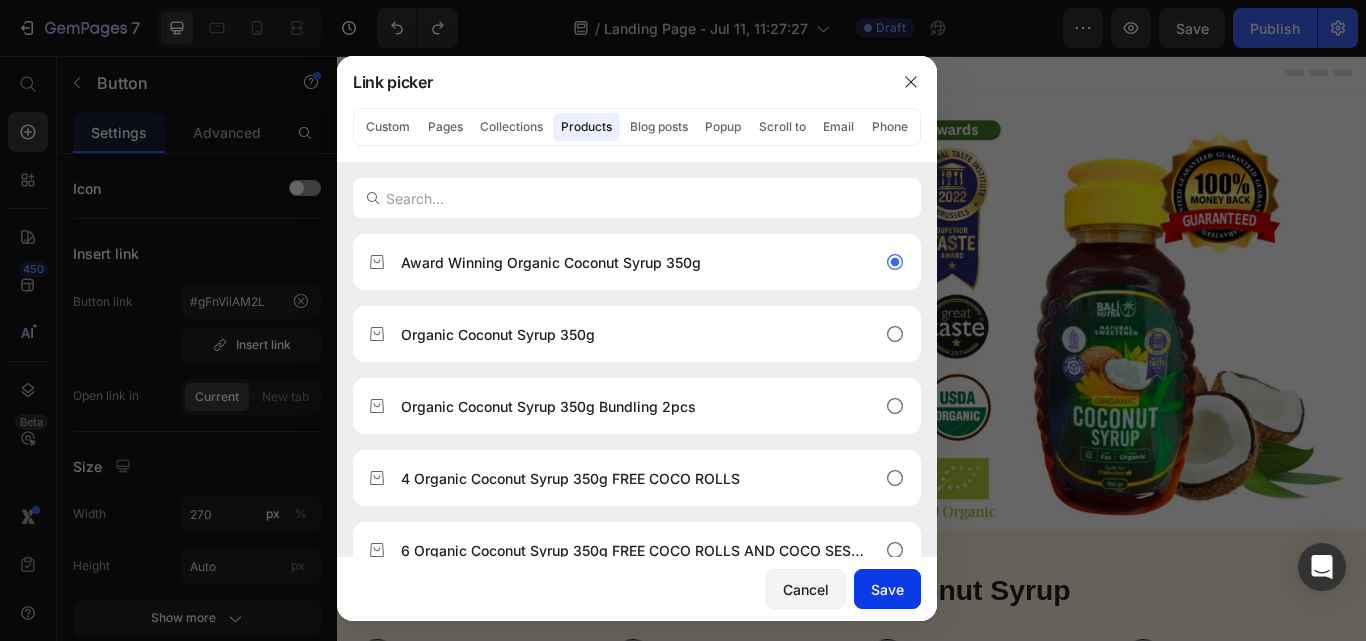 click on "Save" at bounding box center (887, 589) 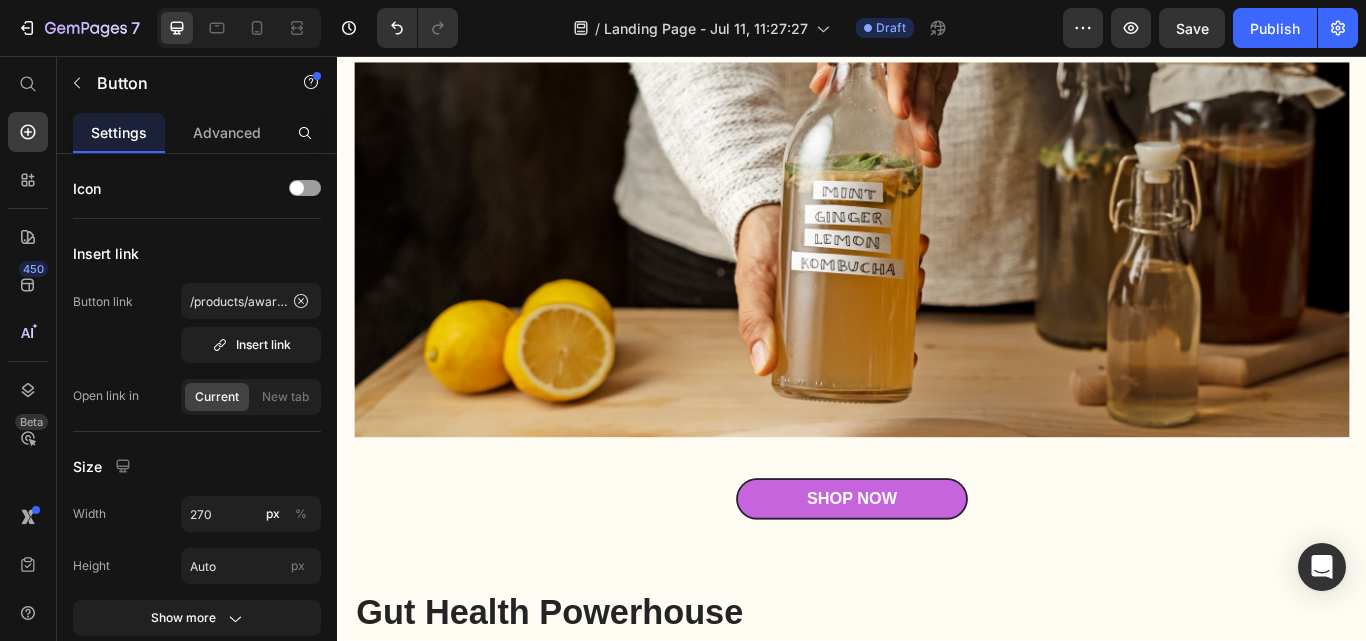 scroll, scrollTop: 1200, scrollLeft: 0, axis: vertical 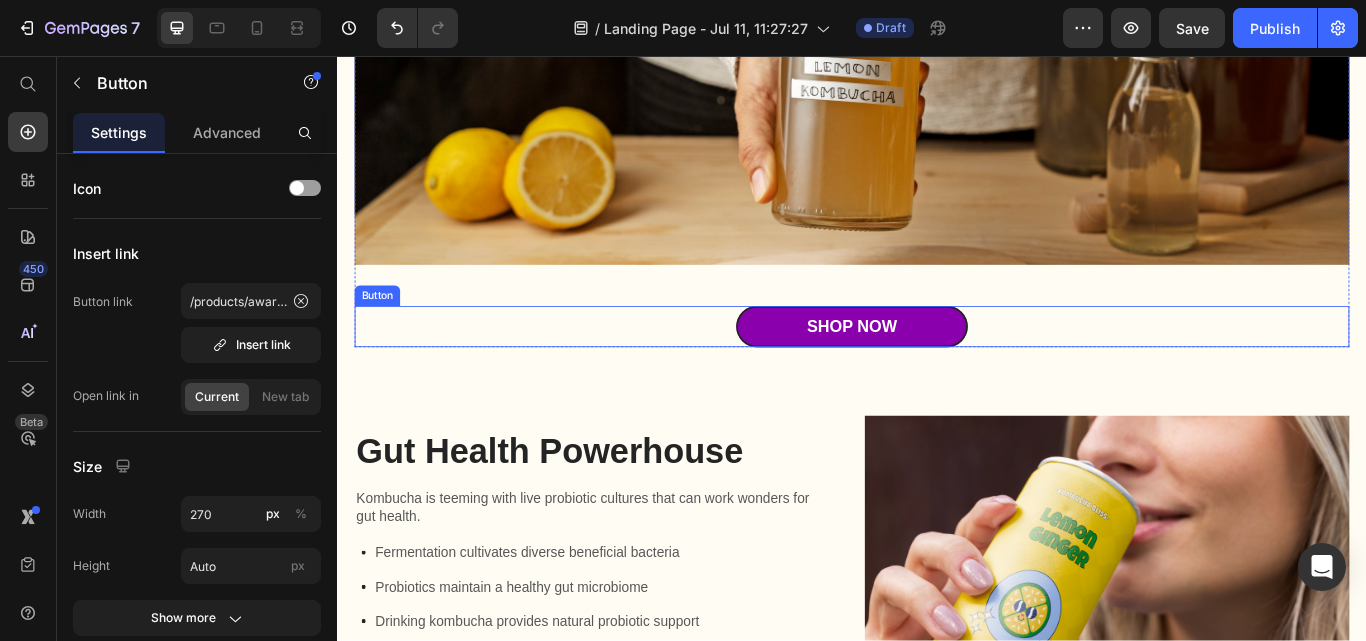 drag, startPoint x: 1015, startPoint y: 365, endPoint x: 992, endPoint y: 365, distance: 23 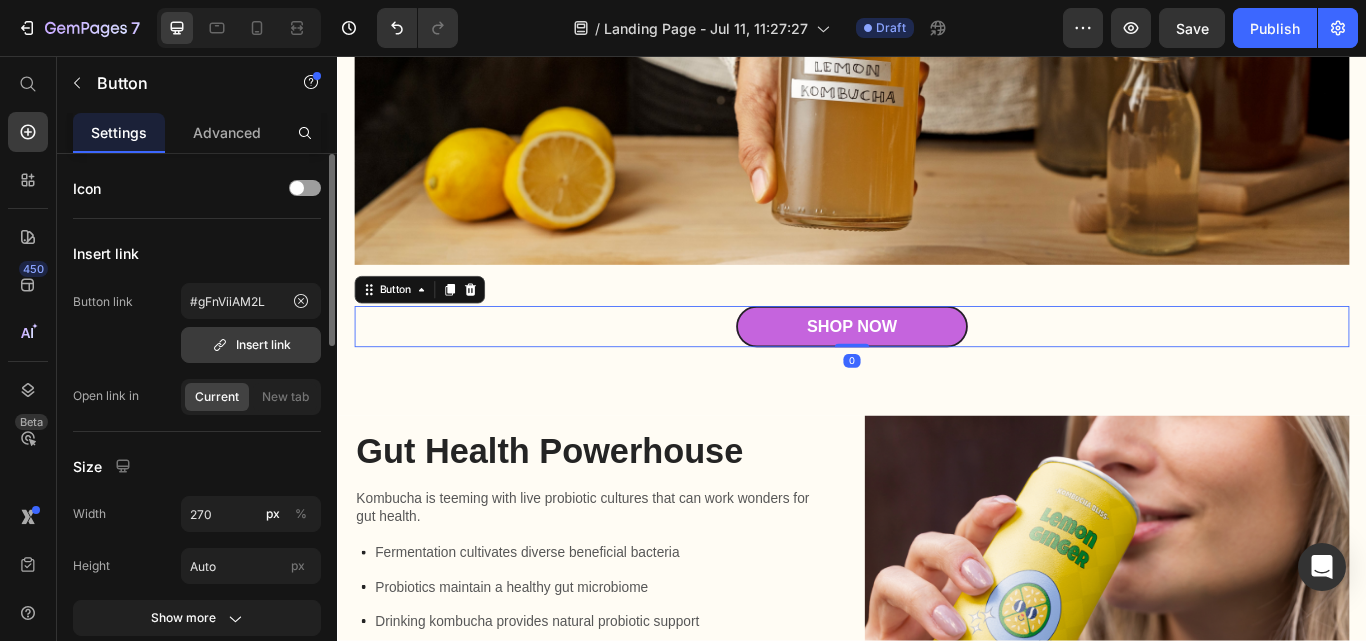 click on "Insert link" at bounding box center [251, 345] 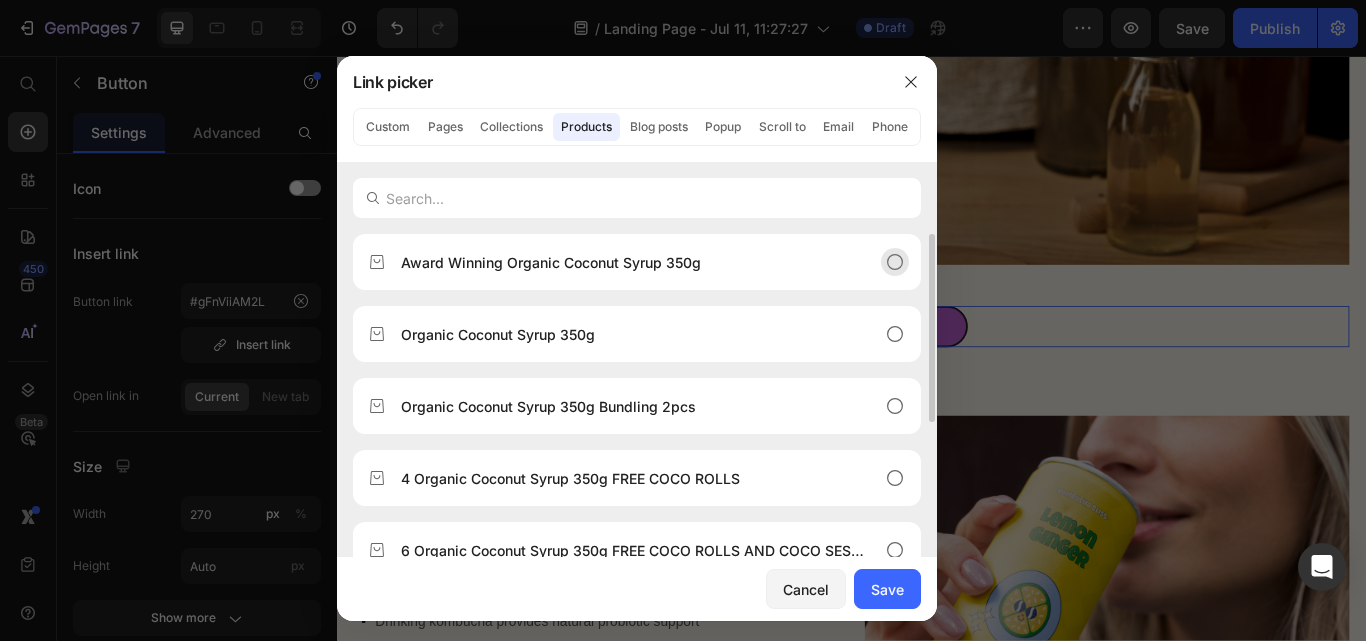 click on "Award Winning Organic Coconut Syrup 350g" 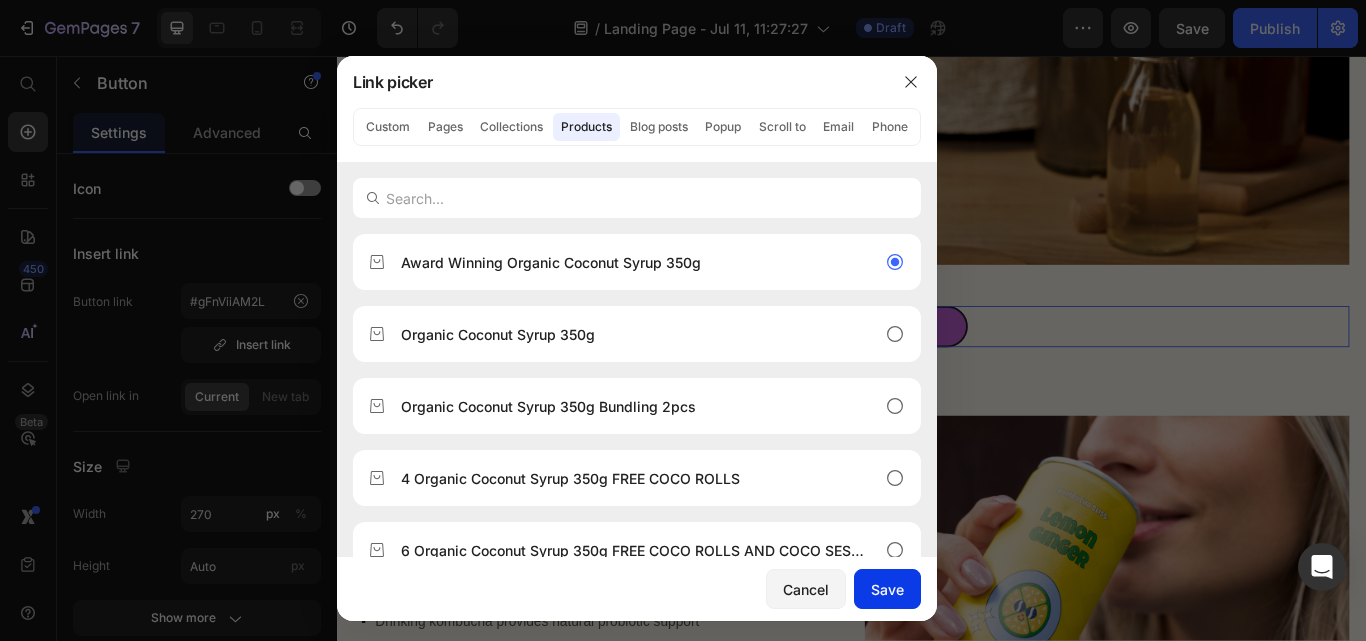 drag, startPoint x: 893, startPoint y: 596, endPoint x: 854, endPoint y: 340, distance: 258.95367 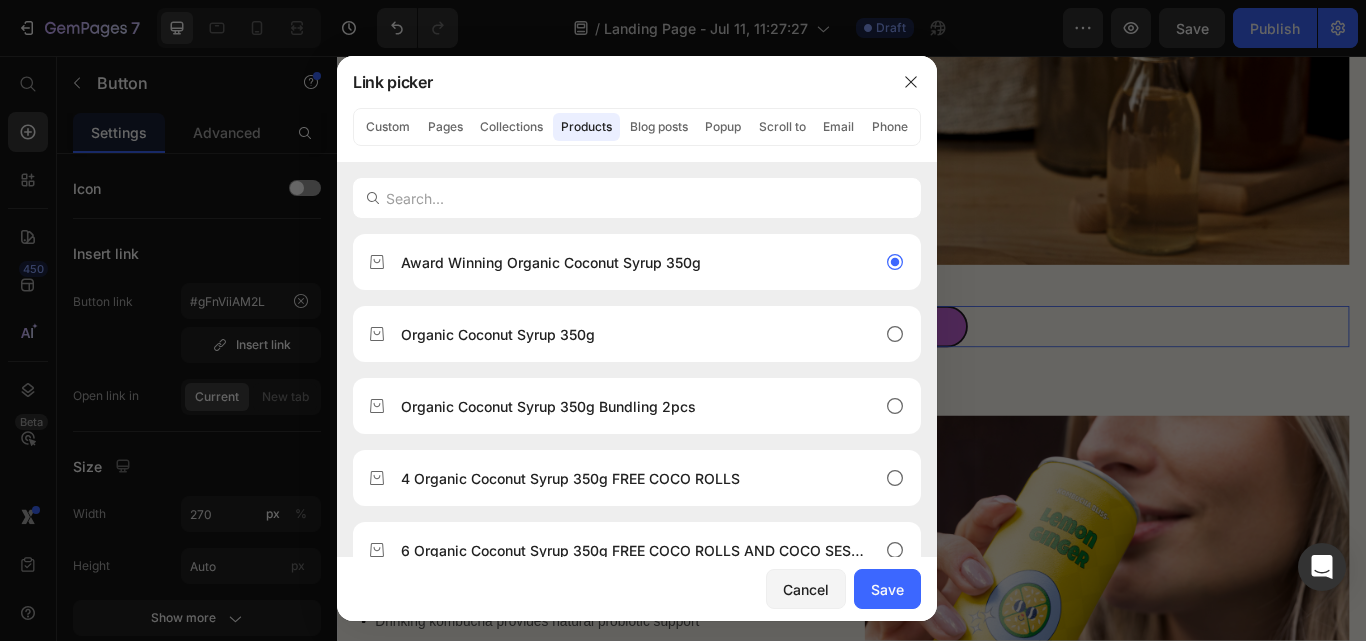 type on "/products/award-winning-organic-coconut-syrup-350g" 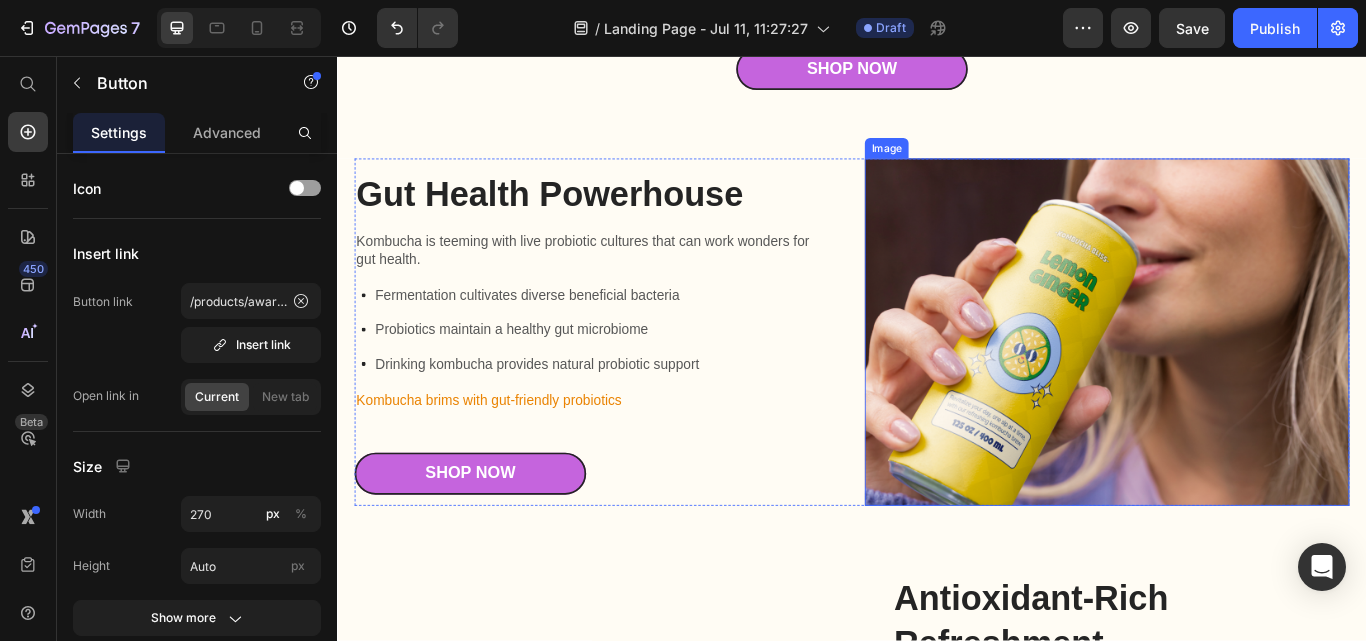 scroll, scrollTop: 1400, scrollLeft: 0, axis: vertical 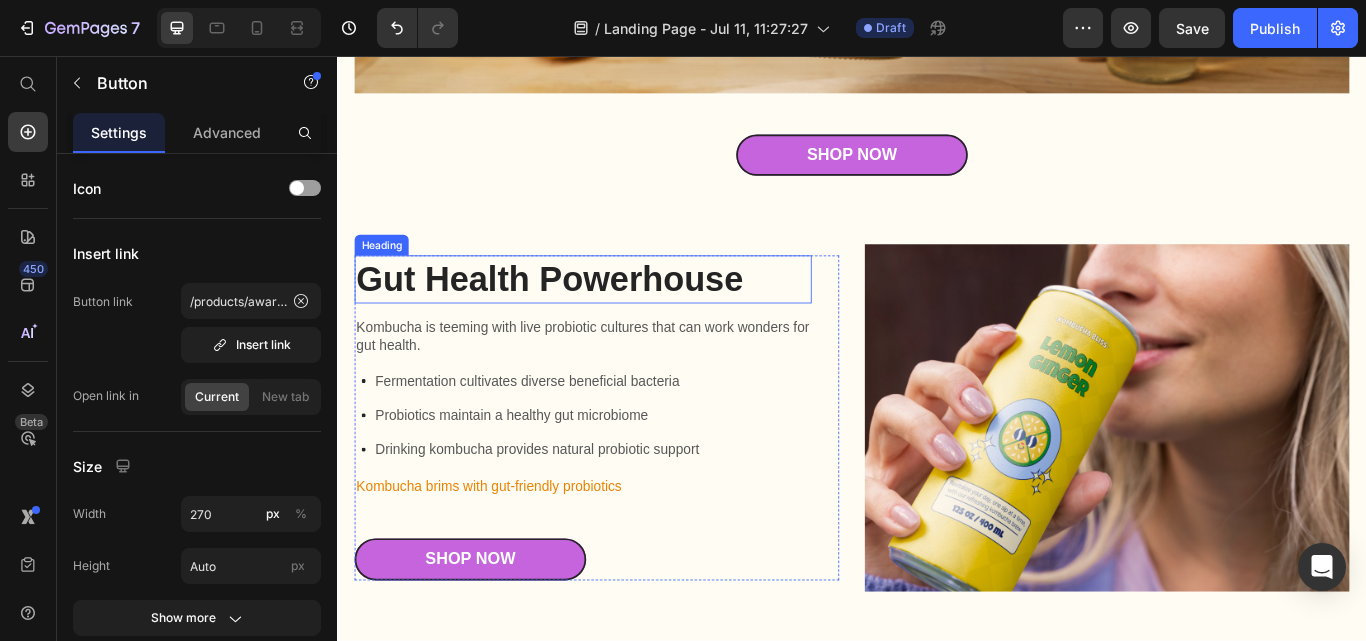 click on "Gut Health Powerhouse" at bounding box center (623, 317) 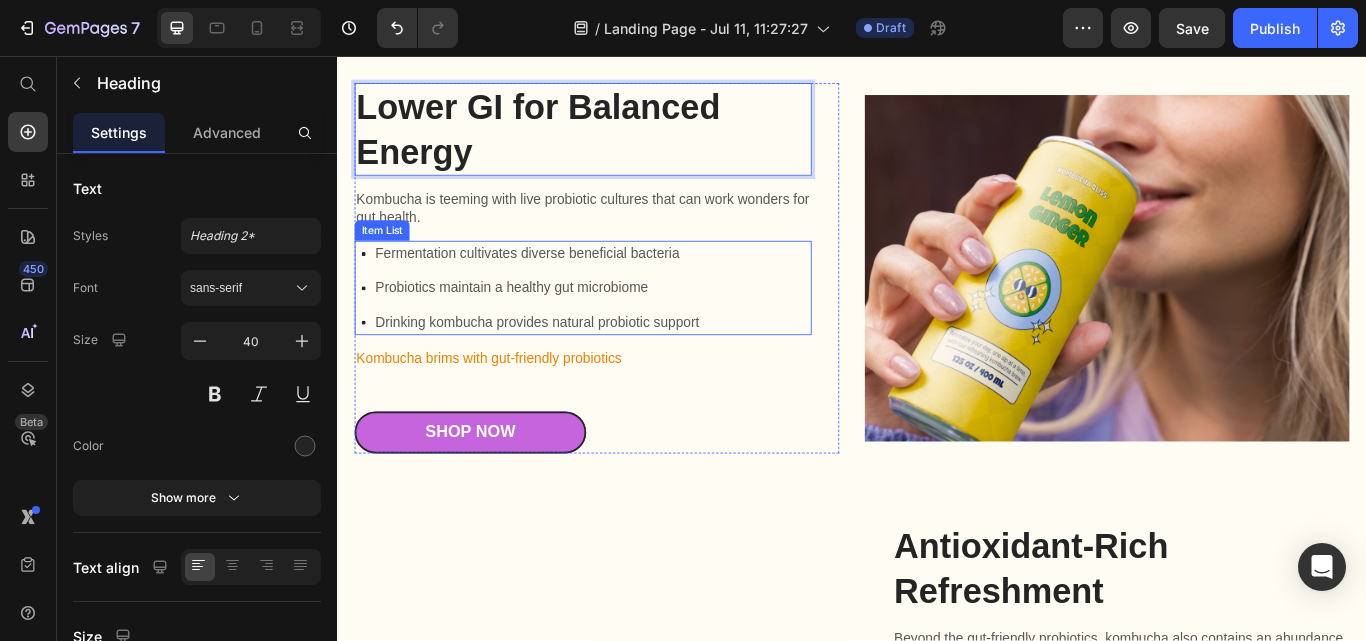 scroll, scrollTop: 1490, scrollLeft: 0, axis: vertical 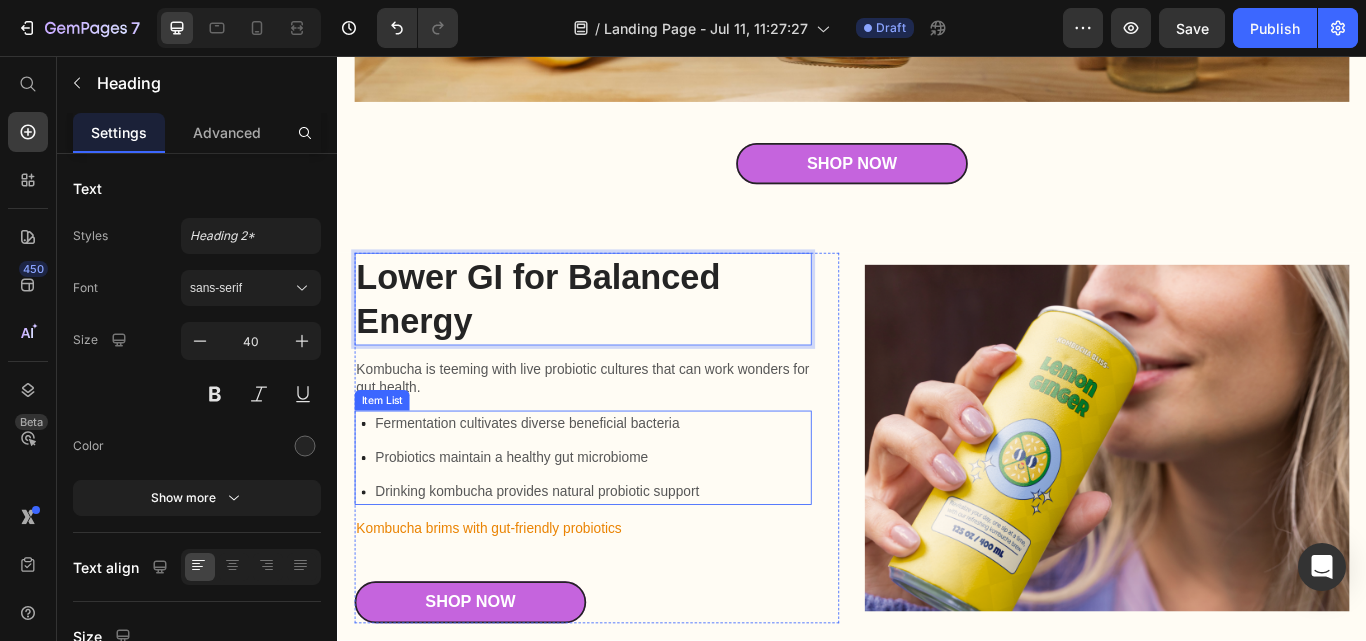 click on "Fermentation cultivates diverse beneficial bacteria
Probiotics maintain a healthy gut microbiome
Drinking kombucha provides natural probiotic support" at bounding box center [627, 525] 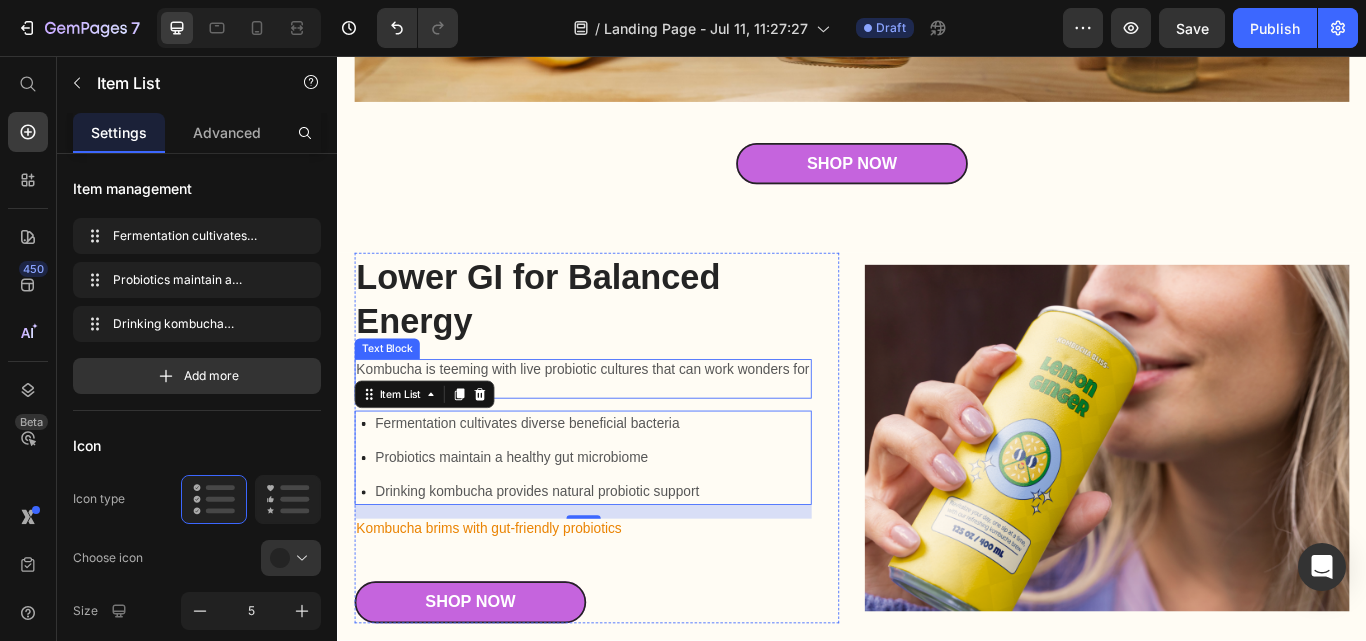 click on "Kombucha is teeming with live probiotic cultures that can work wonders for gut health." at bounding box center (623, 433) 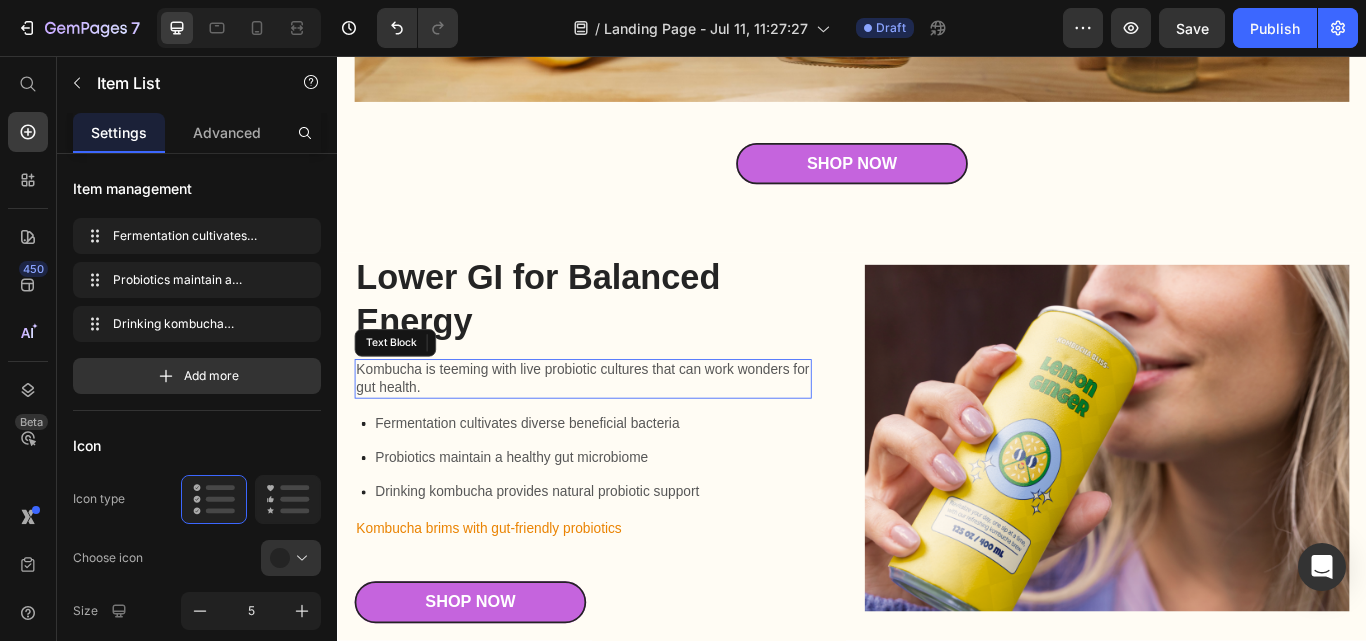 click on "Kombucha is teeming with live probiotic cultures that can work wonders for gut health." at bounding box center [623, 433] 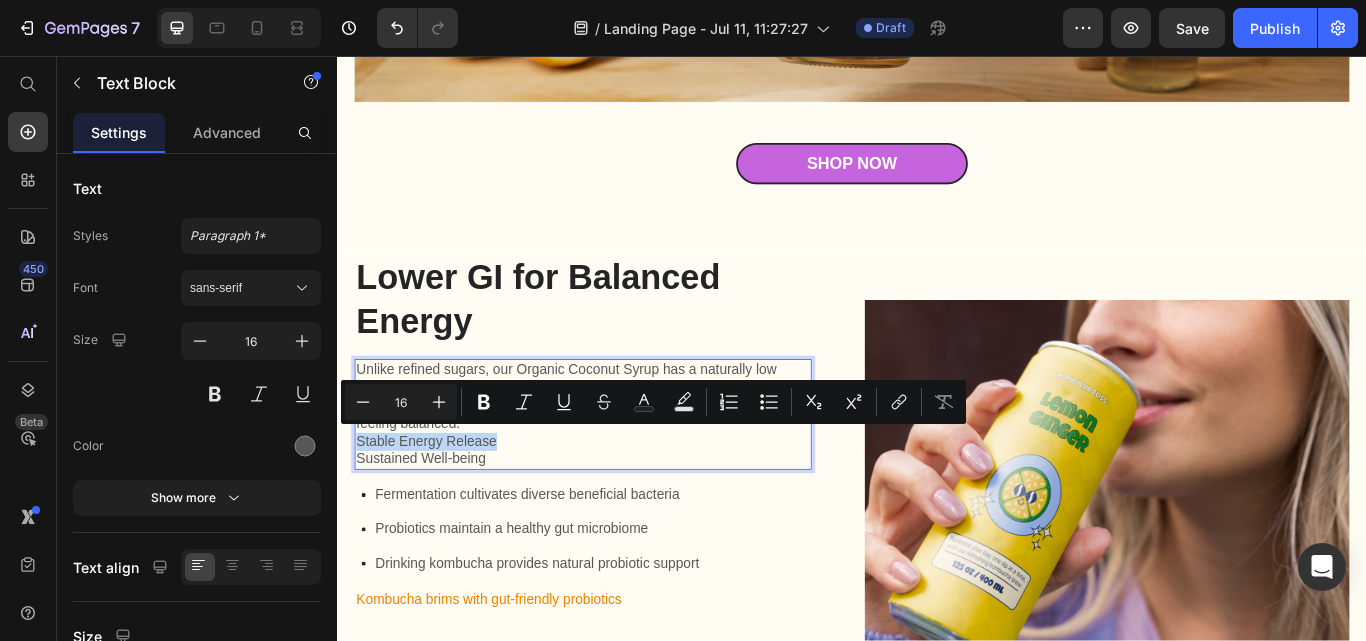 drag, startPoint x: 363, startPoint y: 503, endPoint x: 565, endPoint y: 506, distance: 202.02228 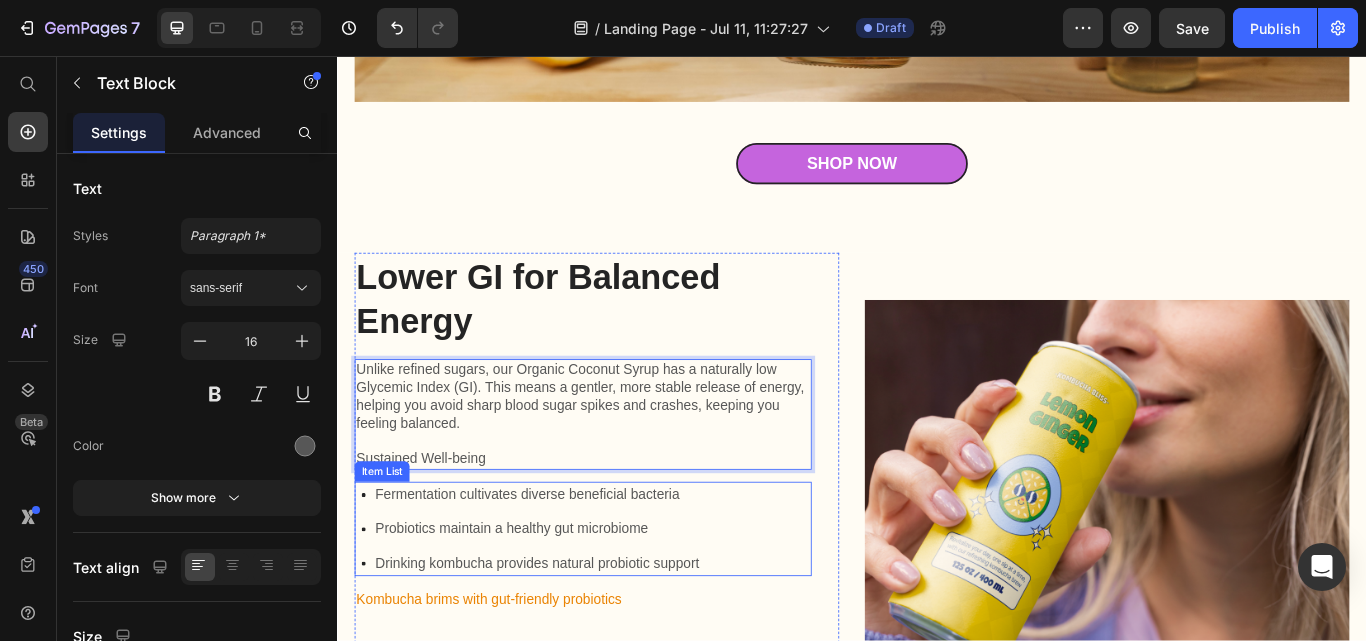 click on "Fermentation cultivates diverse beneficial bacteria" at bounding box center [570, 568] 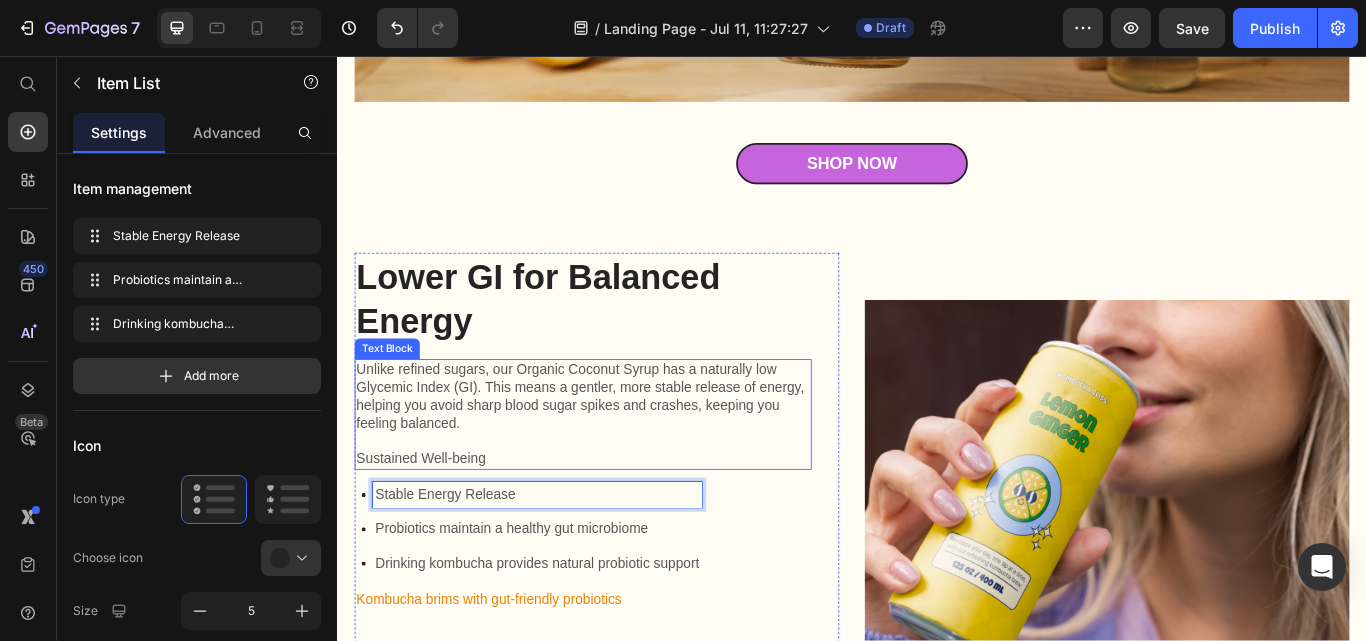 click on "Sustained Well-being" at bounding box center (623, 526) 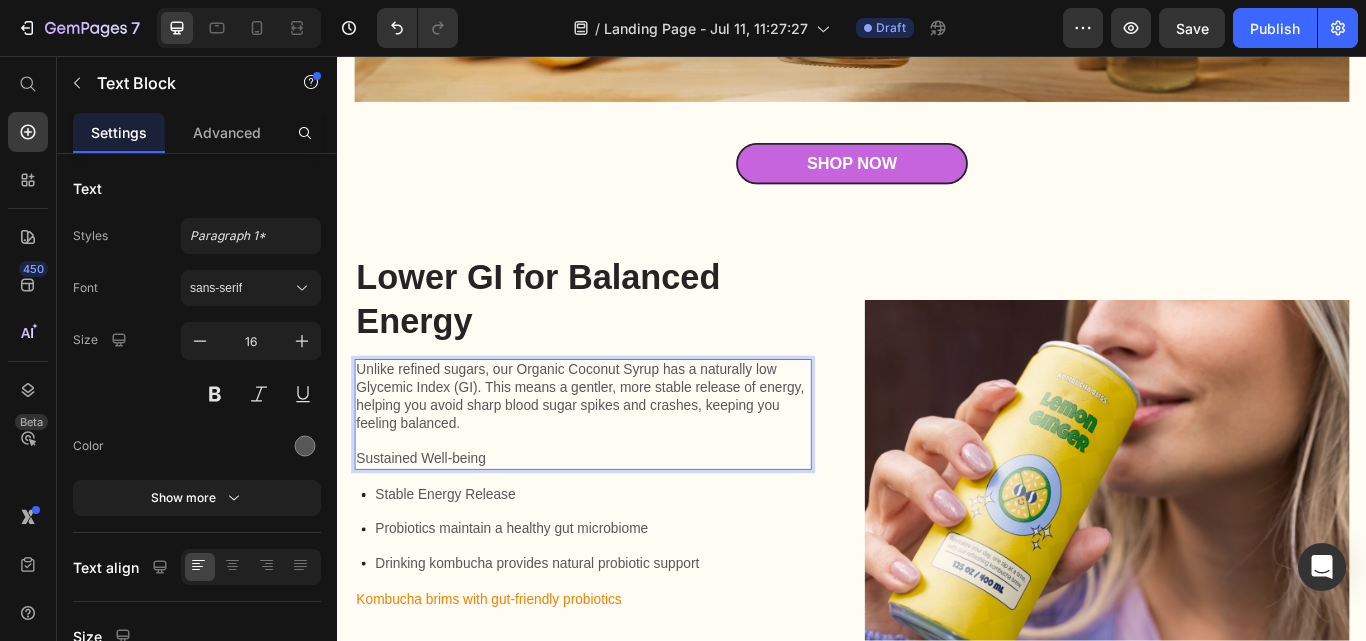 click on "Sustained Well-being" at bounding box center (623, 526) 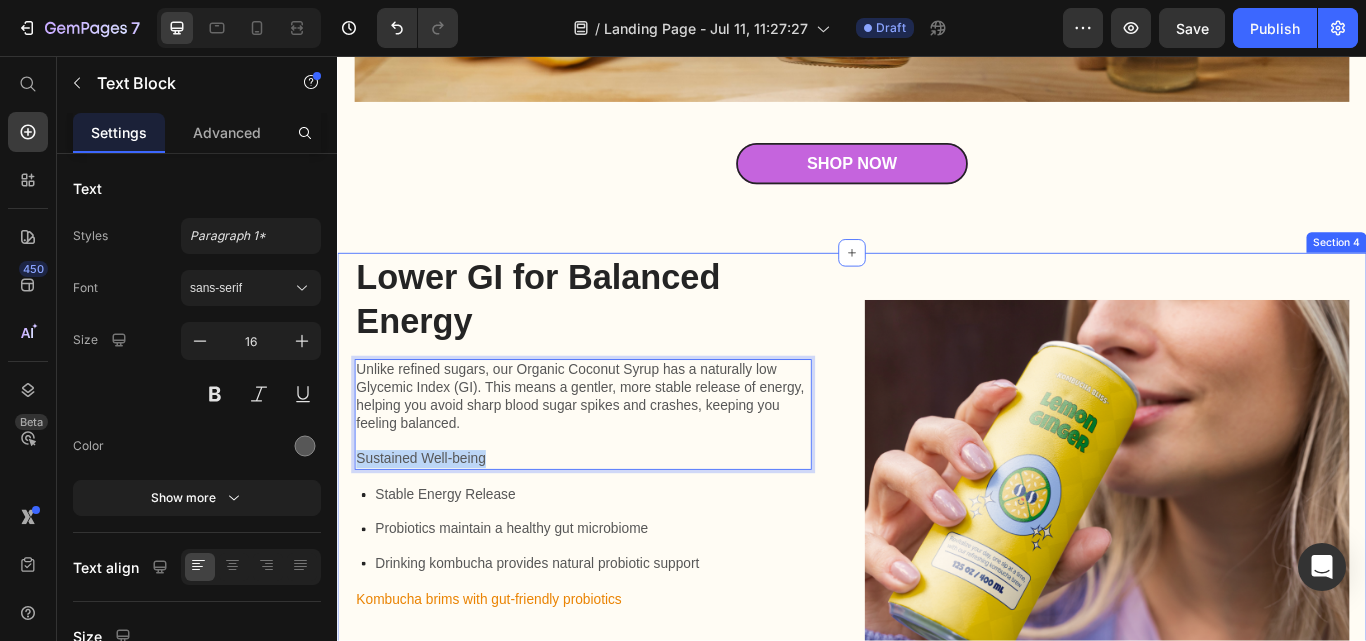 drag, startPoint x: 511, startPoint y: 521, endPoint x: 340, endPoint y: 524, distance: 171.0263 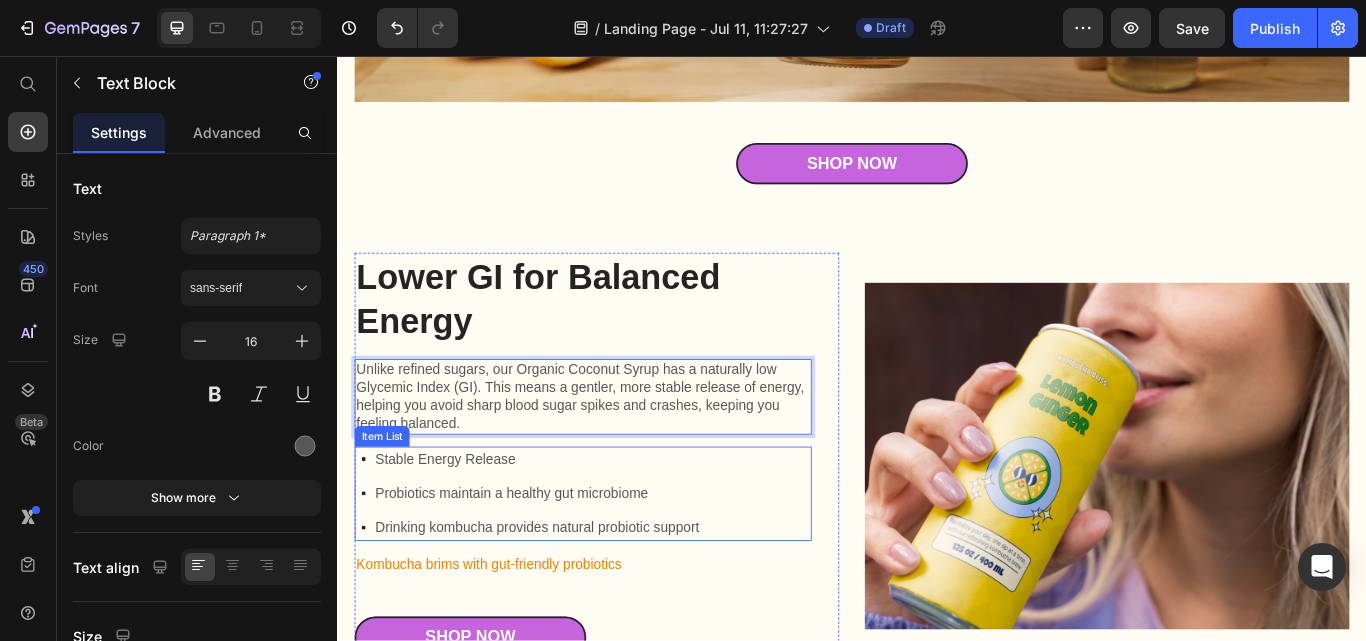 click on "Probiotics maintain a healthy gut microbiome" at bounding box center (570, 567) 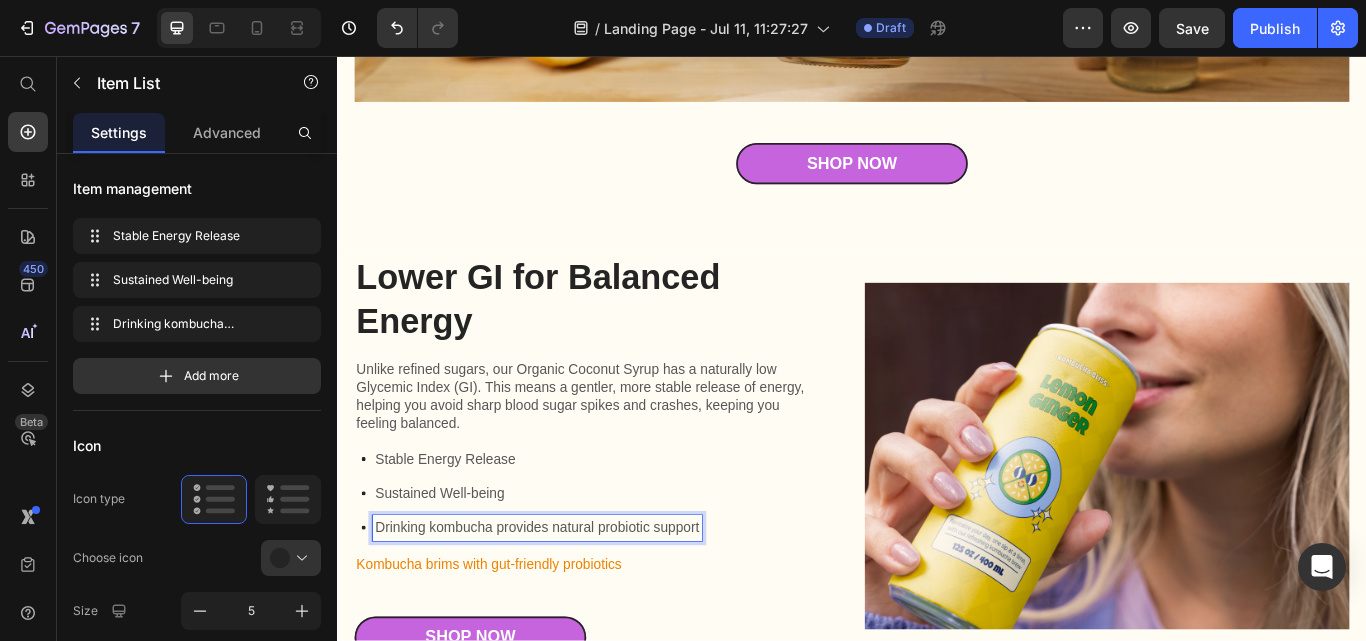 click on "Drinking kombucha provides natural probiotic support" at bounding box center [570, 607] 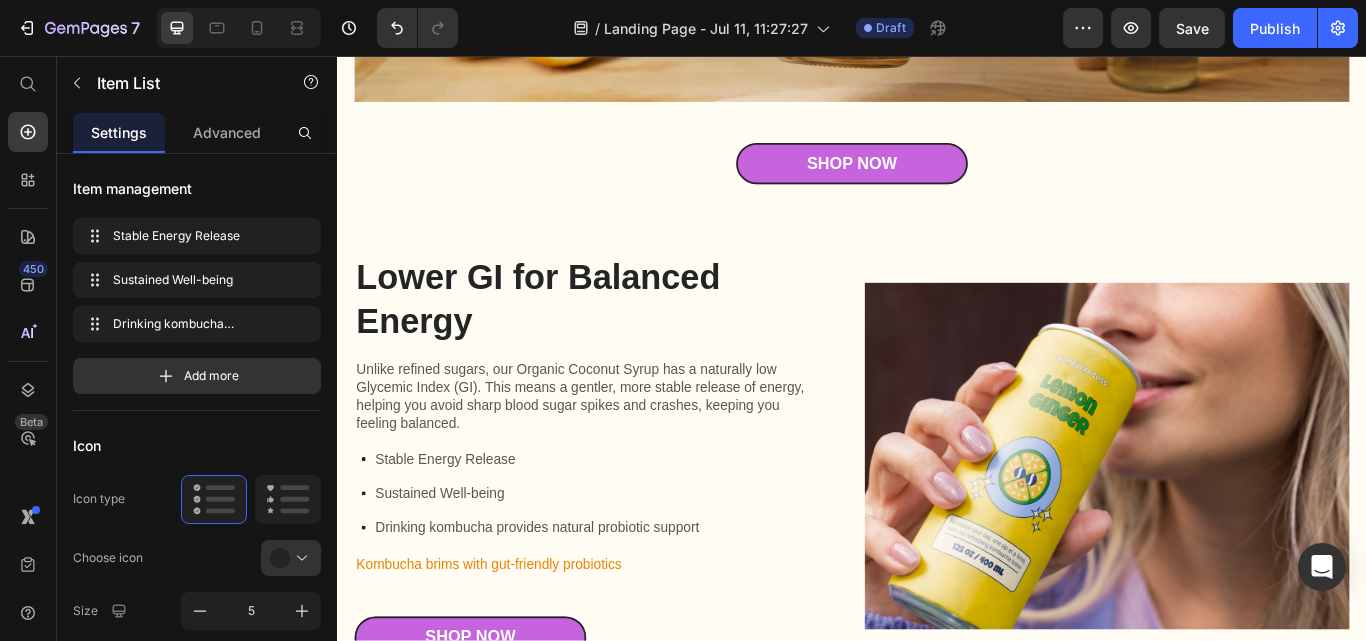 click on "Stable Energy Release
Sustained Well-being
Drinking kombucha provides natural probiotic support" at bounding box center [627, 567] 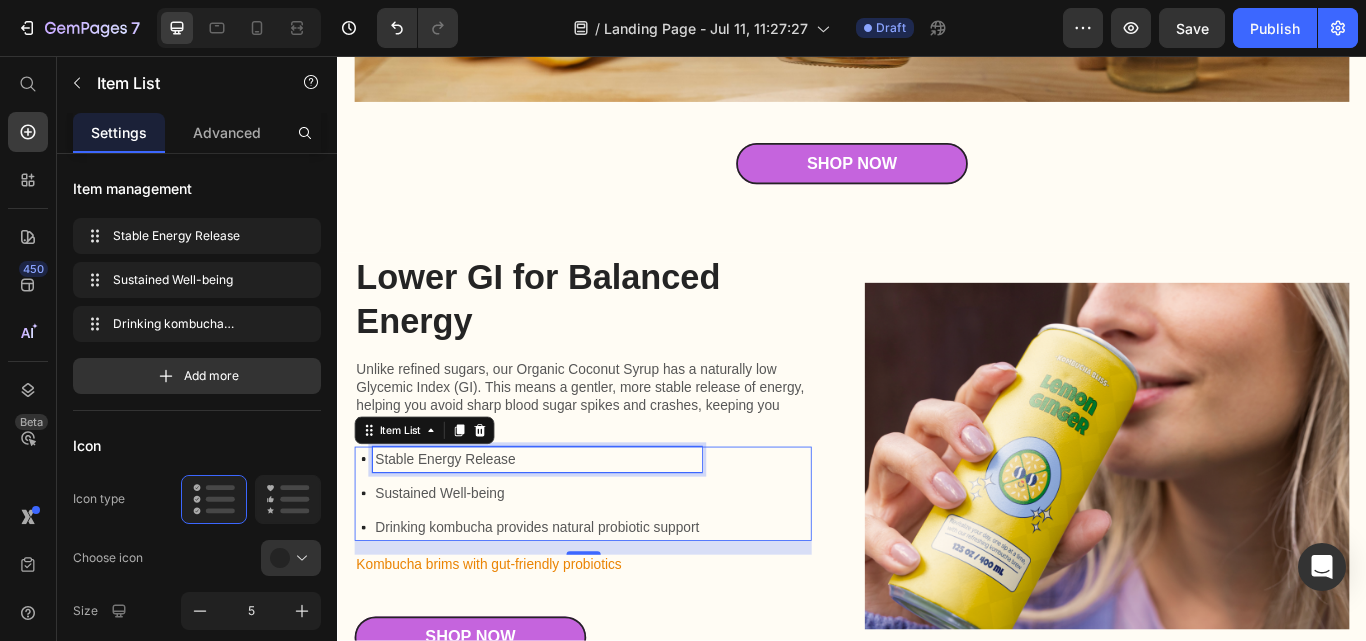 click on "Stable Energy Release" at bounding box center (570, 527) 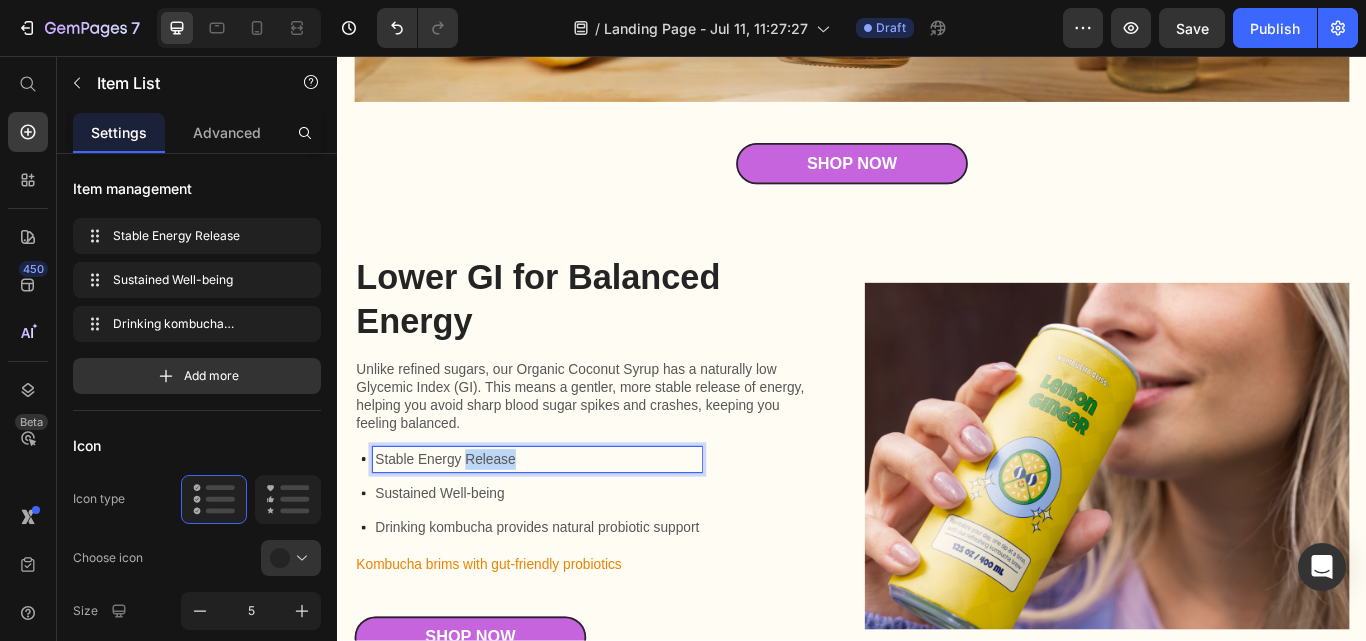 click on "Stable Energy Release" at bounding box center (570, 527) 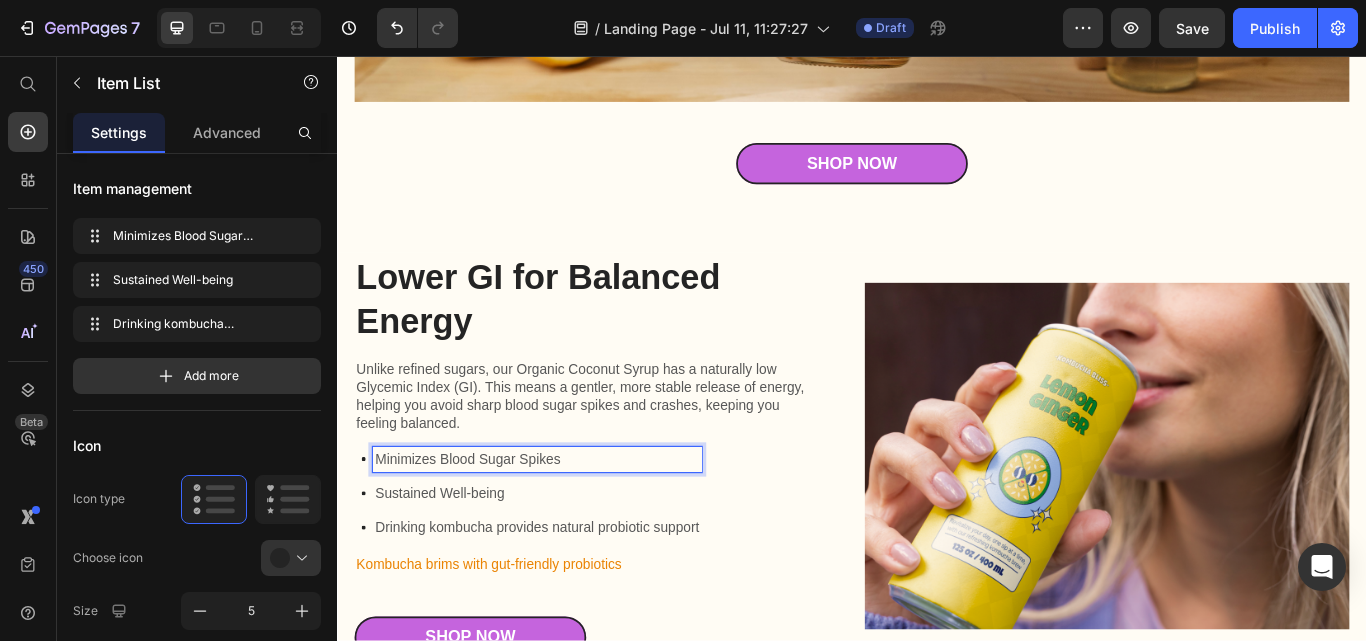 click on "Sustained Well-being" at bounding box center [570, 567] 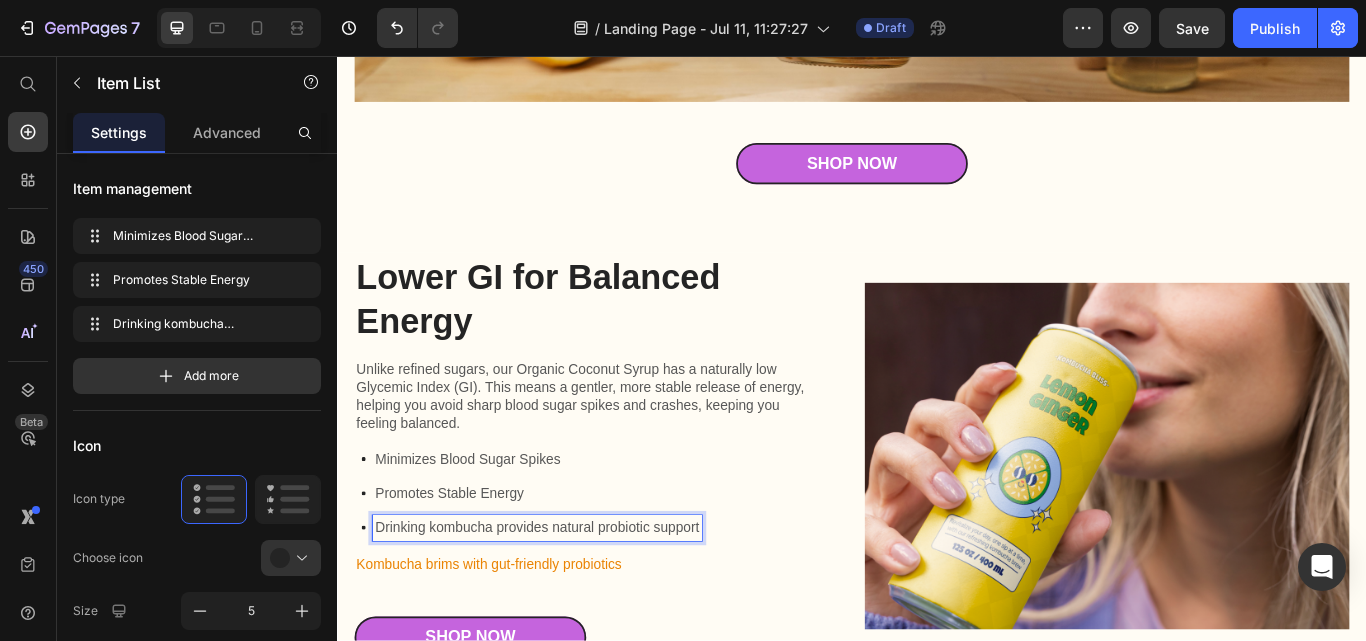 click on "Drinking kombucha provides natural probiotic support" at bounding box center (570, 607) 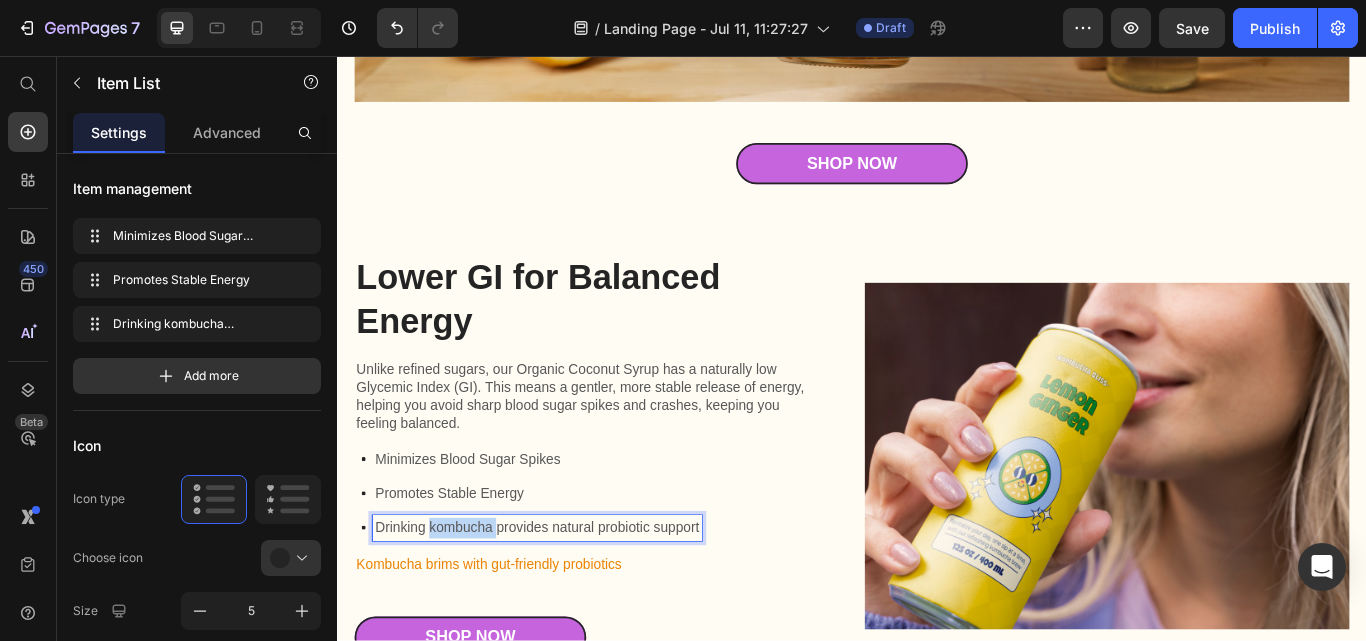 click on "Drinking kombucha provides natural probiotic support" at bounding box center (570, 607) 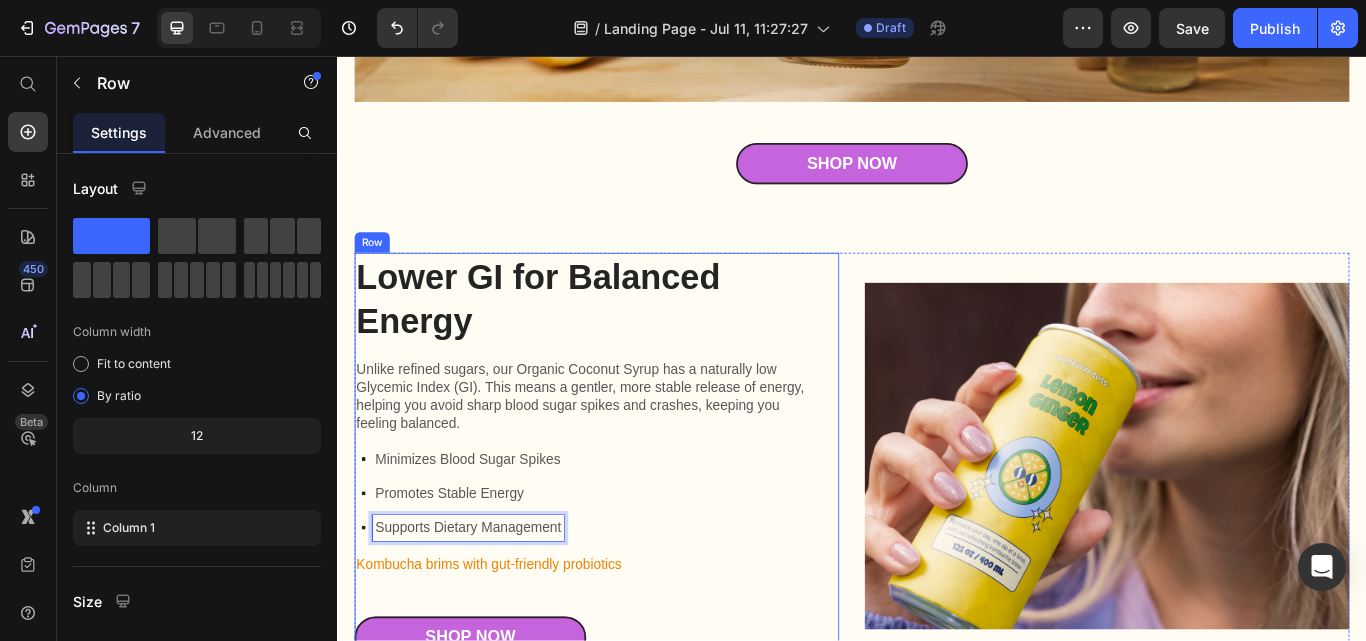 click on "Lower GI for Balanced Energy Heading Unlike refined sugars, our Organic Coconut Syrup has a naturally low Glycemic Index (GI). This means a gentler, more stable release of energy, helping you avoid sharp blood sugar spikes and crashes, keeping you feeling balanced. Text Block
Minimizes Blood Sugar Spikes
Promotes Stable Energy
Supports Dietary Management Item List   16 Kombucha brims with gut-friendly probiotics Text Block Shop Now Button" at bounding box center [623, 522] 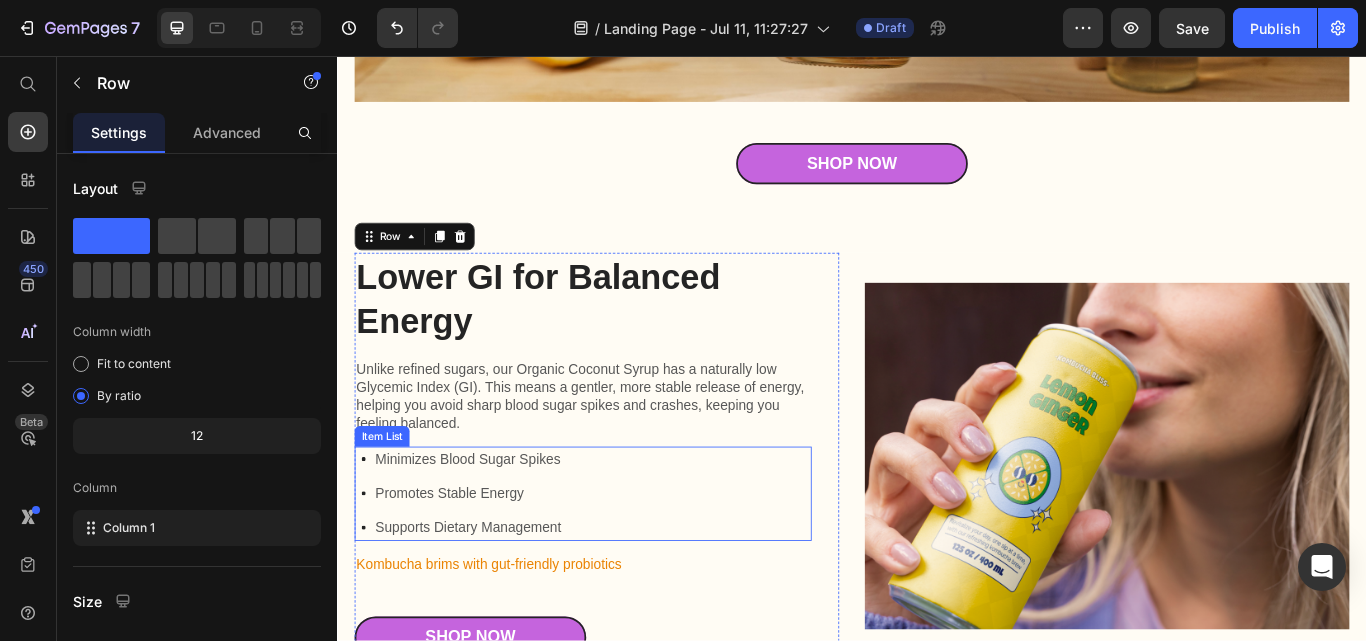 scroll, scrollTop: 1490, scrollLeft: 0, axis: vertical 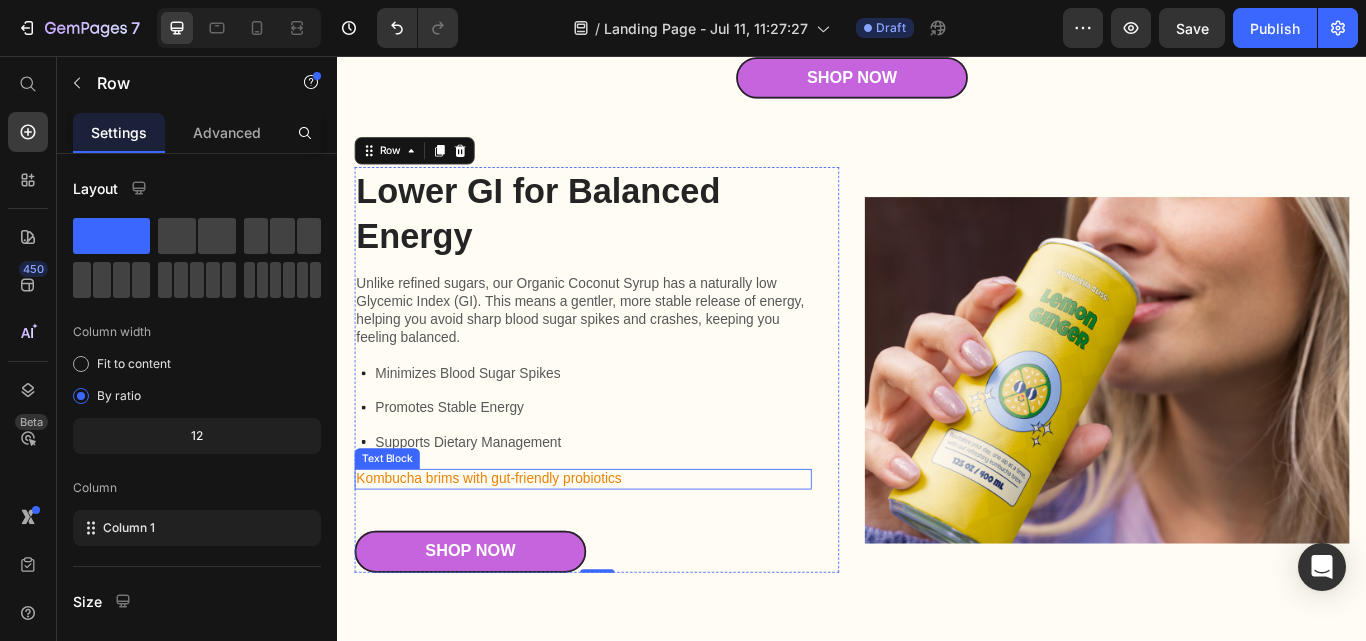 click on "Kombucha brims with gut-friendly probiotics" at bounding box center (623, 550) 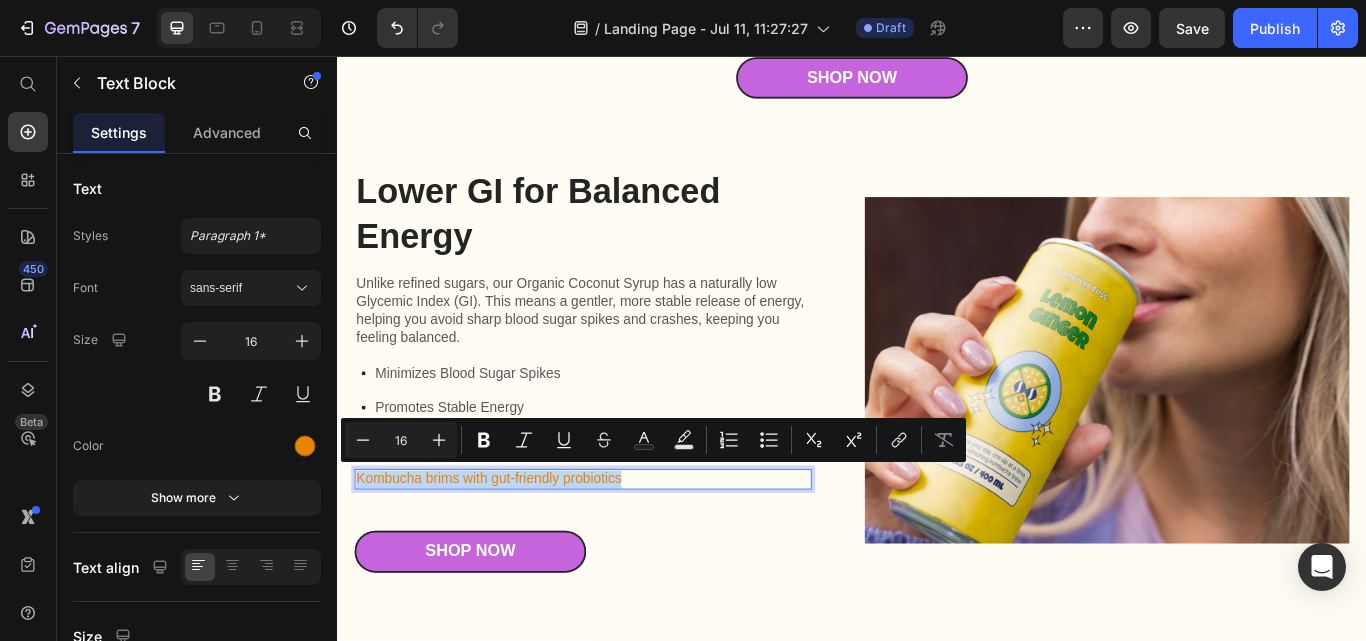 copy on "Kombucha brims with gut-friendly probiotics" 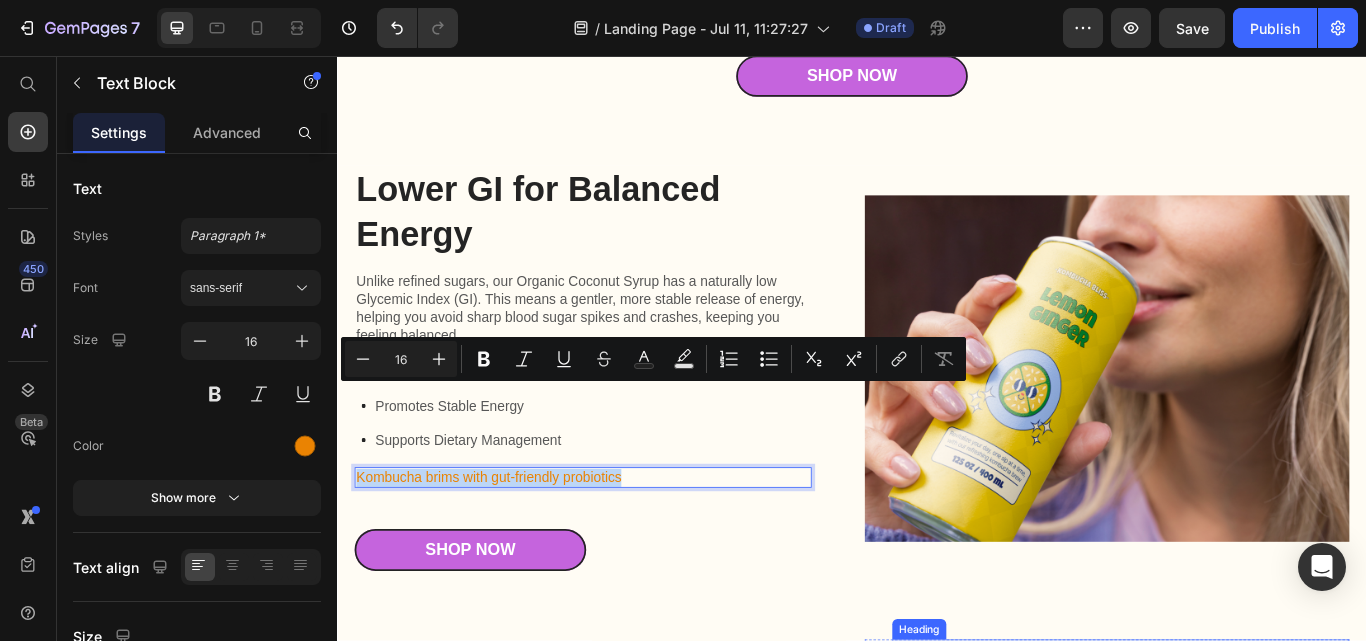 scroll, scrollTop: 1690, scrollLeft: 0, axis: vertical 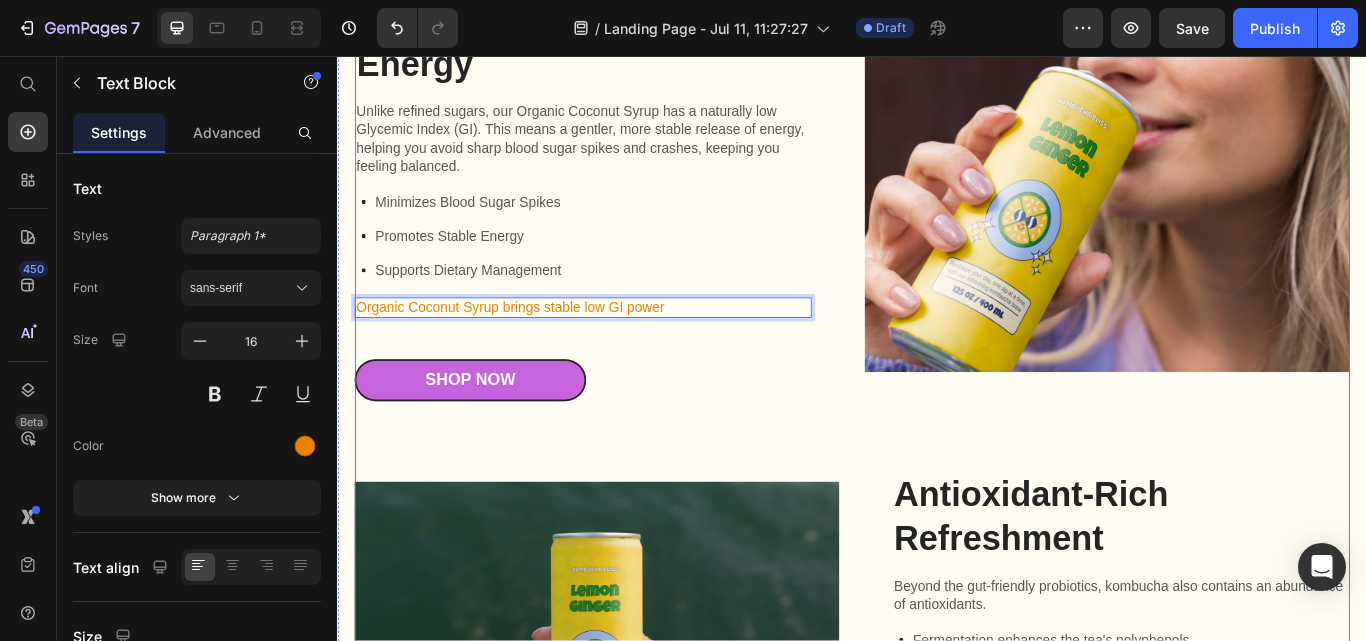 click on "Lower GI for Balanced Energy Heading Unlike refined sugars, our Organic Coconut Syrup has a naturally low Glycemic Index (GI). This means a gentler, more stable release of energy, helping you avoid sharp blood sugar spikes and crashes, keeping you feeling balanced. Text Block
Minimizes Blood Sugar Spikes
Promotes Stable Energy
Supports Dietary Management Item List Organic Coconut Syrup brings stable low GI power Text Block   48 Shop Now Button Row Image Row Antioxidant-Rich Refreshment Heading Beyond the gut-friendly probiotics, kombucha also contains an abundance of antioxidants. Text Block
Fermentation enhances the tea's polyphenols
Antioxidants protect against oxidative stress
This drink delivers an antioxidant boost Item List Kombucha is packed with potent antioxidants. Text Block Shop Now Button Row Image Row Natural Energy and Detox Support Heading Kombucha's unique blend of organic acids, B vitamins, and caffeine from the tea provides a gentle, steady energy boost. Text Block" at bounding box center (937, 733) 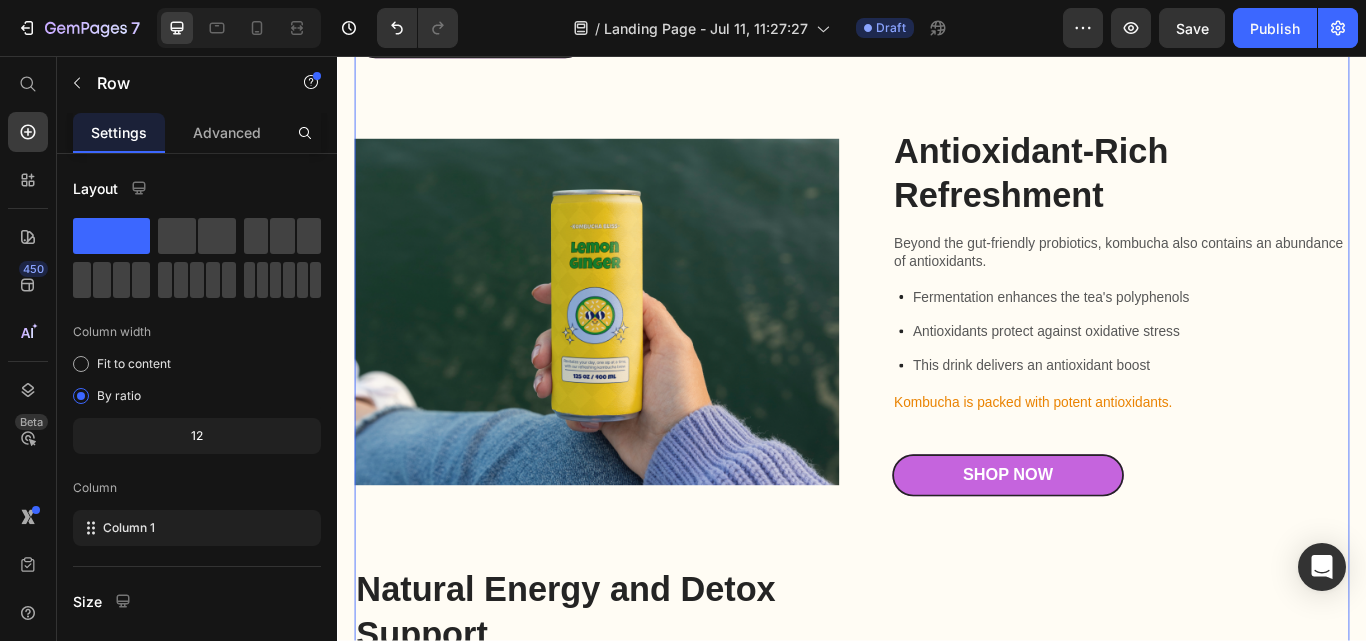 scroll, scrollTop: 1990, scrollLeft: 0, axis: vertical 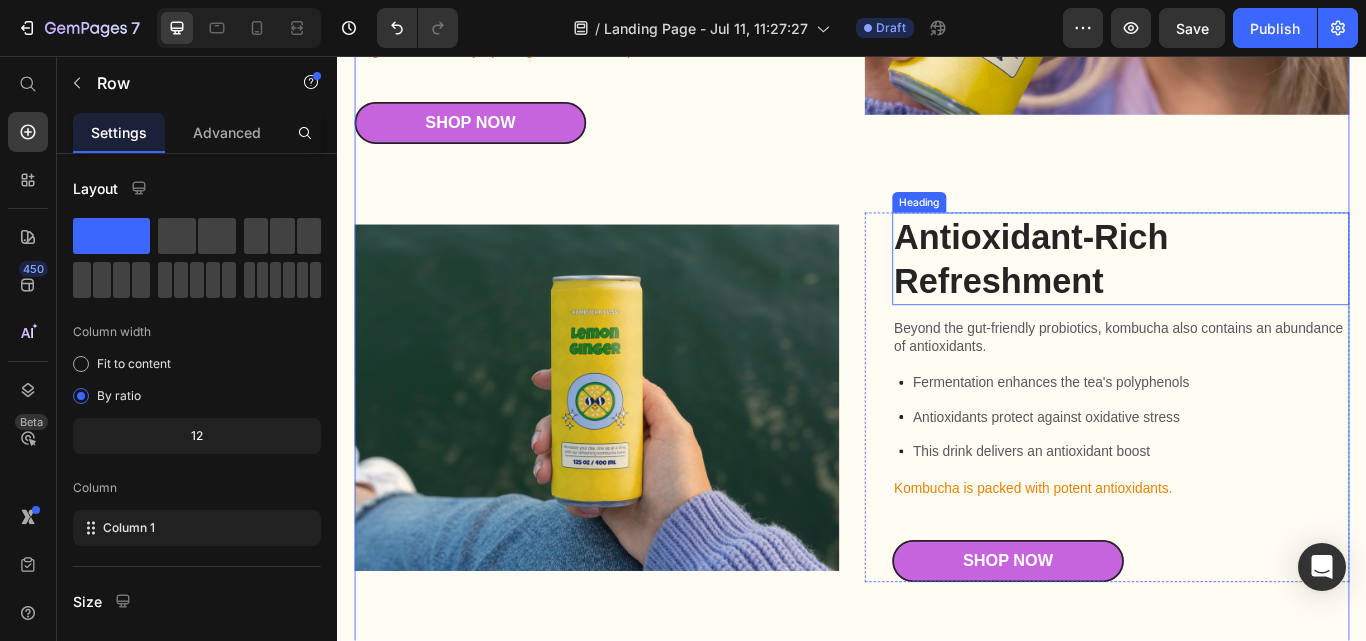 click on "Antioxidant-Rich Refreshment" at bounding box center (1250, 293) 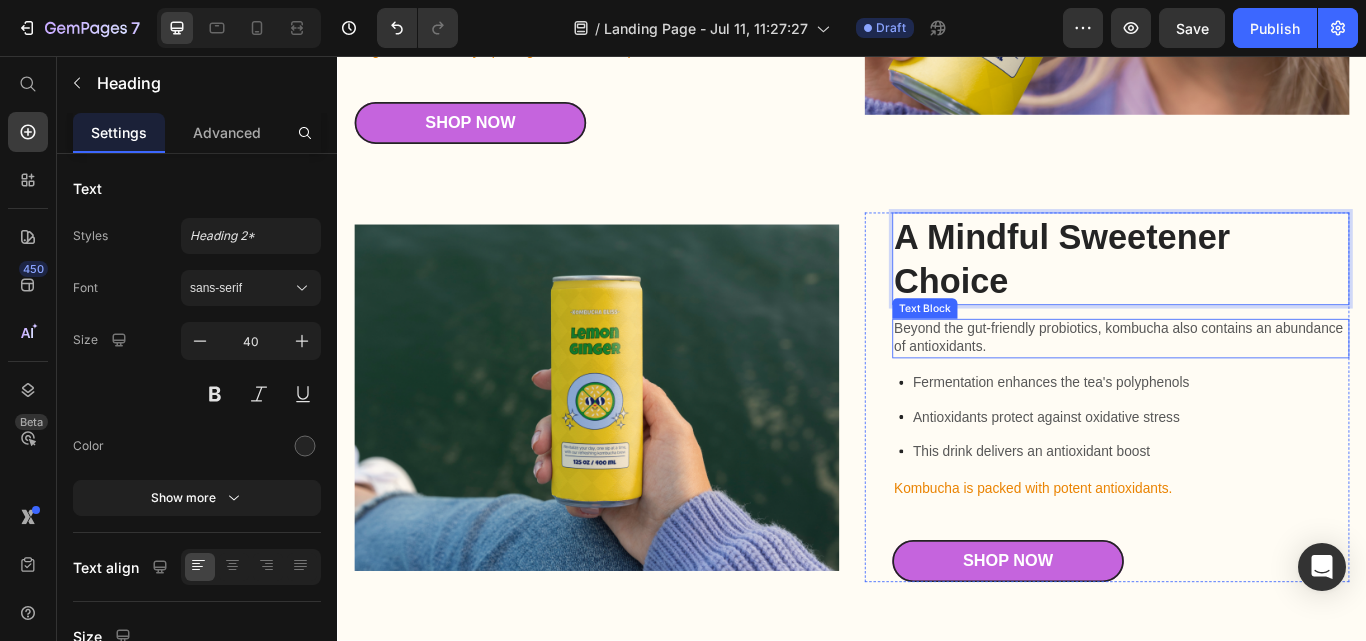 click on "Beyond the gut-friendly probiotics, kombucha also contains an abundance of antioxidants." at bounding box center (1250, 386) 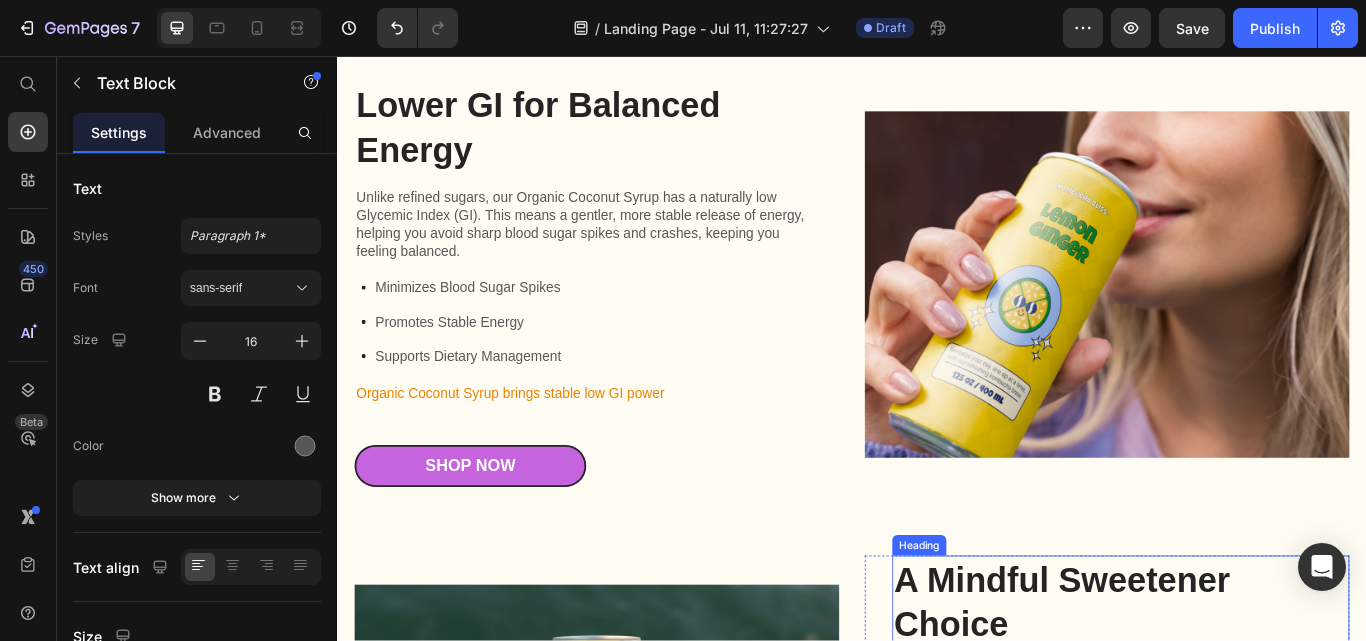 scroll, scrollTop: 1890, scrollLeft: 0, axis: vertical 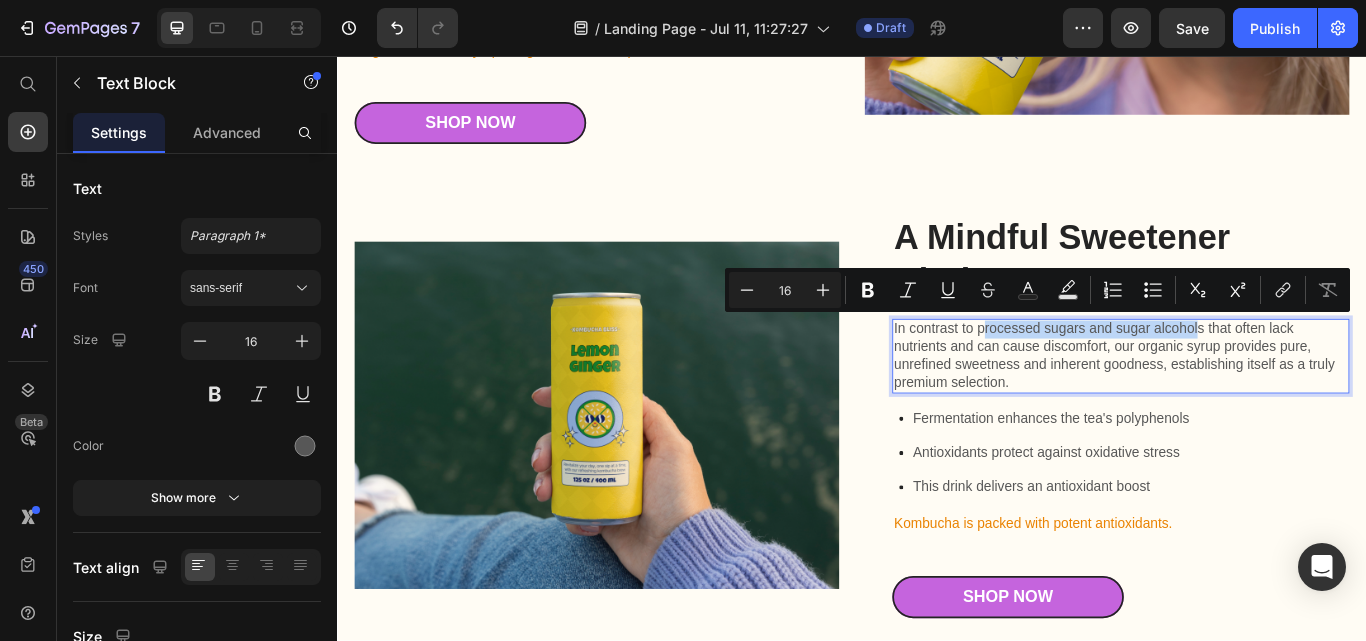 drag, startPoint x: 1079, startPoint y: 373, endPoint x: 1334, endPoint y: 370, distance: 255.01764 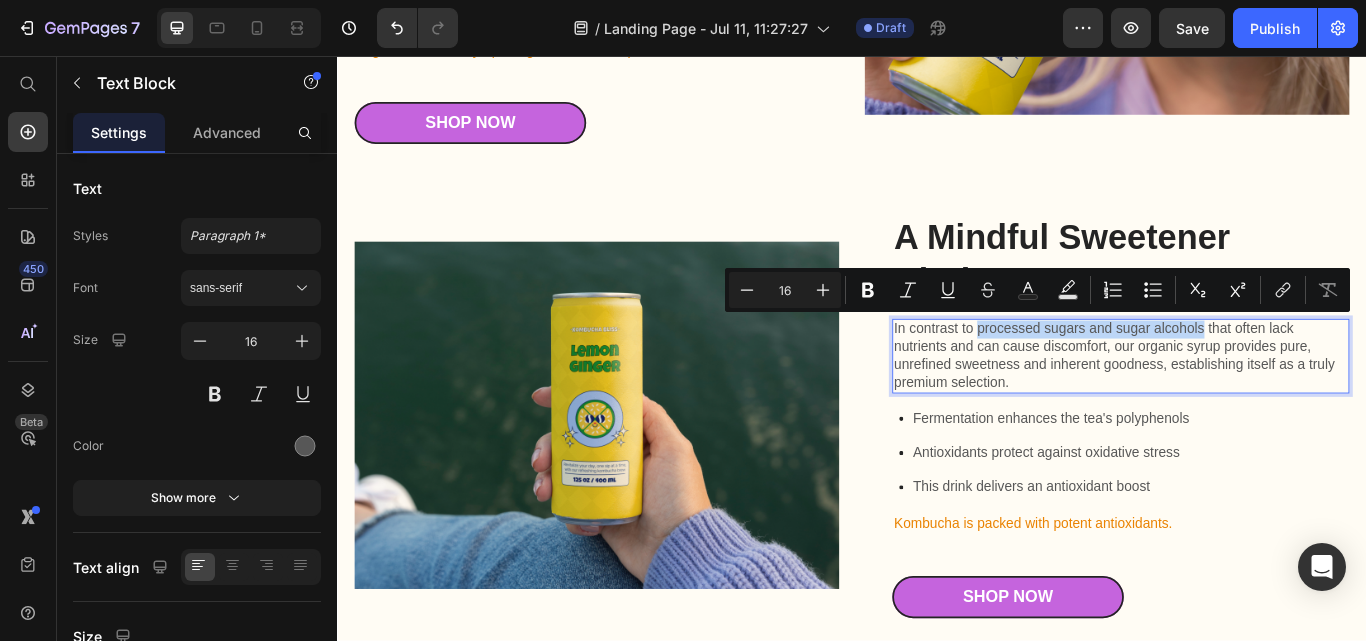 drag, startPoint x: 1078, startPoint y: 365, endPoint x: 1342, endPoint y: 372, distance: 264.09277 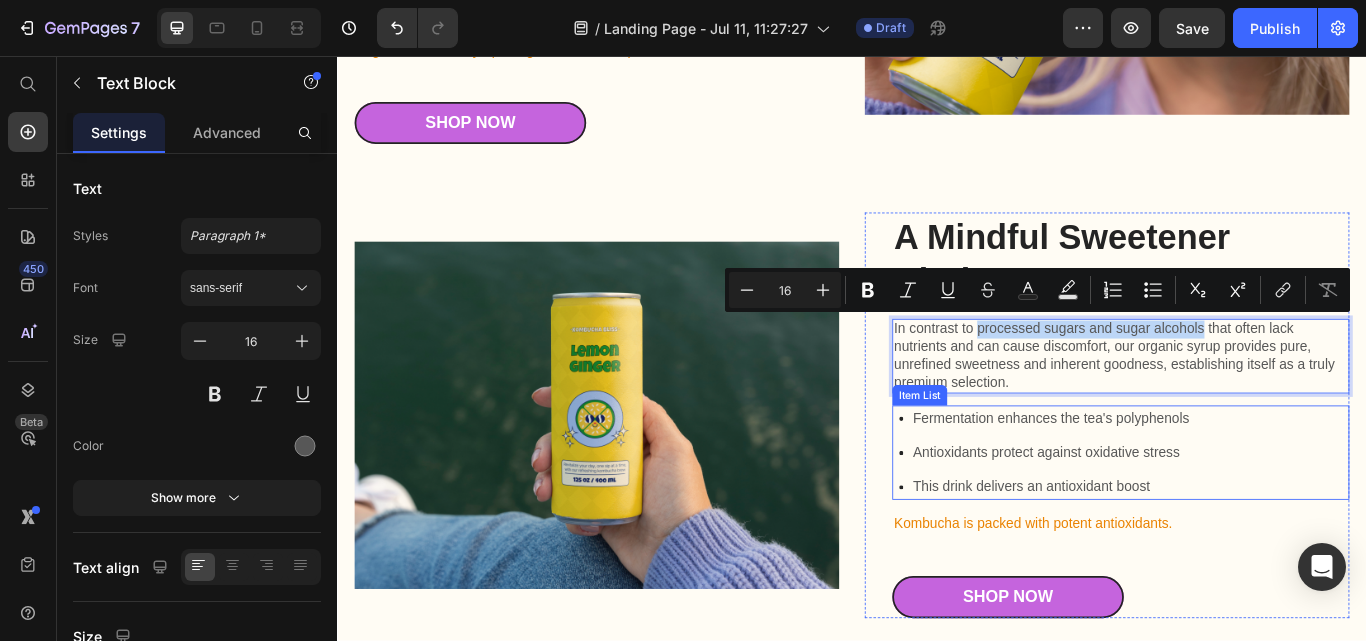 click on "Fermentation enhances the tea's polyphenols
Antioxidants protect against oxidative stress
This drink delivers an antioxidant boost" at bounding box center (1254, 519) 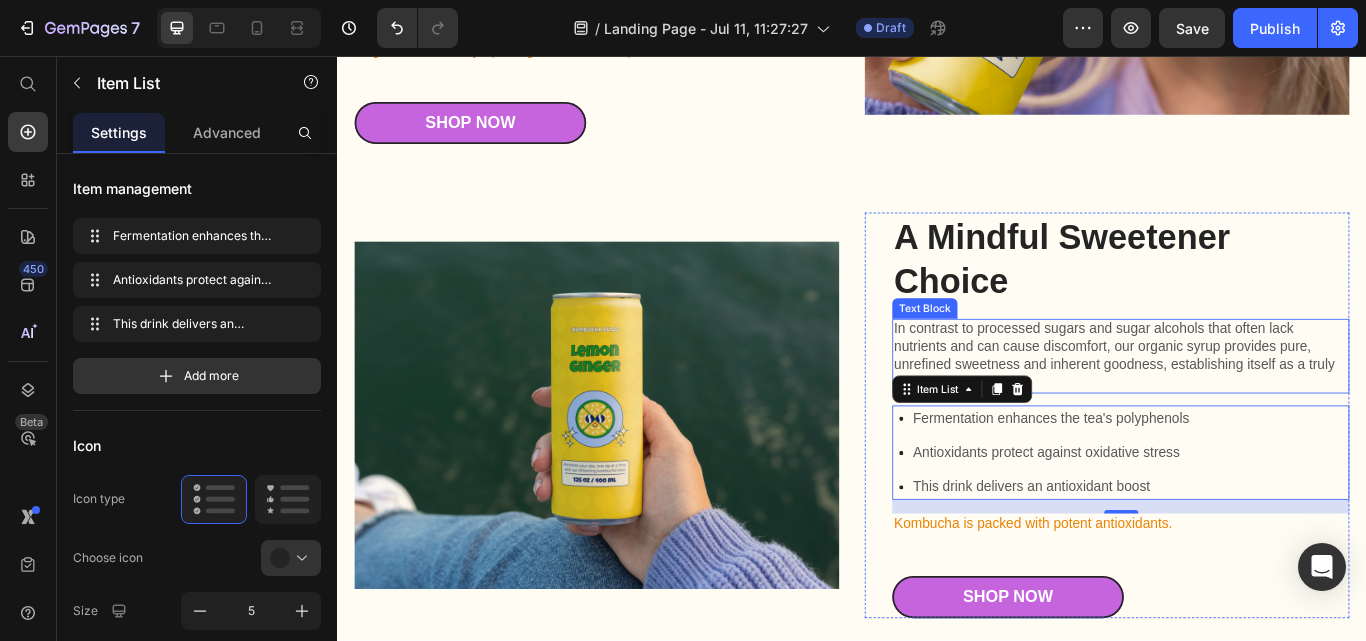 click on "In contrast to processed sugars and sugar alcohols that often lack nutrients and can cause discomfort, our organic syrup provides pure, unrefined sweetness and inherent goodness, establishing itself as a truly premium selection." at bounding box center [1250, 406] 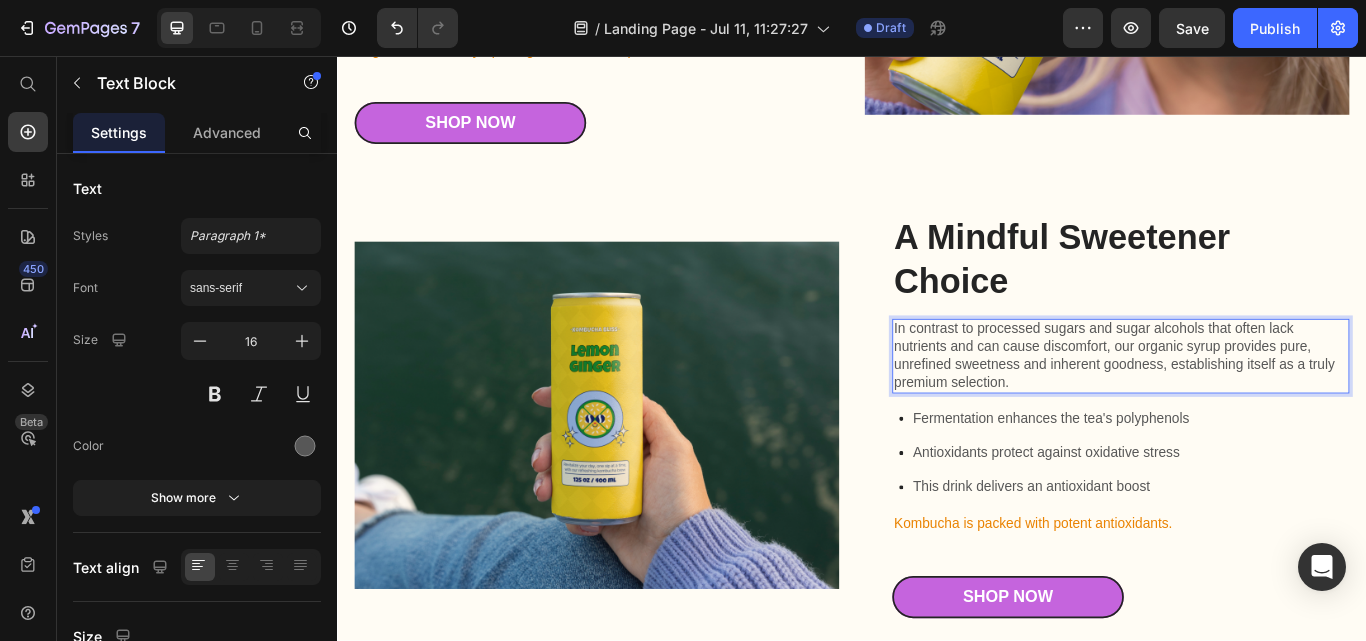 click on "In contrast to processed sugars and sugar alcohols that often lack nutrients and can cause discomfort, our organic syrup provides pure, unrefined sweetness and inherent goodness, establishing itself as a truly premium selection." at bounding box center [1250, 406] 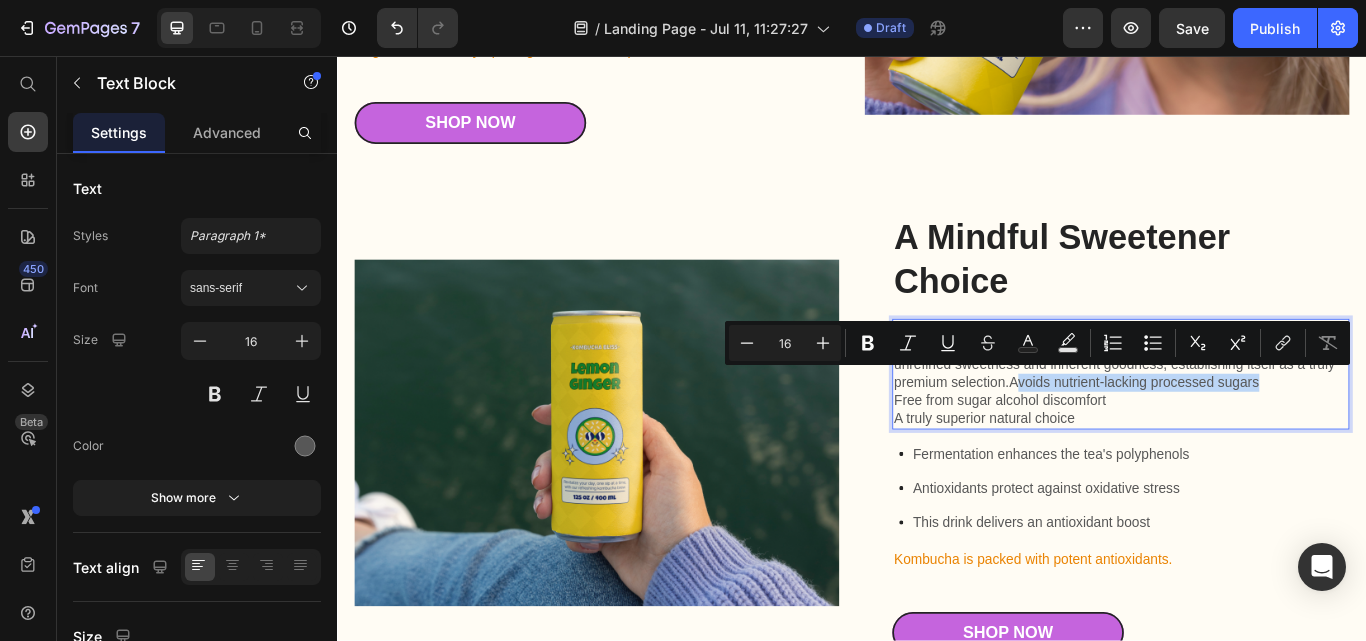 drag, startPoint x: 1118, startPoint y: 427, endPoint x: 1407, endPoint y: 437, distance: 289.17297 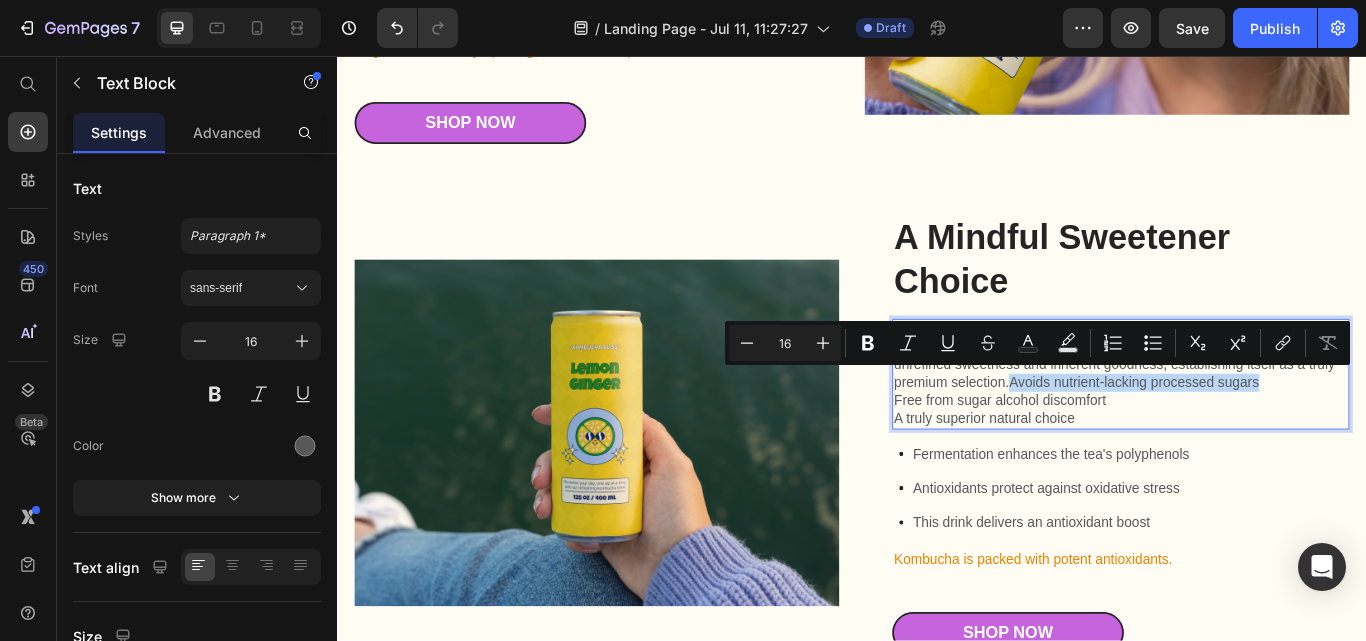drag, startPoint x: 1114, startPoint y: 426, endPoint x: 1404, endPoint y: 431, distance: 290.0431 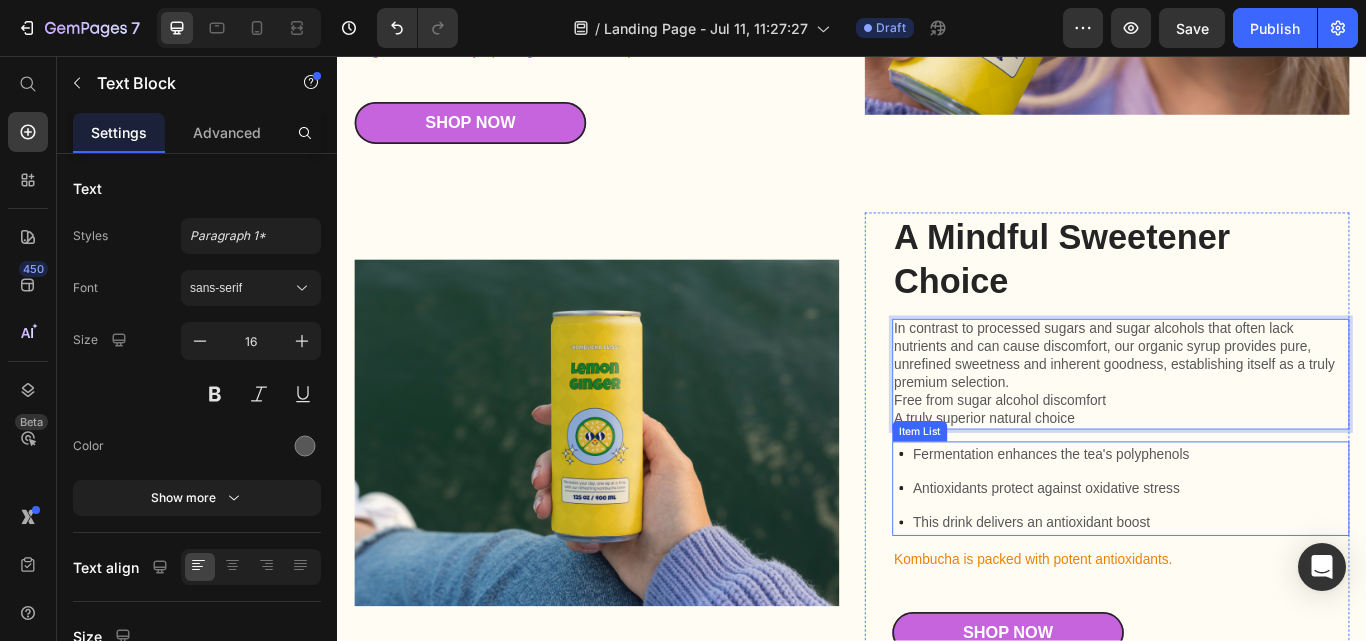 click on "Fermentation enhances the tea's polyphenols" at bounding box center (1169, 521) 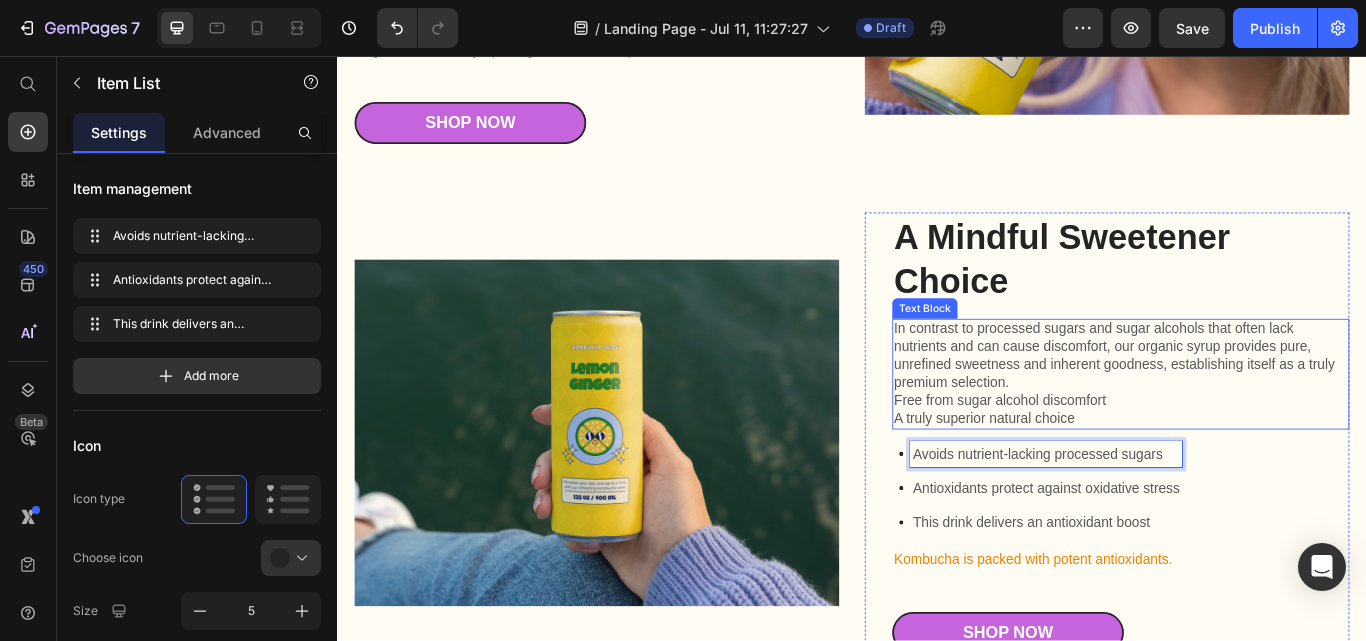 click on "Free from sugar alcohol discomfort" at bounding box center [1250, 458] 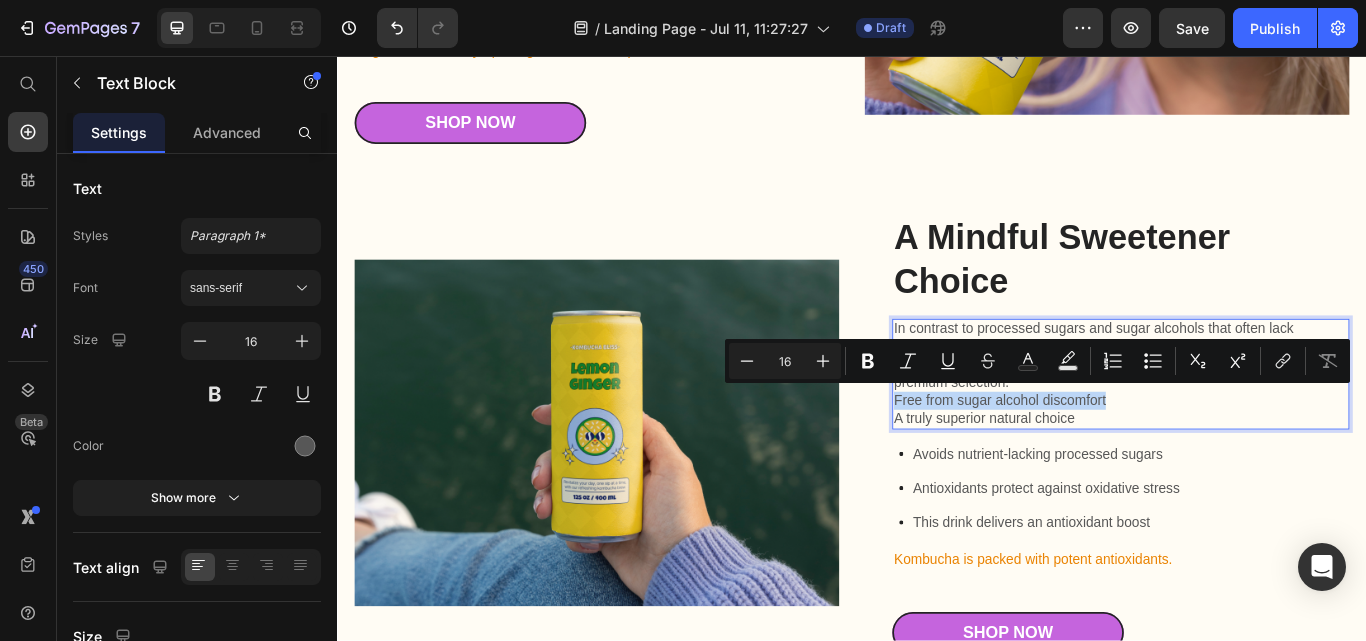 drag, startPoint x: 1232, startPoint y: 458, endPoint x: 981, endPoint y: 447, distance: 251.24092 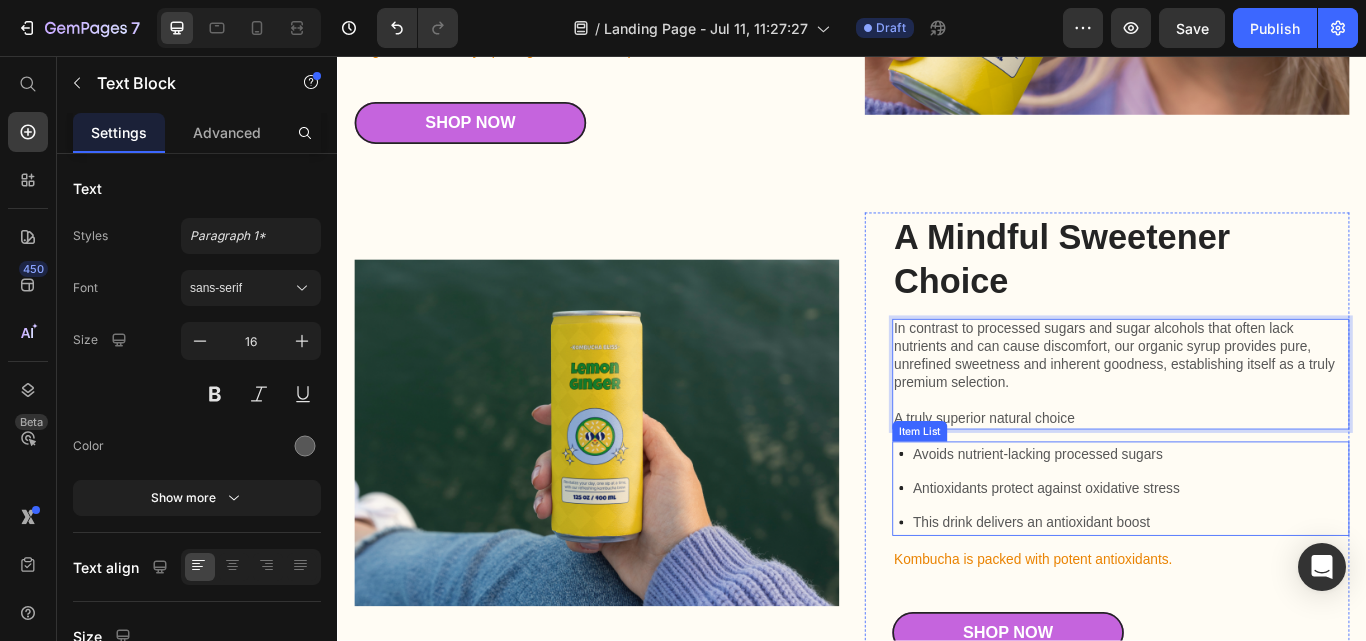 click on "Antioxidants protect against oxidative stress" at bounding box center (1163, 561) 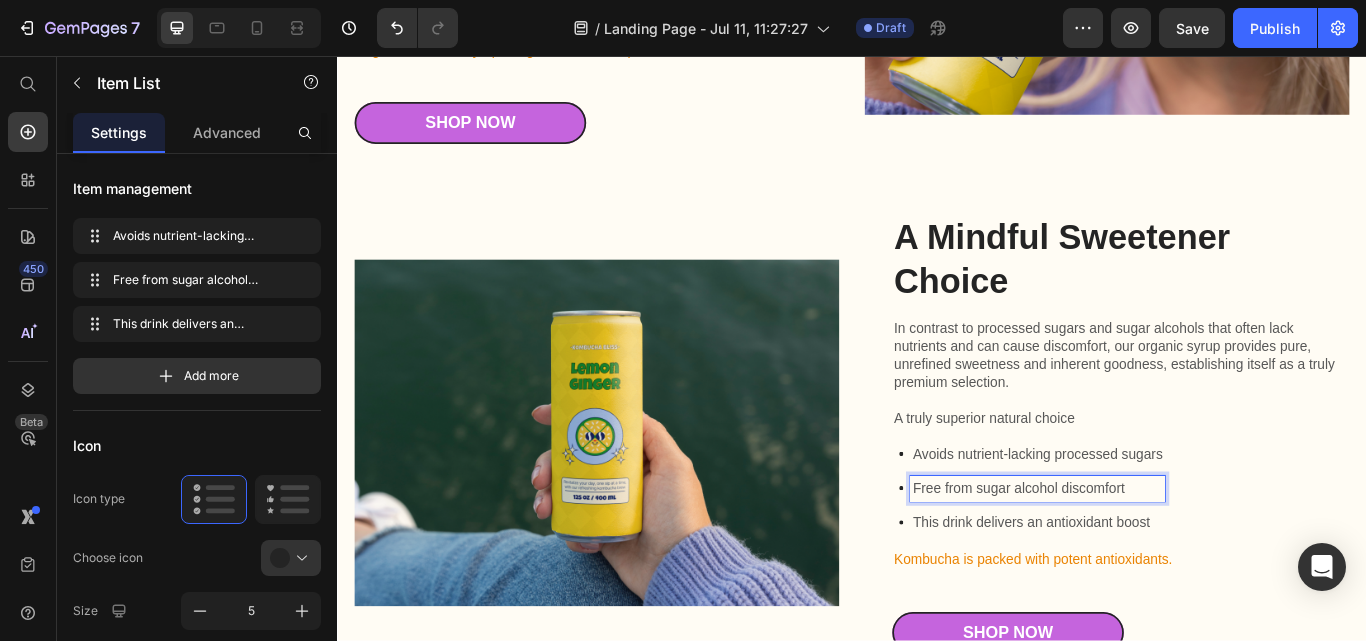 click on "This drink delivers an antioxidant boost" at bounding box center (1153, 601) 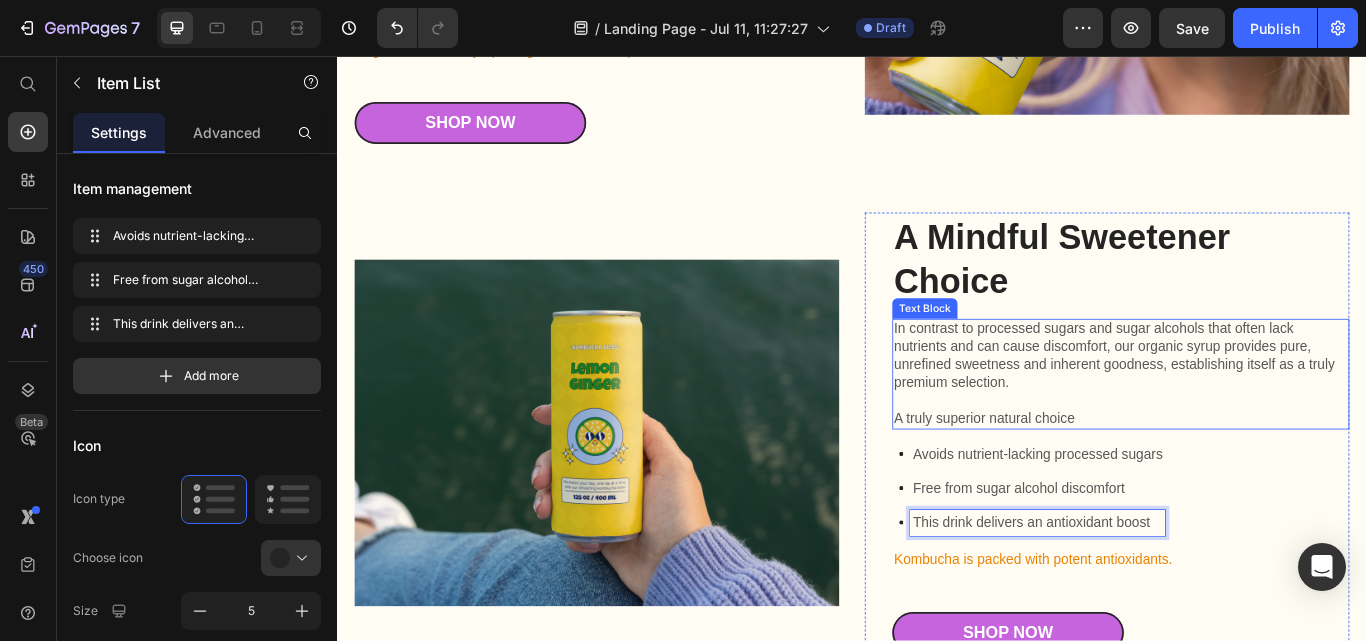 click on "A truly superior natural choice" at bounding box center [1250, 479] 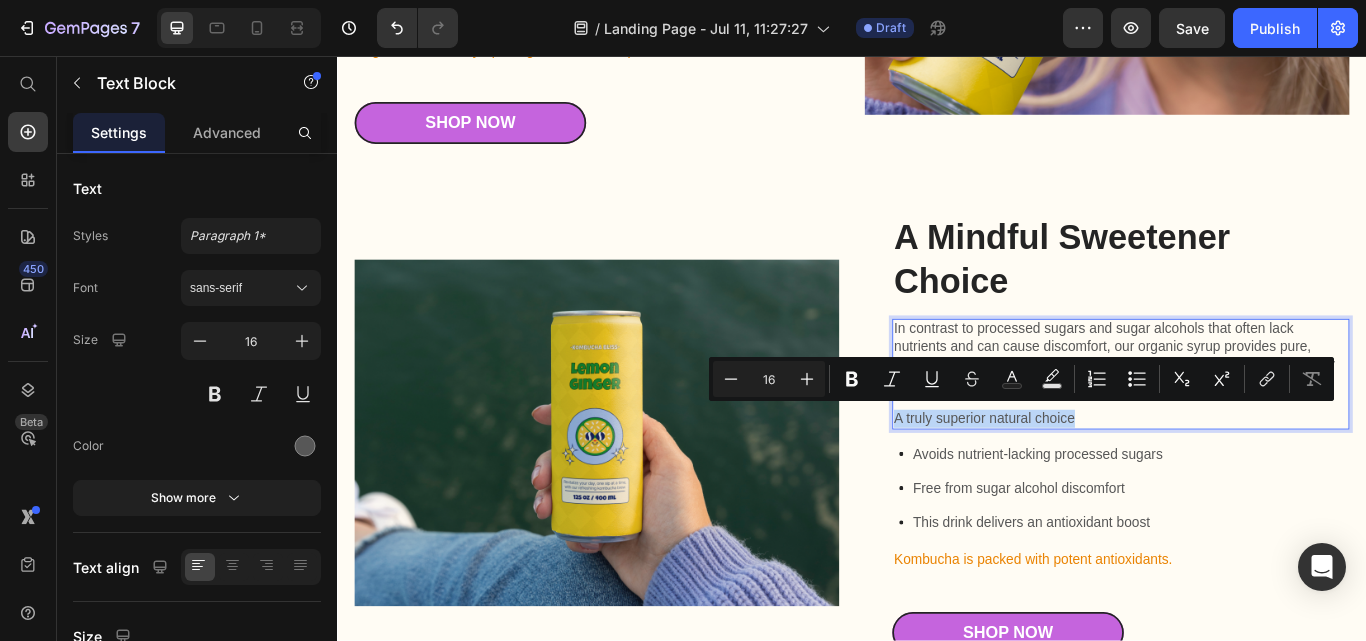 drag, startPoint x: 1189, startPoint y: 468, endPoint x: 980, endPoint y: 476, distance: 209.15306 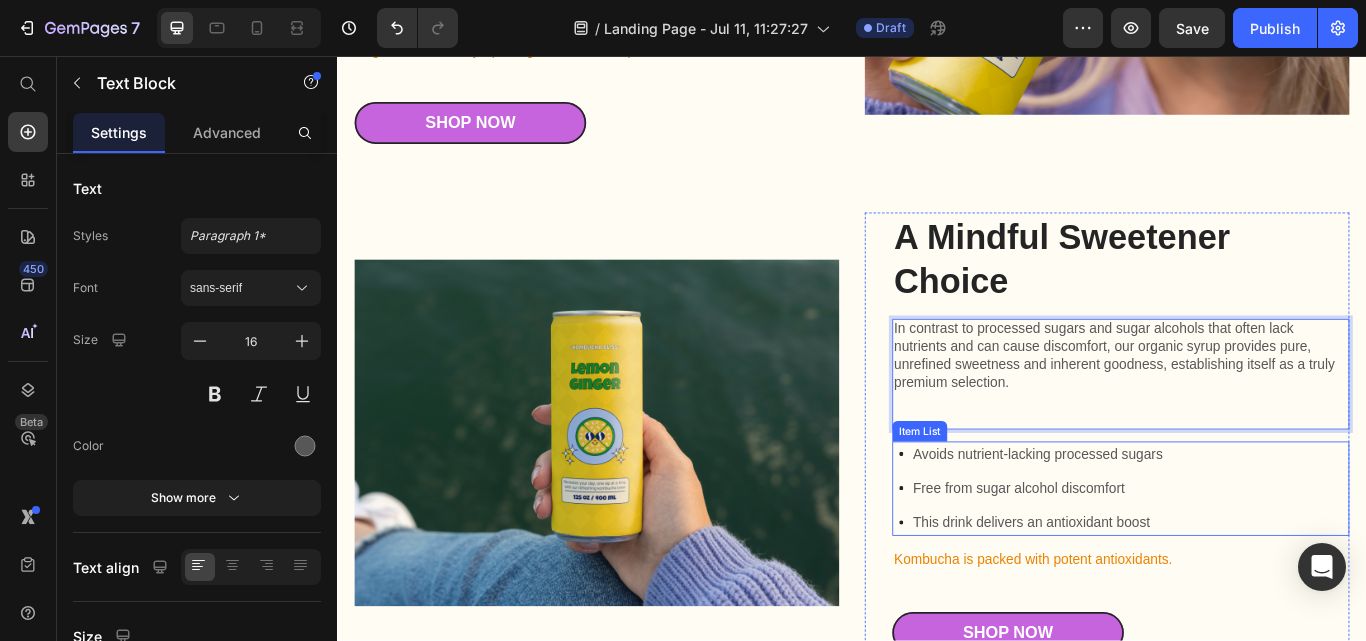 click on "This drink delivers an antioxidant boost" at bounding box center [1153, 601] 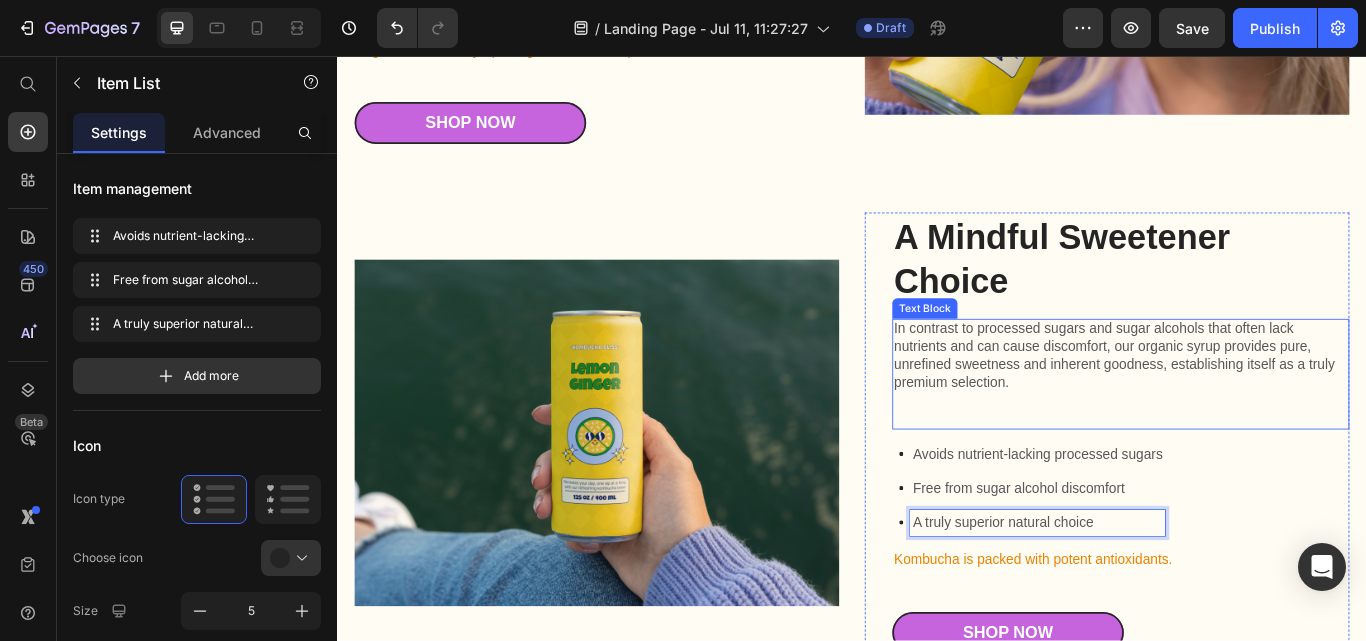 click at bounding box center [1250, 458] 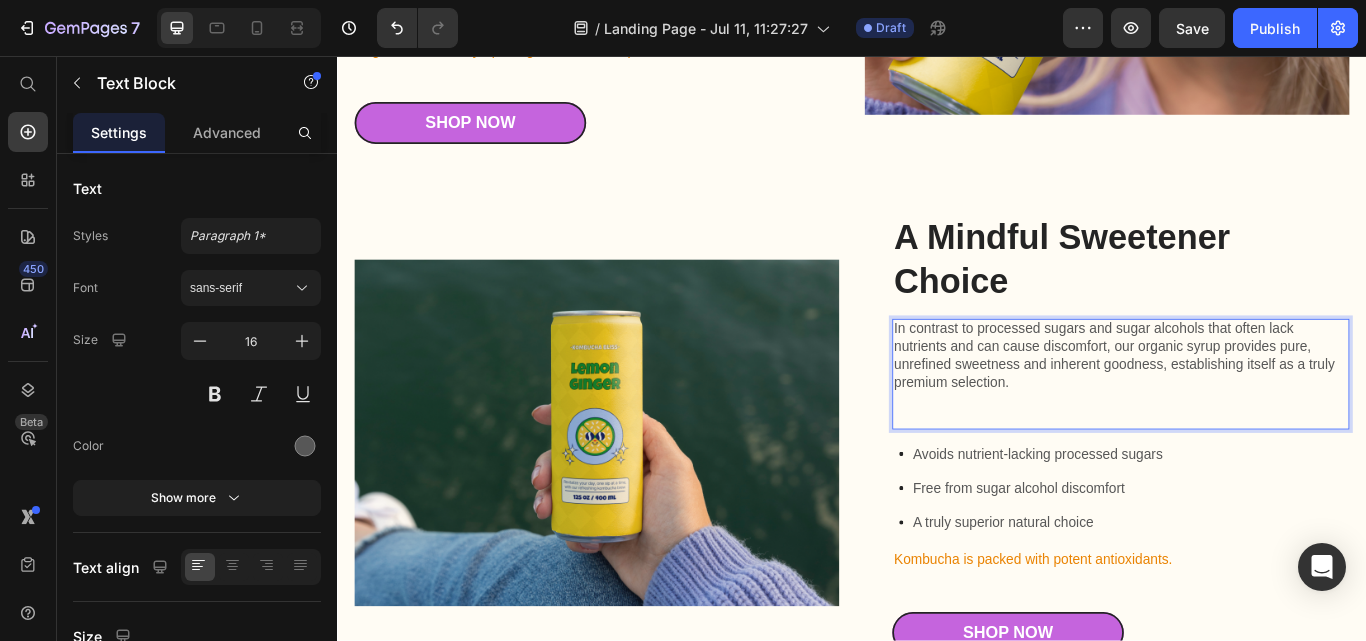 click at bounding box center (1250, 479) 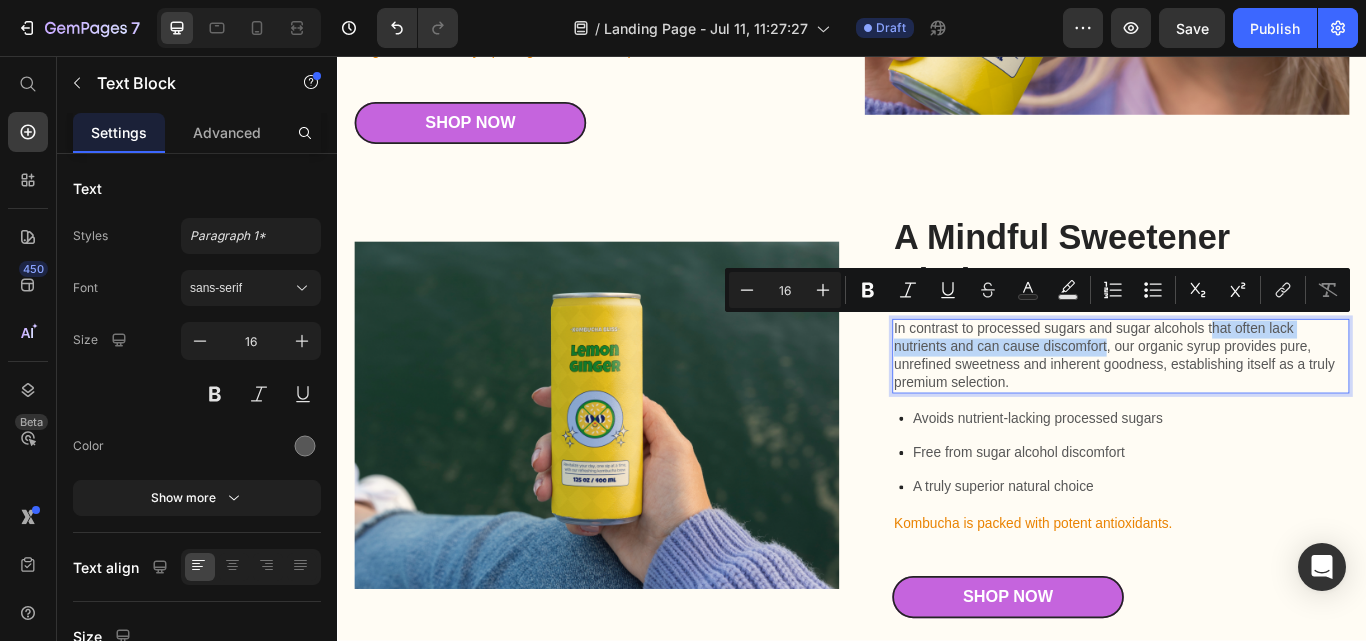 drag, startPoint x: 1348, startPoint y: 367, endPoint x: 1142, endPoint y: 396, distance: 208.03125 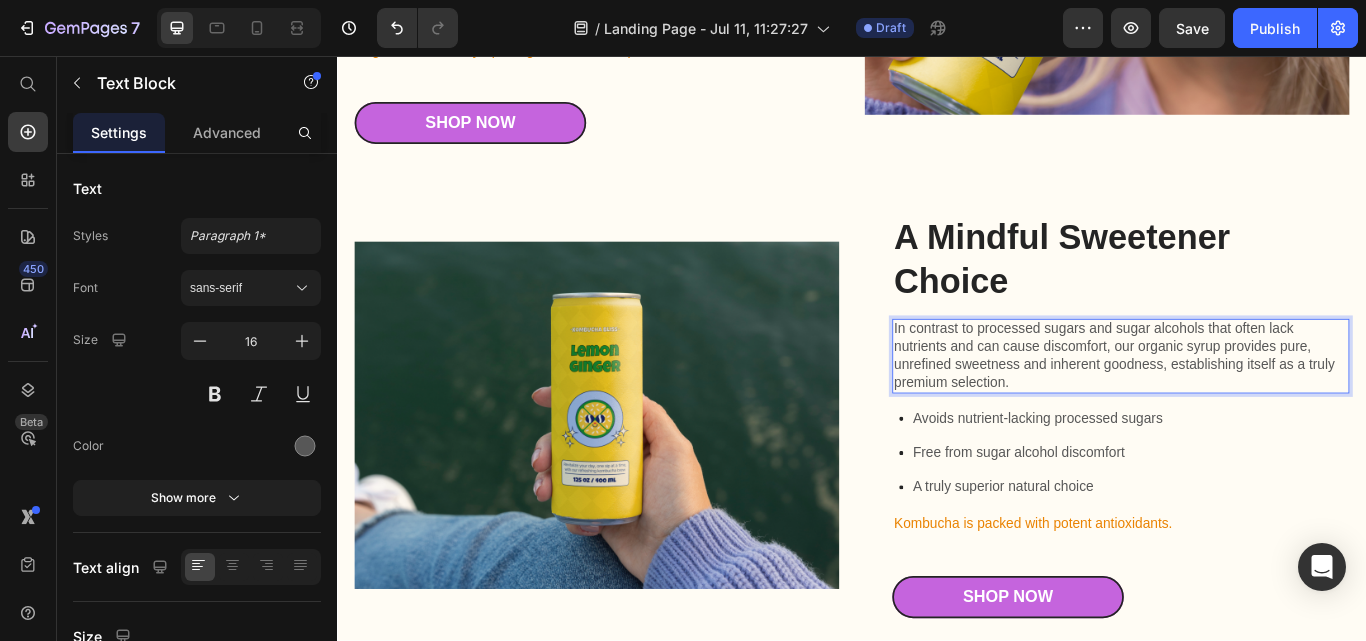 click on "In contrast to processed sugars and sugar alcohols that often lack nutrients and can cause discomfort, our organic syrup provides pure, unrefined sweetness and inherent goodness, establishing itself as a truly premium selection." at bounding box center (1250, 406) 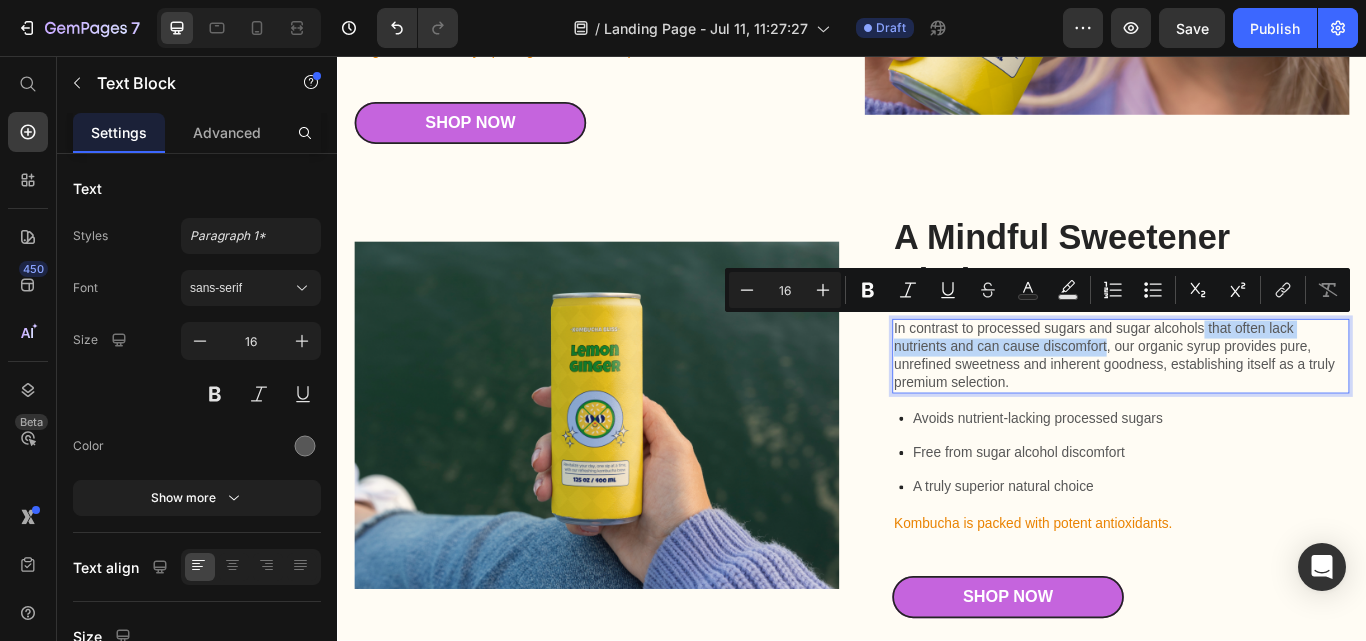 drag, startPoint x: 1342, startPoint y: 367, endPoint x: 1225, endPoint y: 391, distance: 119.43617 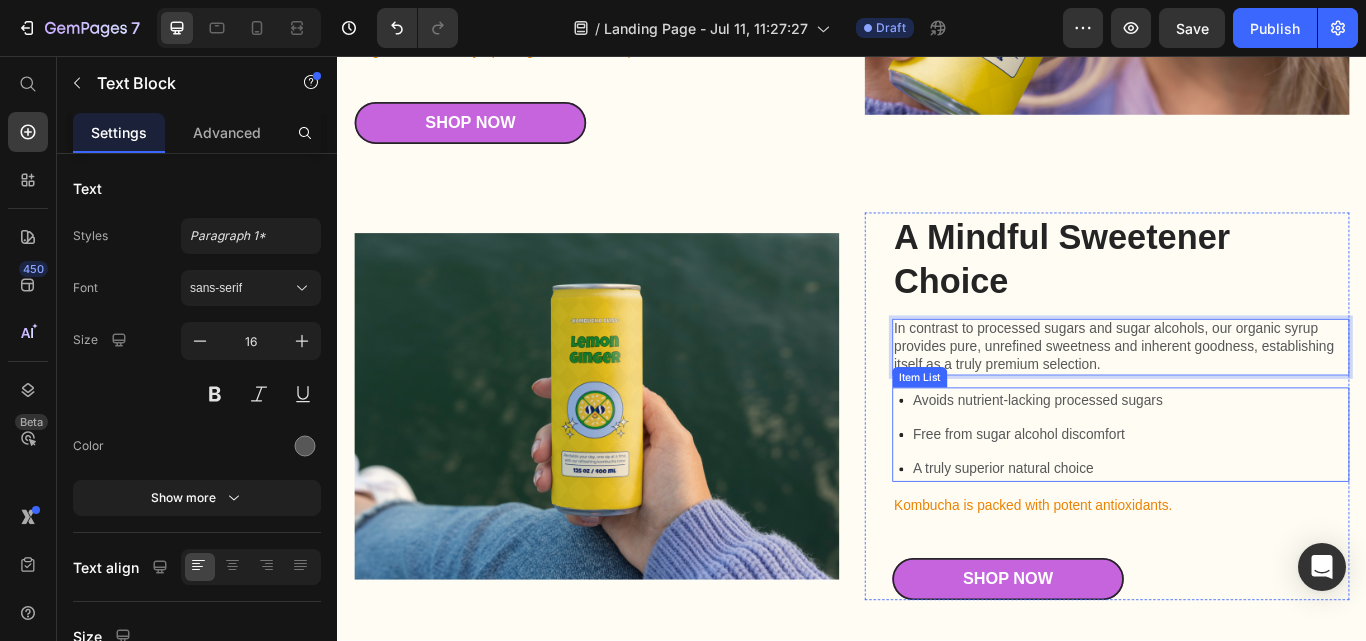 click on "Avoids nutrient-lacking processed sugars
Free from sugar alcohol discomfort
A truly superior natural choice" at bounding box center [1254, 498] 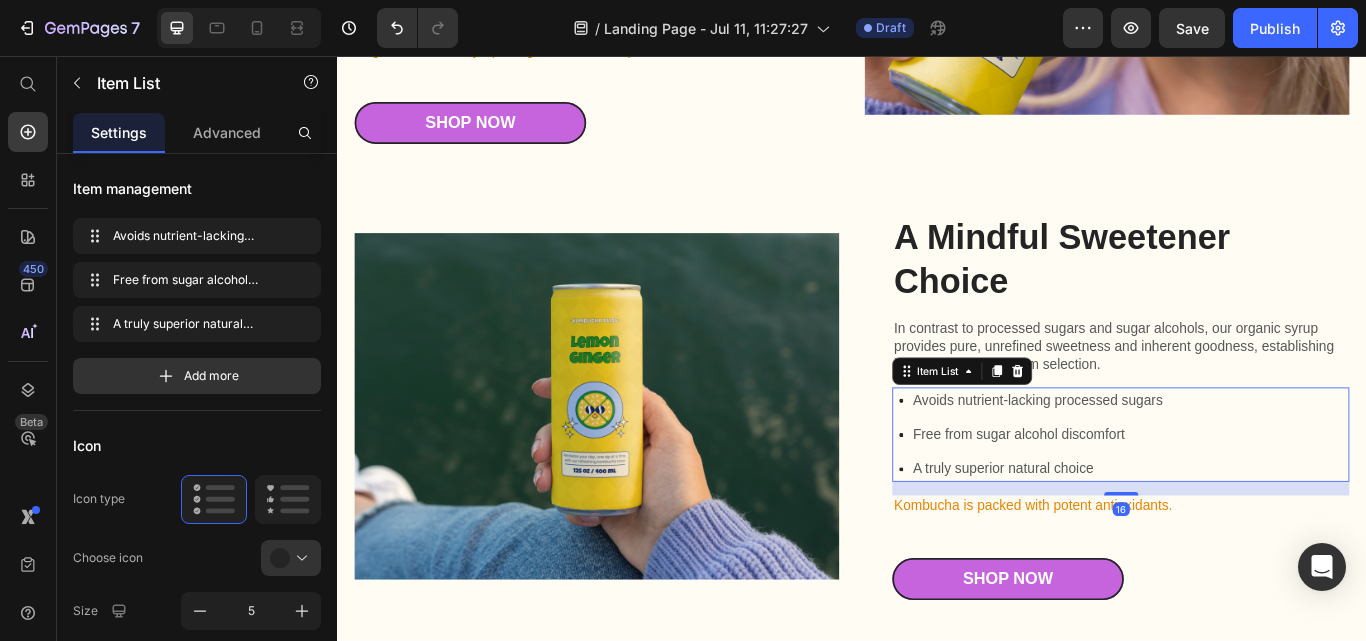scroll, scrollTop: 2190, scrollLeft: 0, axis: vertical 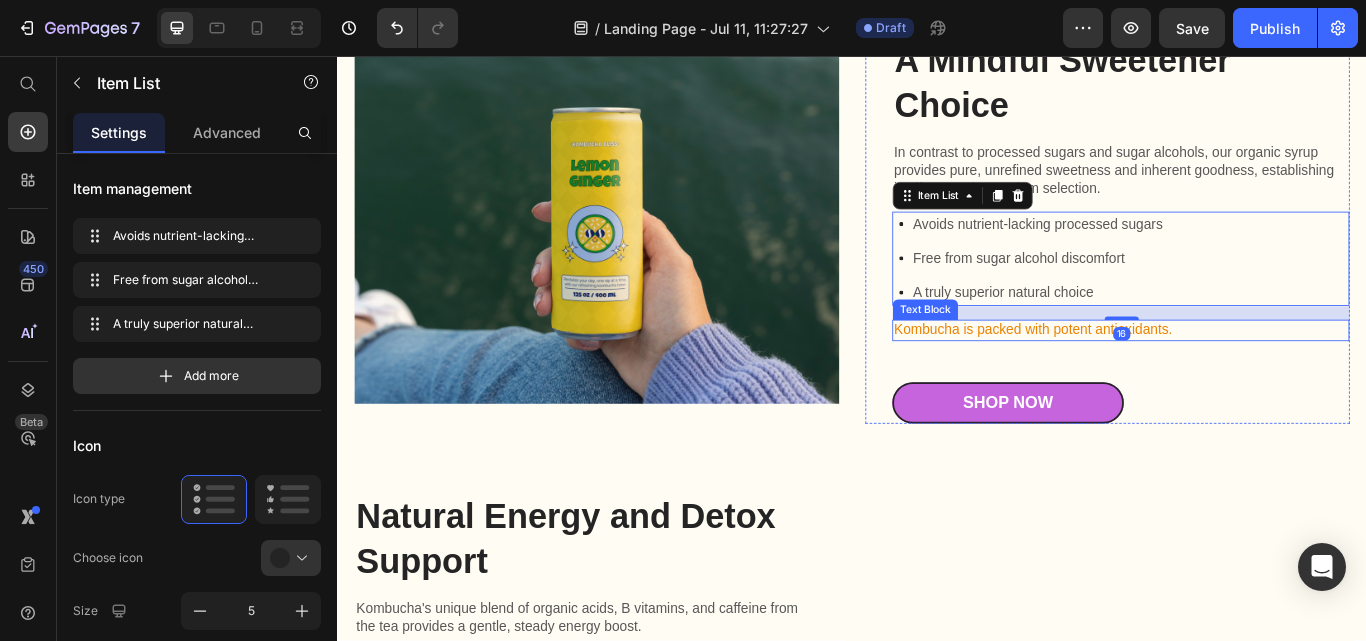 click on "Kombucha is packed with potent antioxidants." at bounding box center (1250, 376) 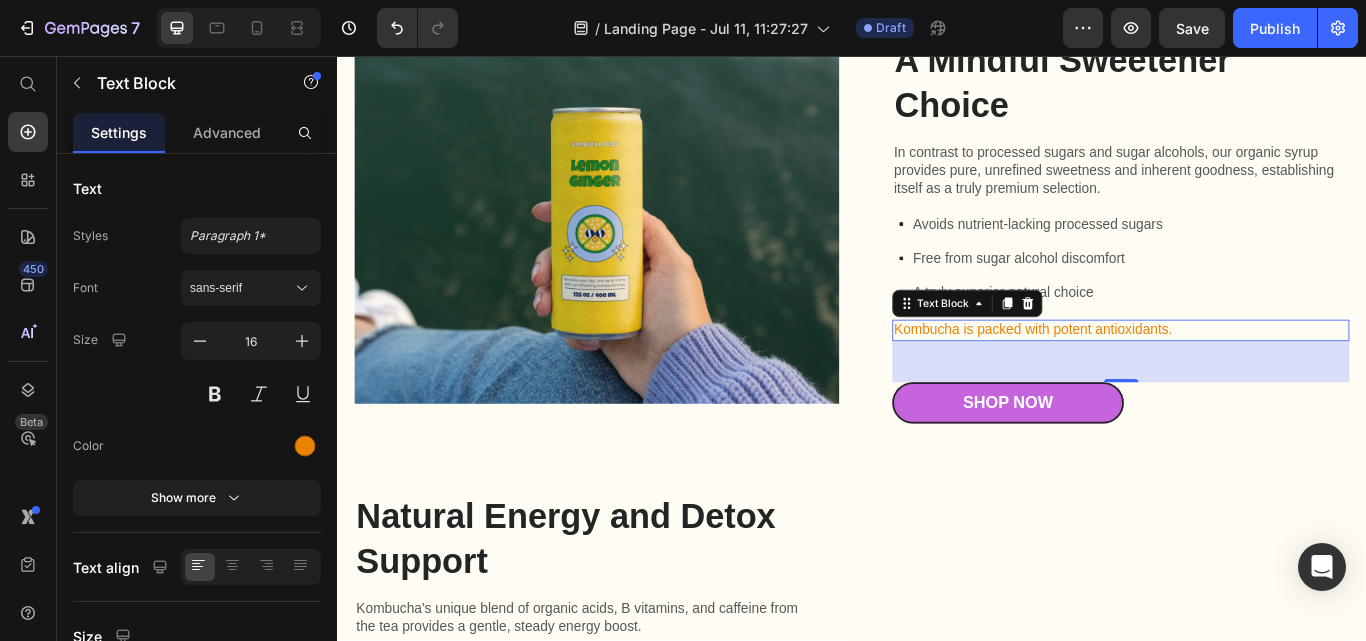 click on "Kombucha is packed with potent antioxidants." at bounding box center (1250, 376) 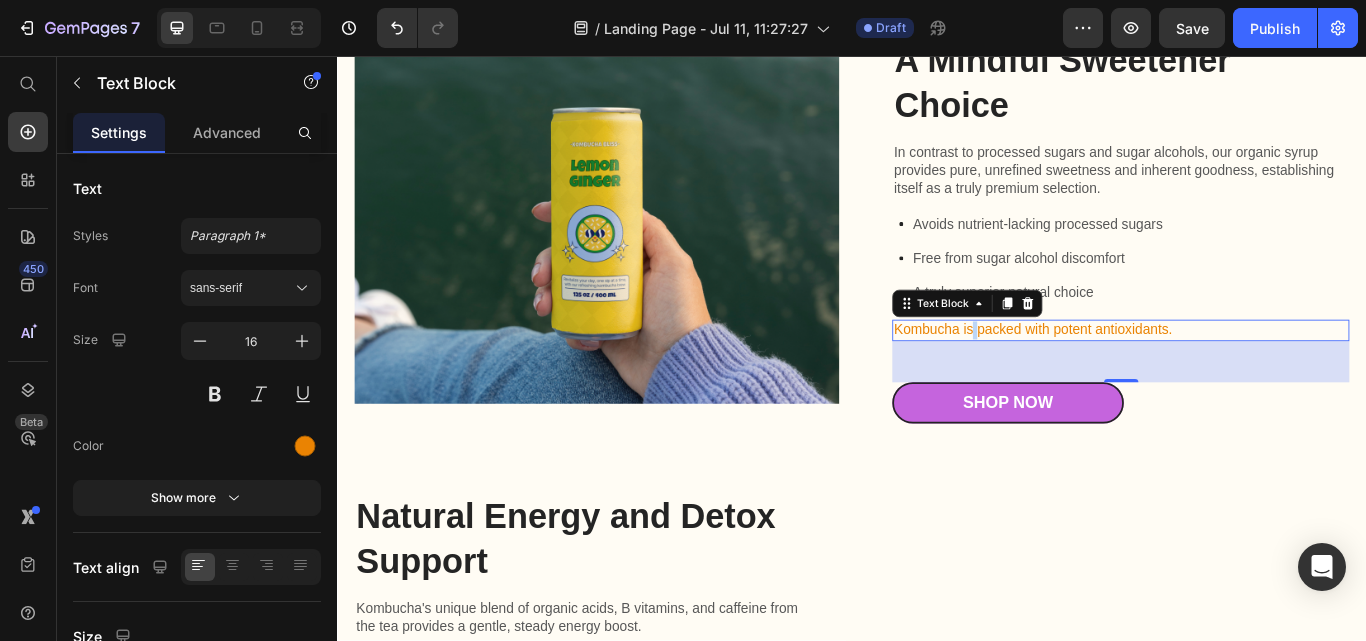 click on "Kombucha is packed with potent antioxidants." at bounding box center (1250, 376) 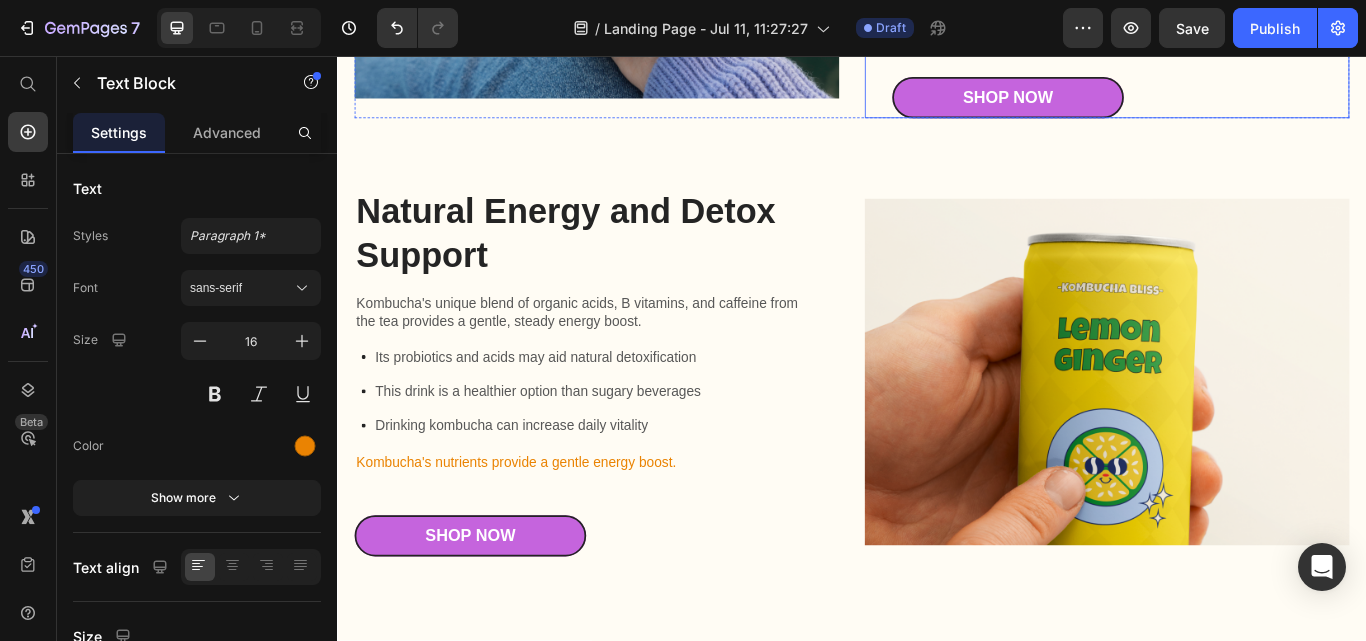 scroll, scrollTop: 2590, scrollLeft: 0, axis: vertical 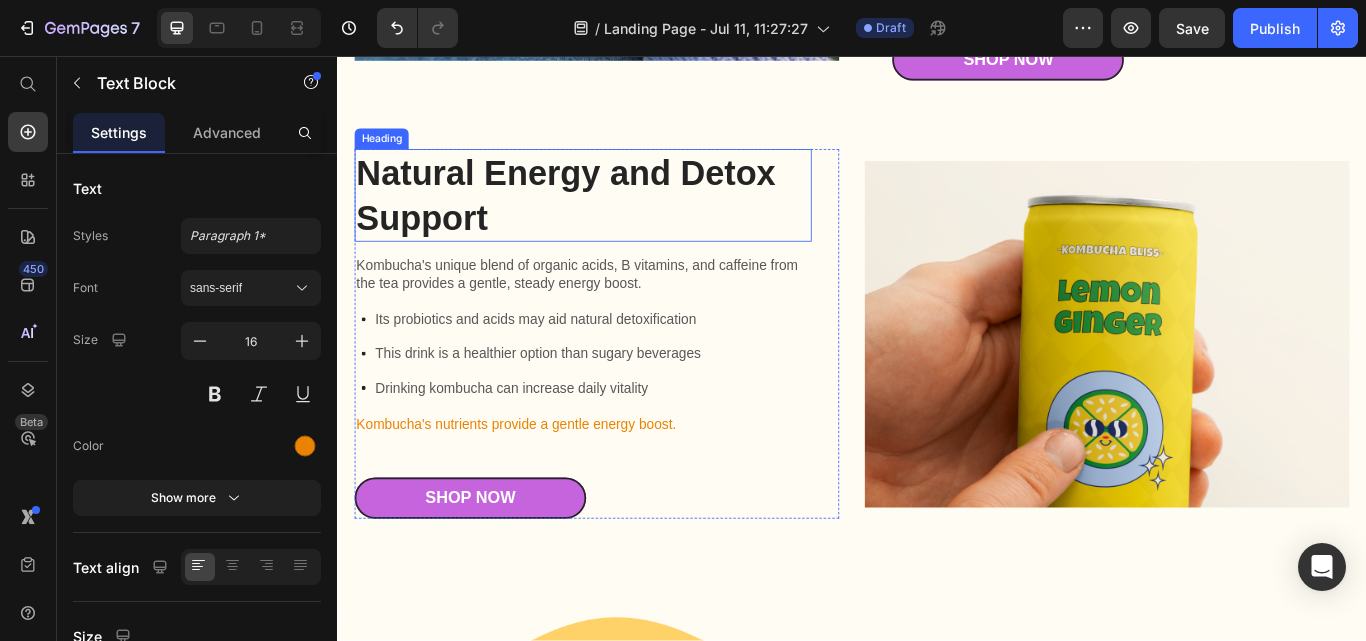 click on "Natural Energy and Detox Support" at bounding box center (623, 219) 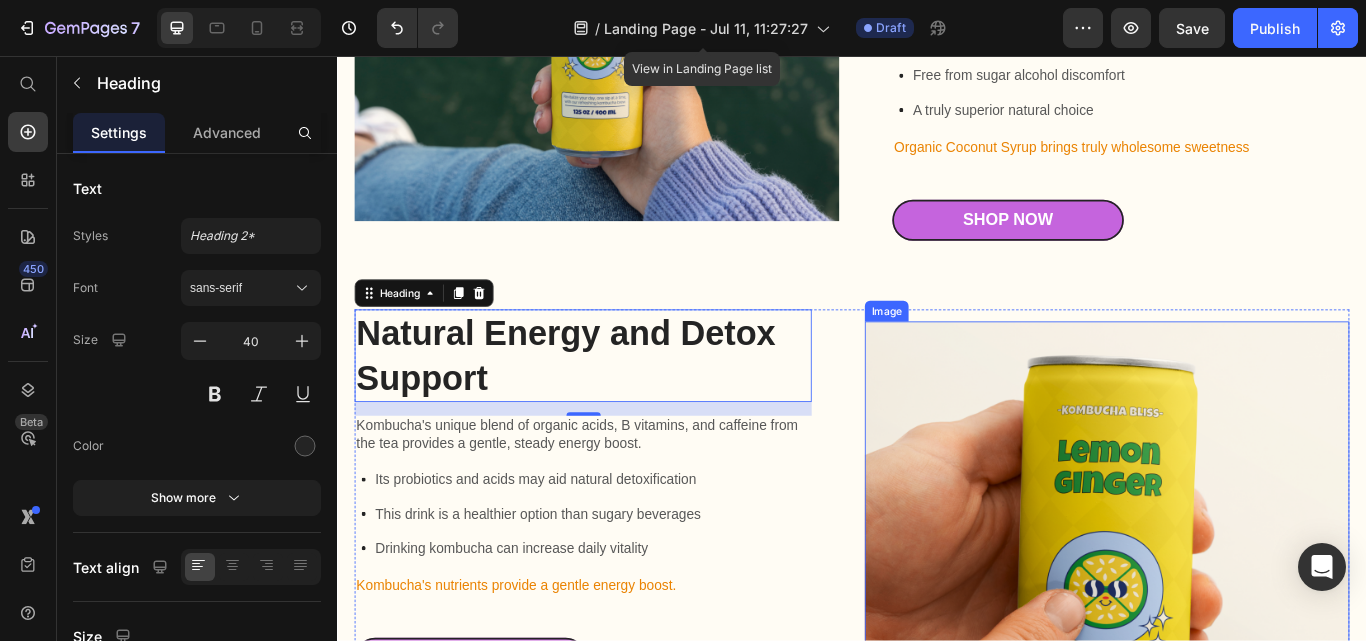 scroll, scrollTop: 2390, scrollLeft: 0, axis: vertical 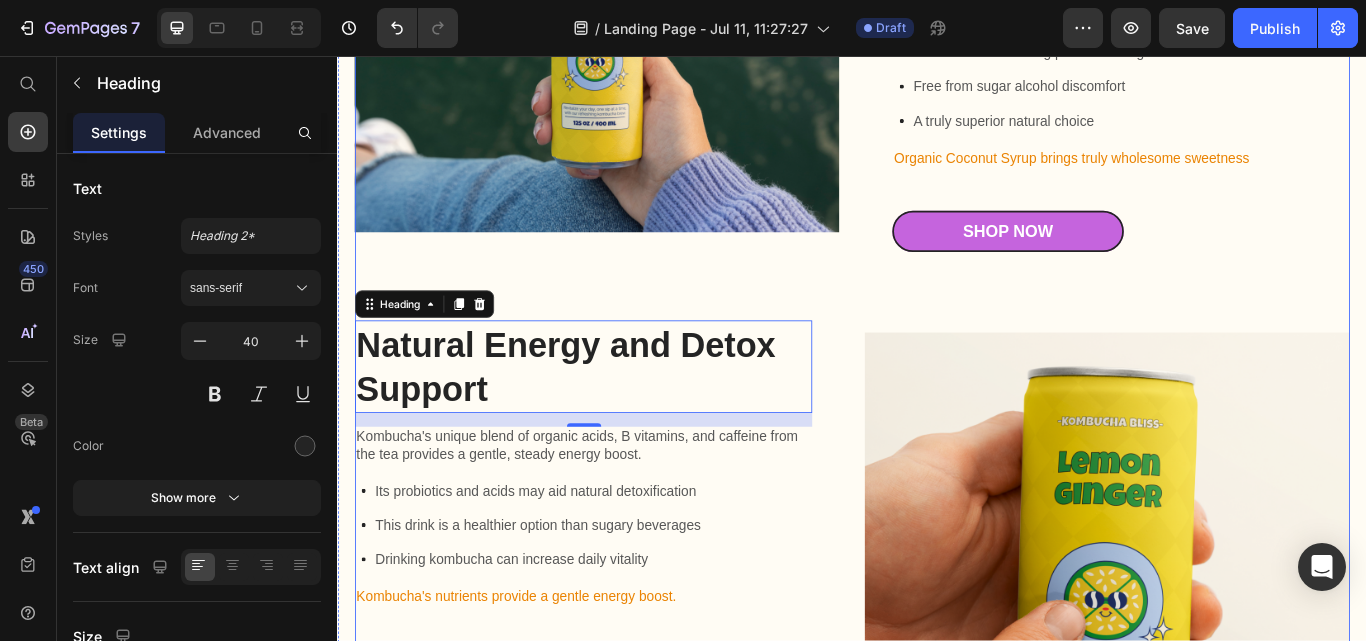 click on "Natural Energy and Detox Support" at bounding box center (623, 419) 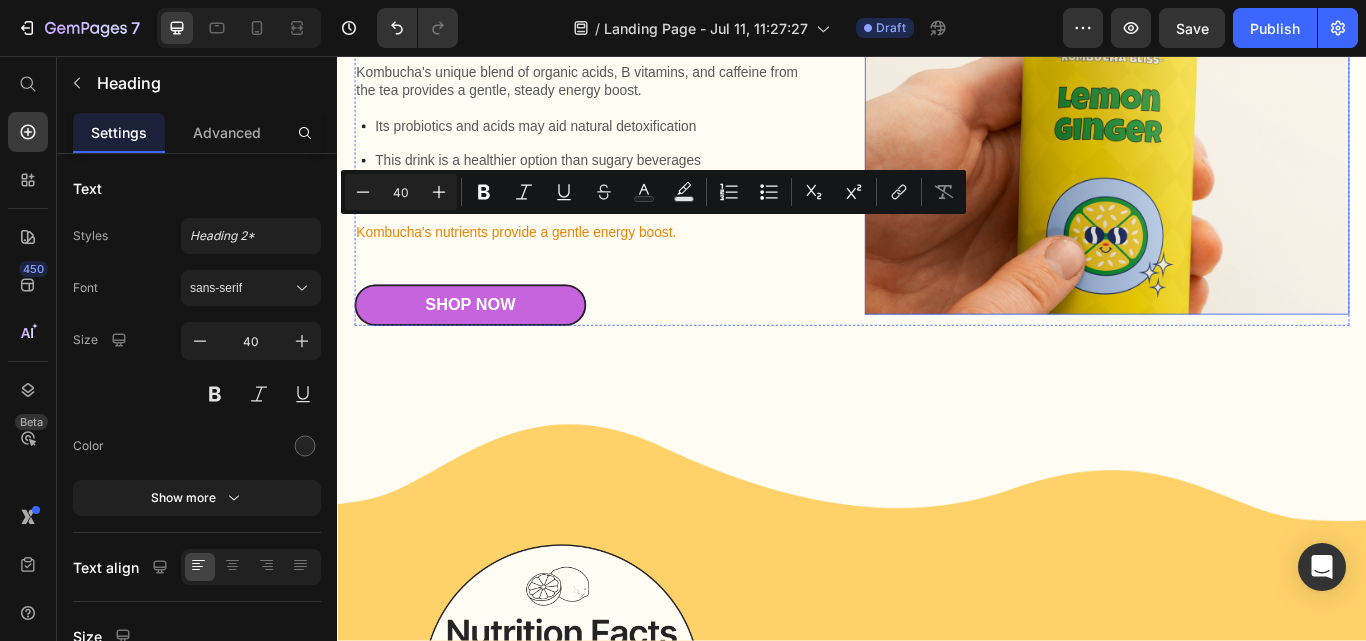 scroll, scrollTop: 2415, scrollLeft: 0, axis: vertical 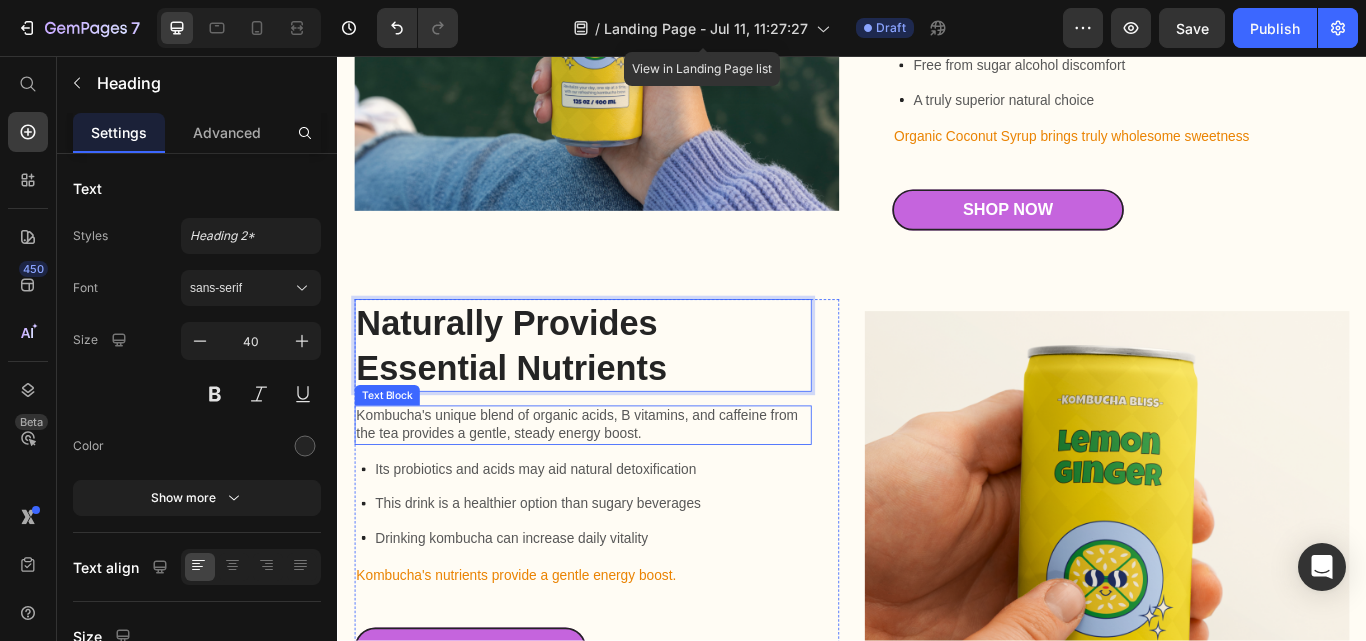 click on "Kombucha's unique blend of organic acids, B vitamins, and caffeine from the tea provides a gentle, steady energy boost." at bounding box center (623, 487) 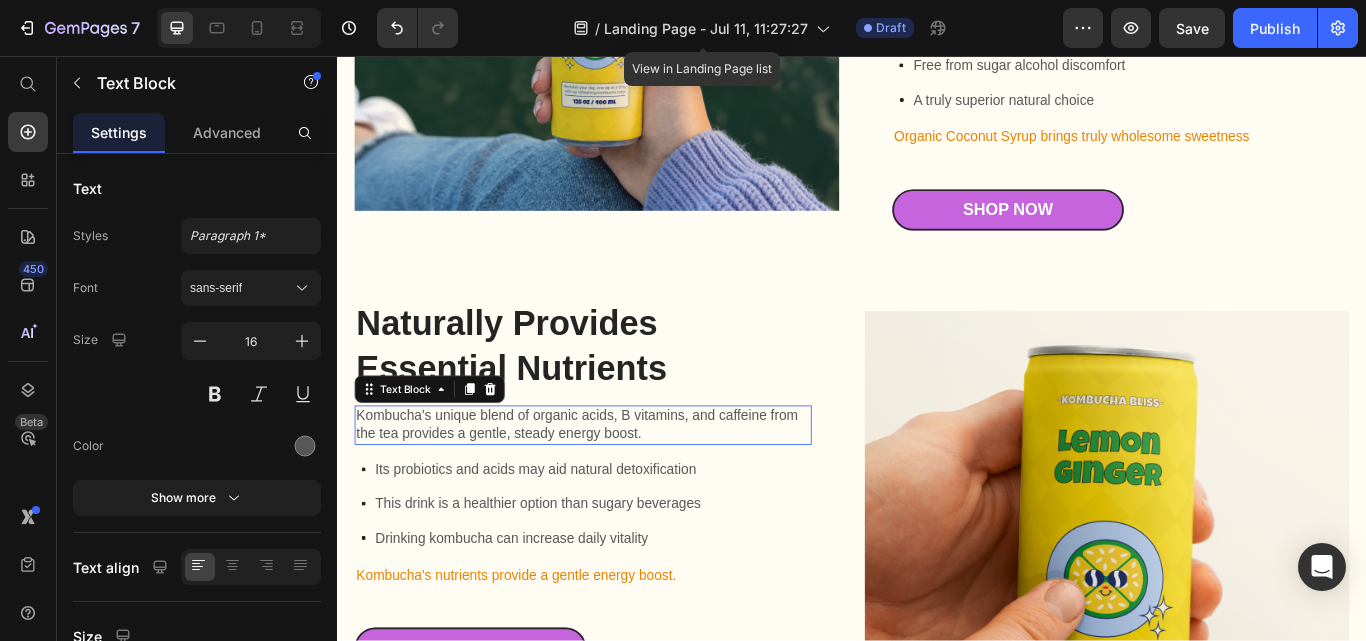 scroll, scrollTop: 0, scrollLeft: 0, axis: both 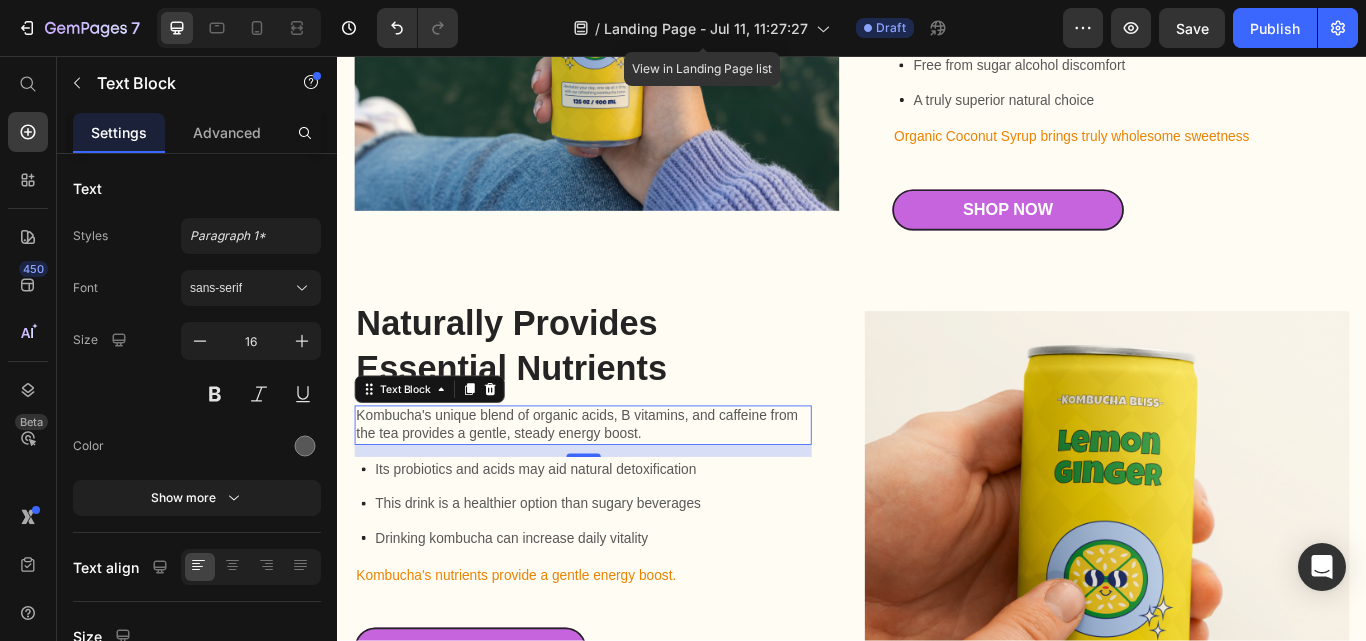 click on "Kombucha's unique blend of organic acids, B vitamins, and caffeine from the tea provides a gentle, steady energy boost." at bounding box center (623, 487) 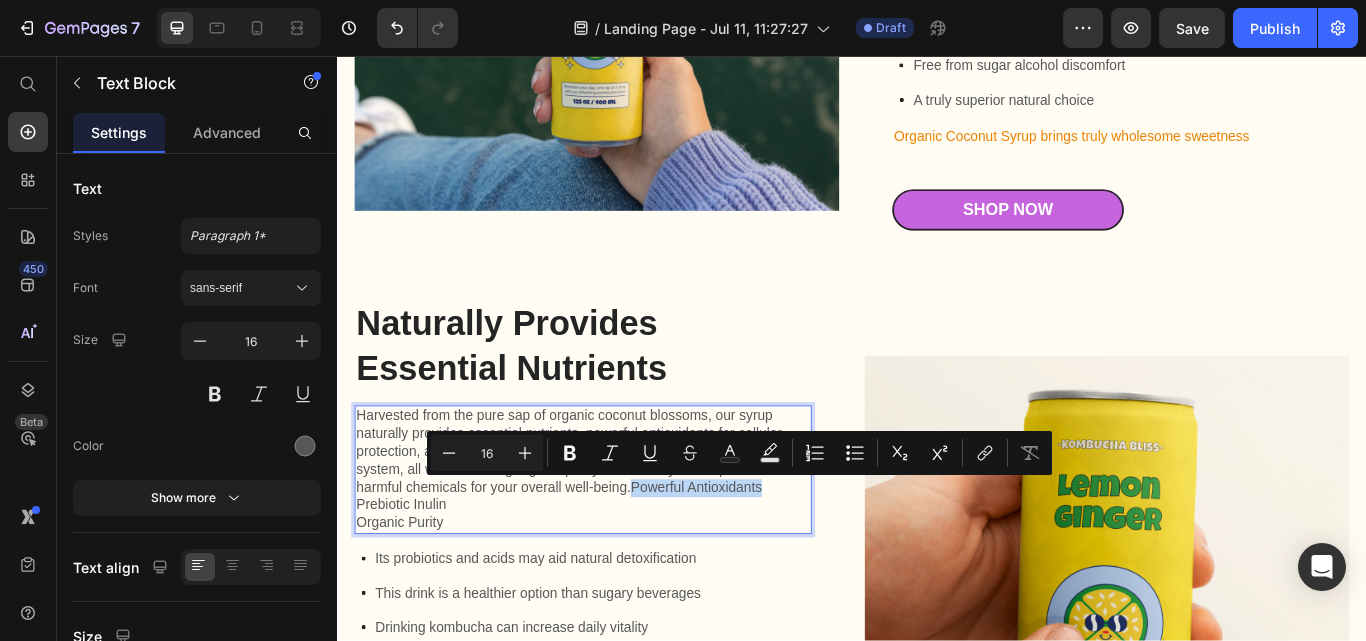 drag, startPoint x: 681, startPoint y: 558, endPoint x: 832, endPoint y: 557, distance: 151.00331 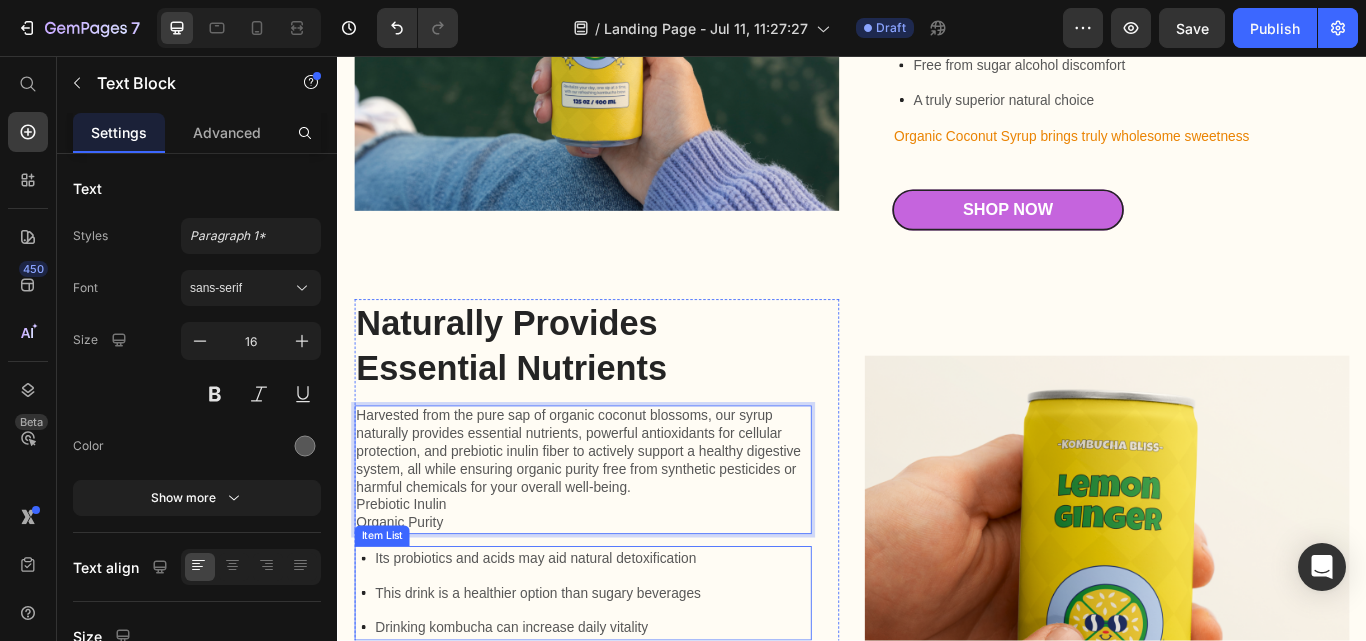 click on "Its probiotics and acids may aid natural detoxification" at bounding box center (571, 643) 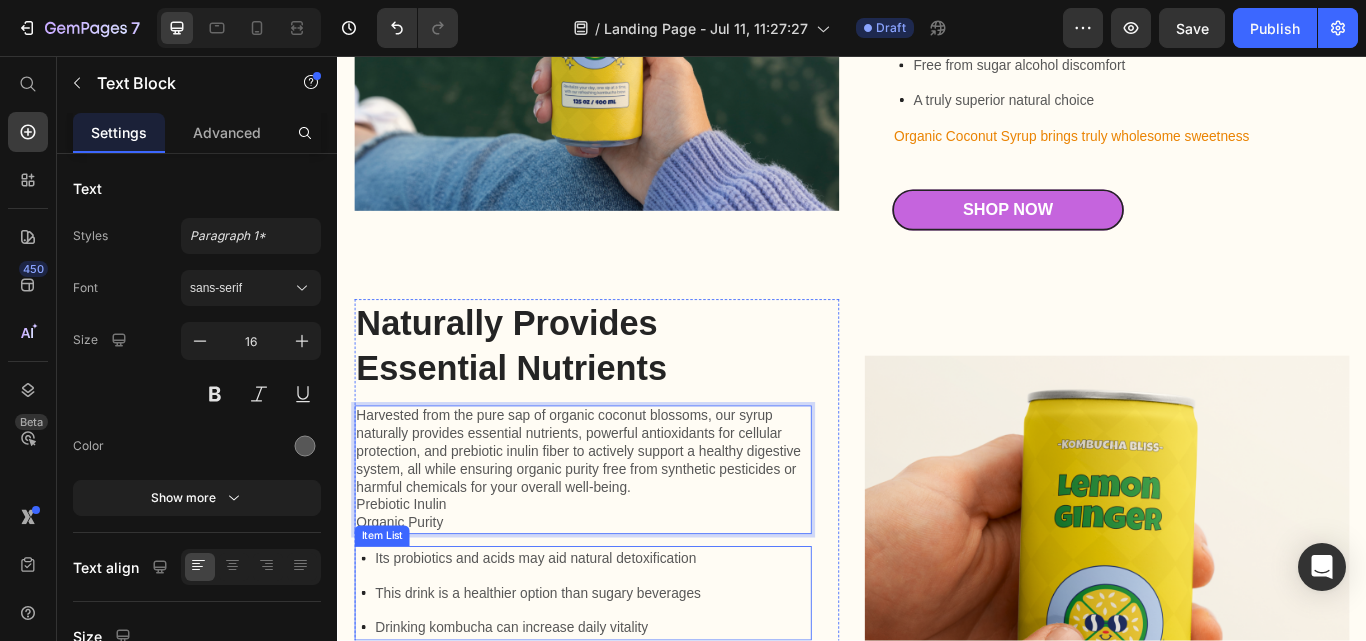 click on "Its probiotics and acids may aid natural detoxification" at bounding box center [571, 643] 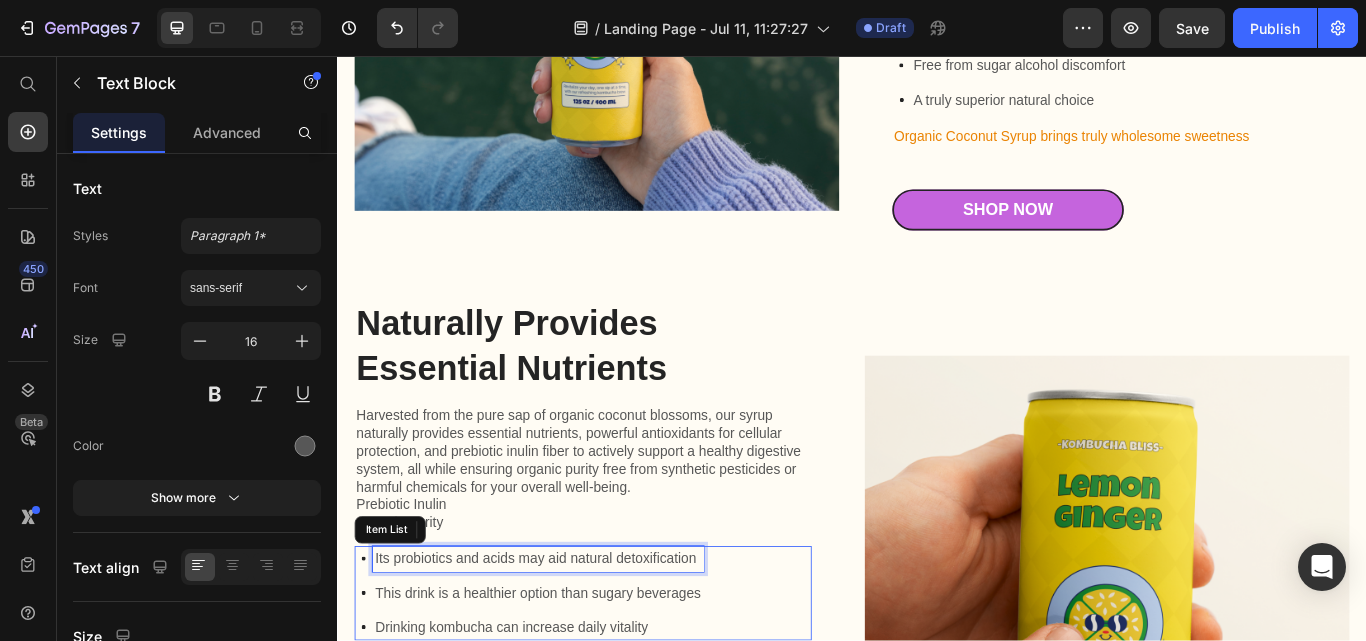 click on "Its probiotics and acids may aid natural detoxification" at bounding box center [571, 643] 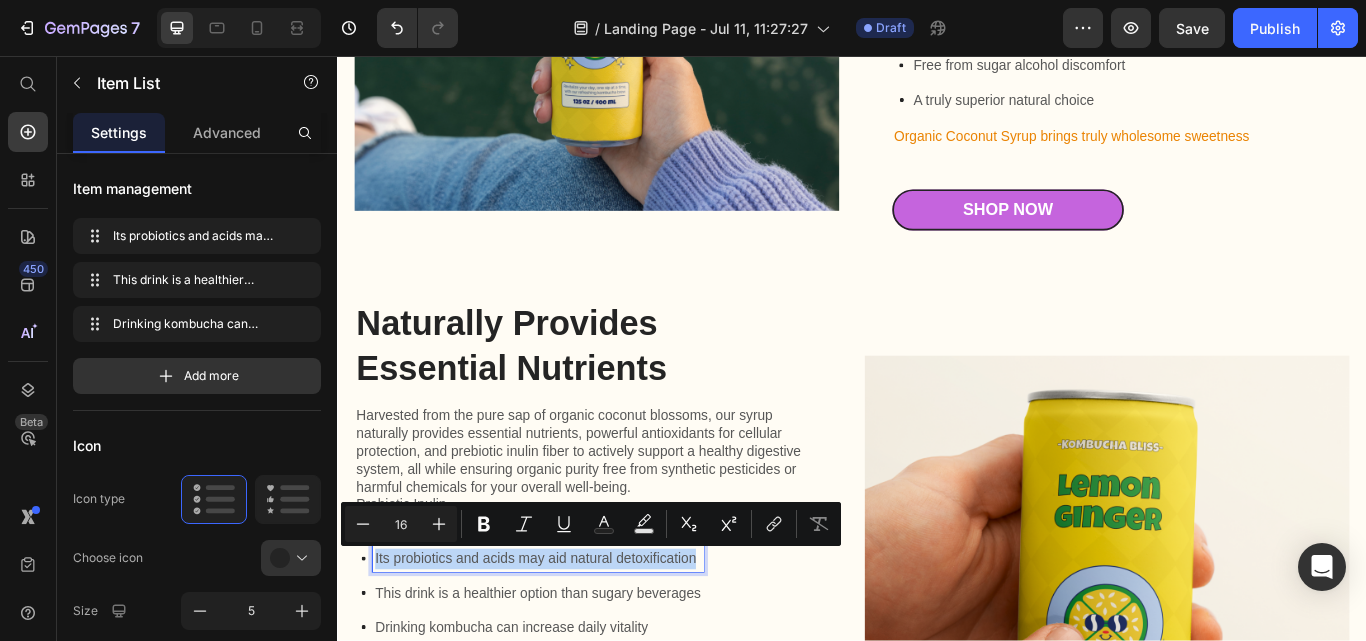 scroll, scrollTop: 30, scrollLeft: 0, axis: vertical 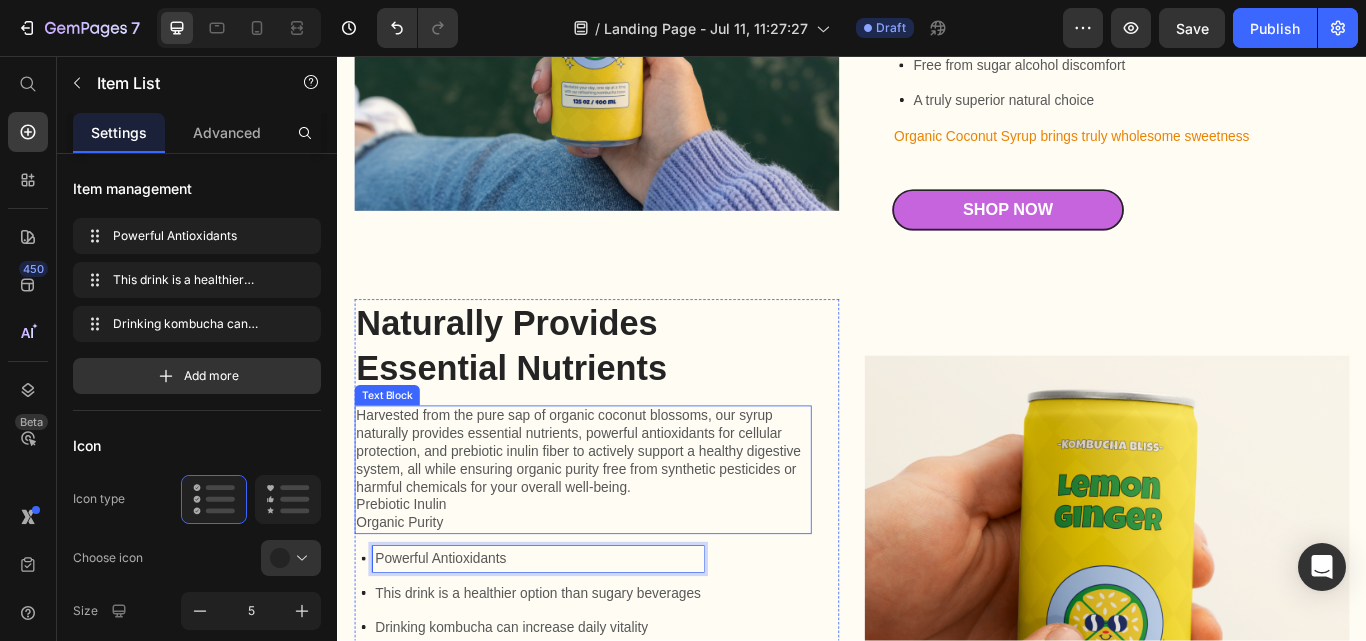 click on "Prebiotic Inulin" at bounding box center (623, 580) 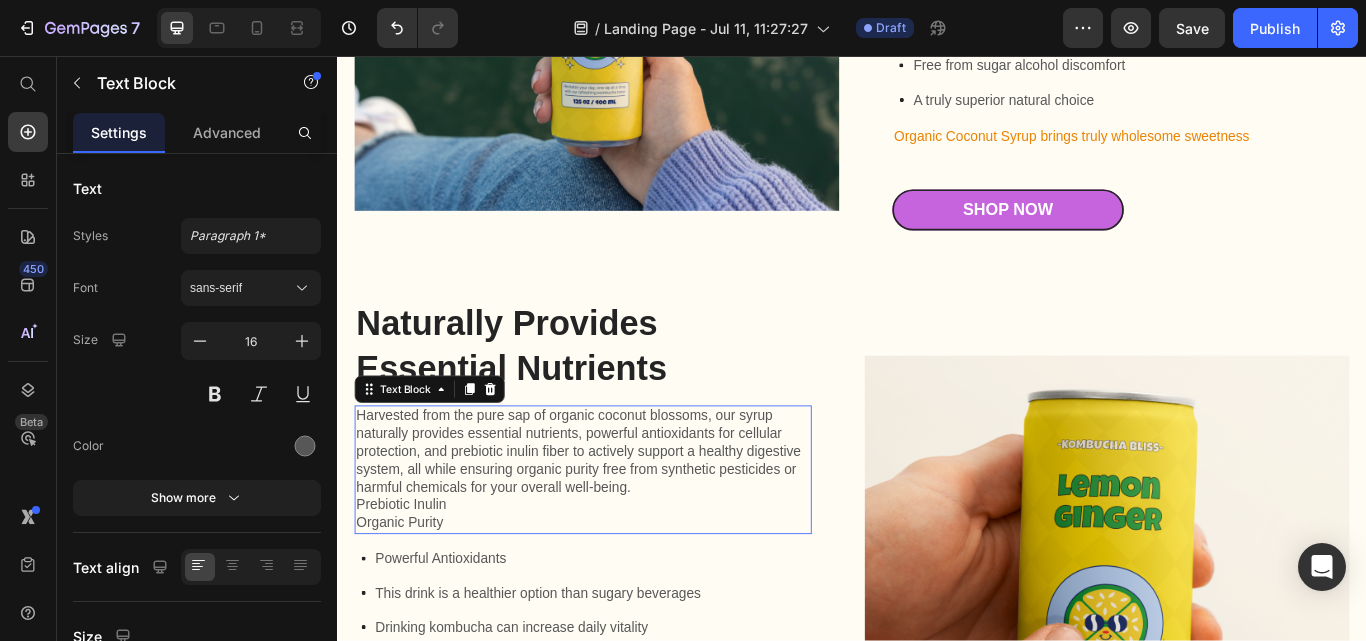 scroll, scrollTop: 0, scrollLeft: 0, axis: both 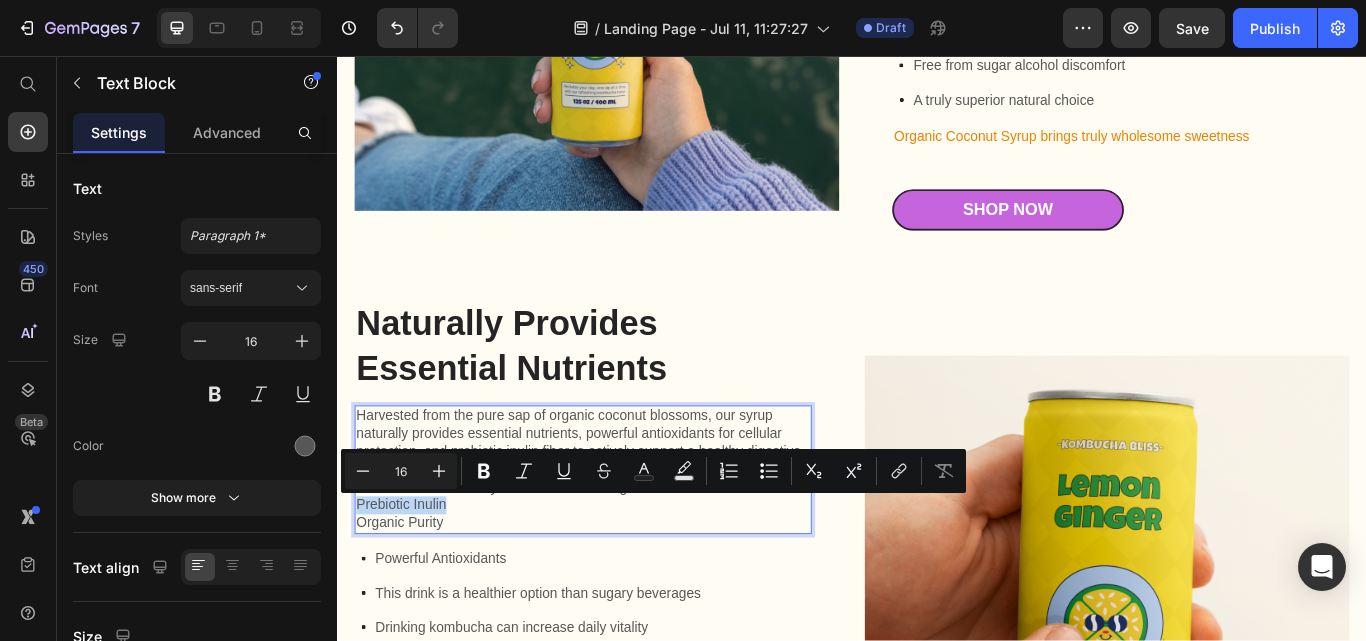 drag, startPoint x: 465, startPoint y: 579, endPoint x: 359, endPoint y: 578, distance: 106.004715 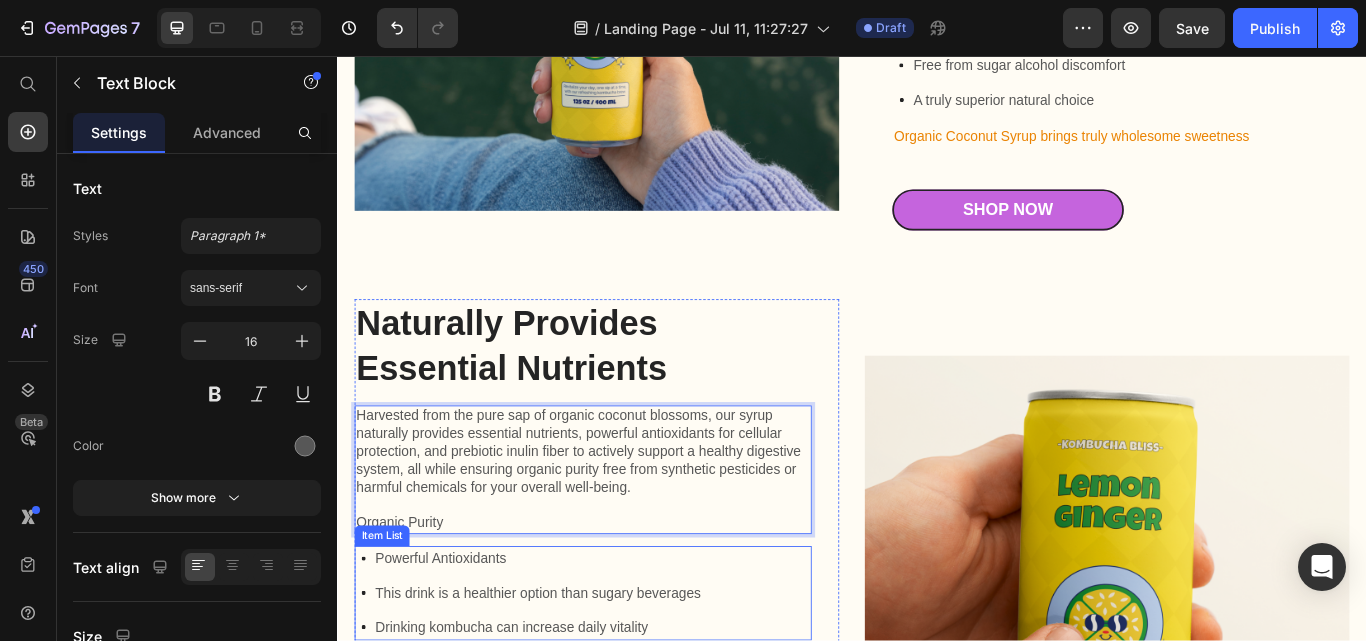 click on "This drink is a healthier option than sugary beverages" at bounding box center (571, 683) 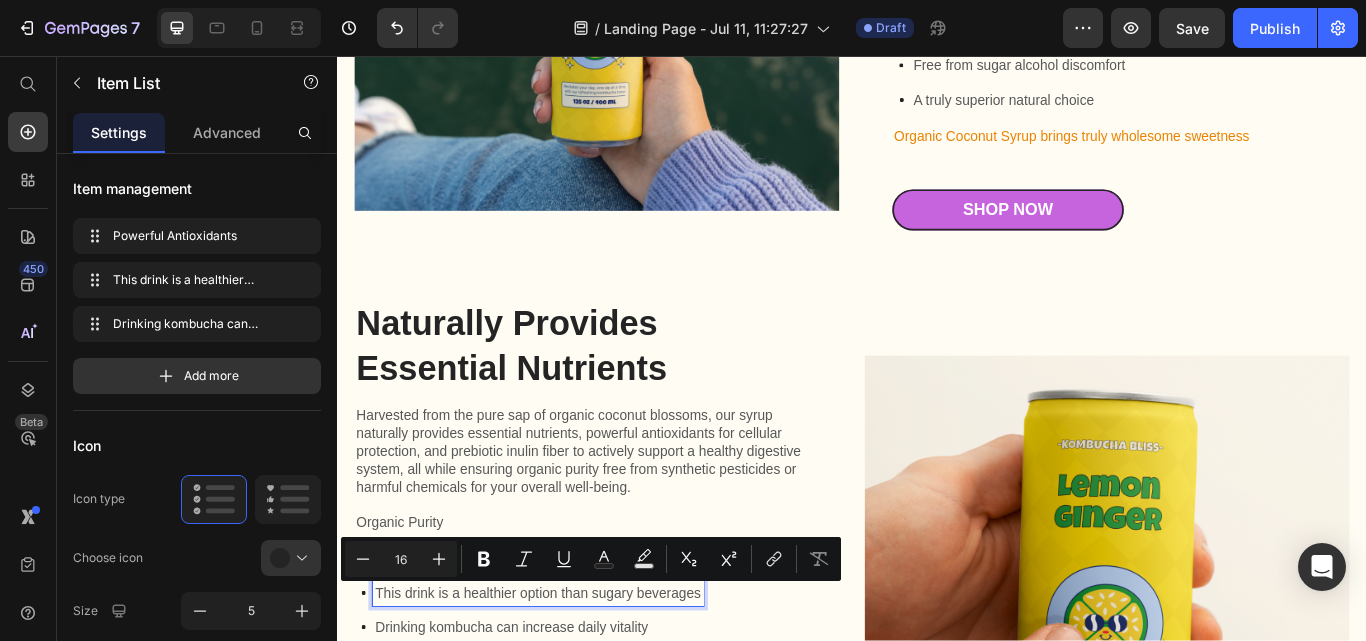 scroll, scrollTop: 70, scrollLeft: 0, axis: vertical 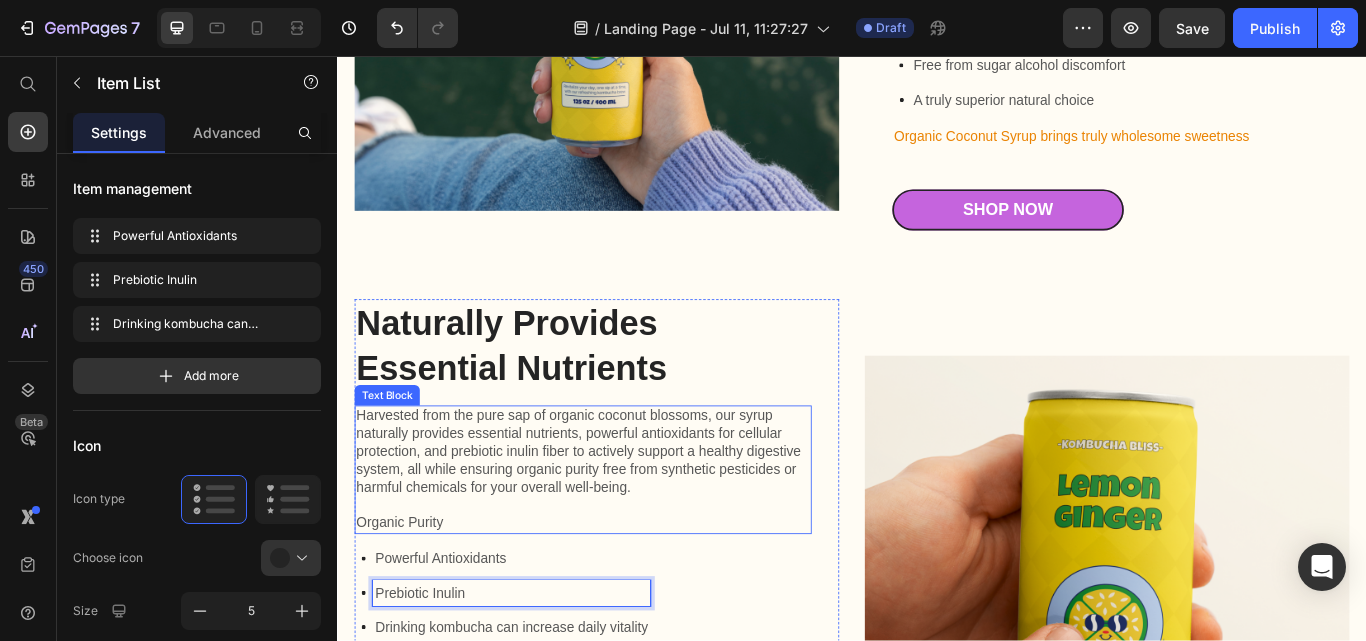click on "Organic Purity" at bounding box center (623, 601) 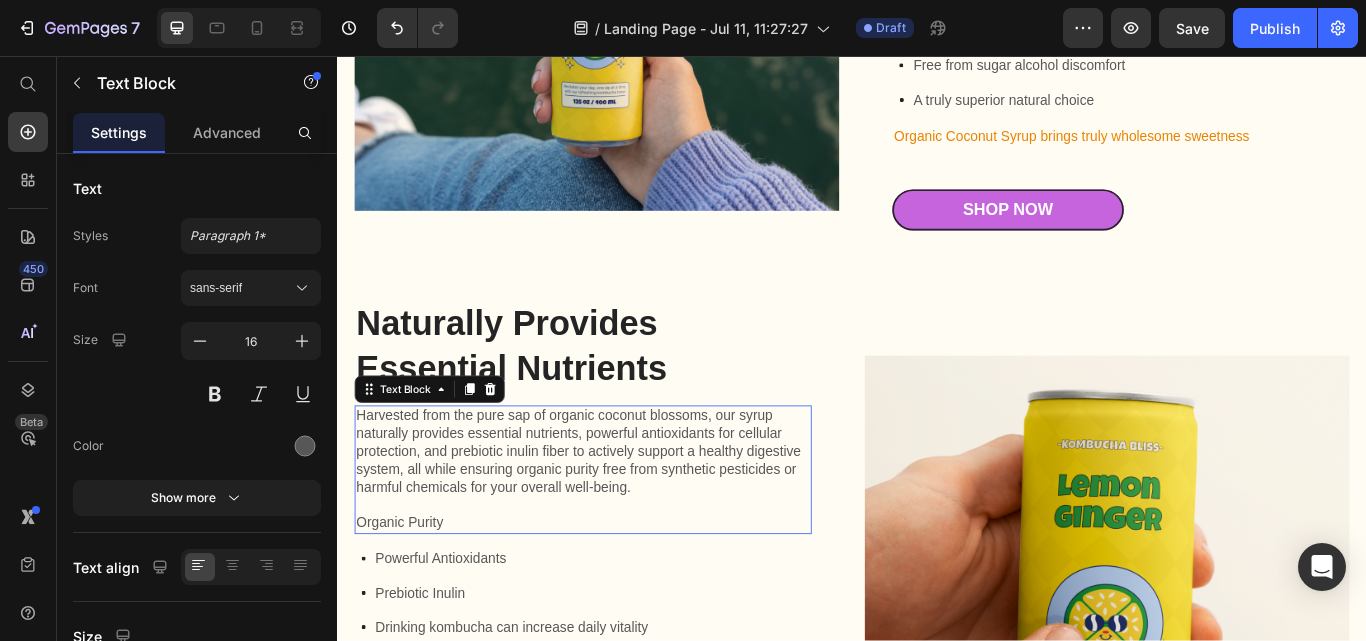 scroll, scrollTop: 0, scrollLeft: 0, axis: both 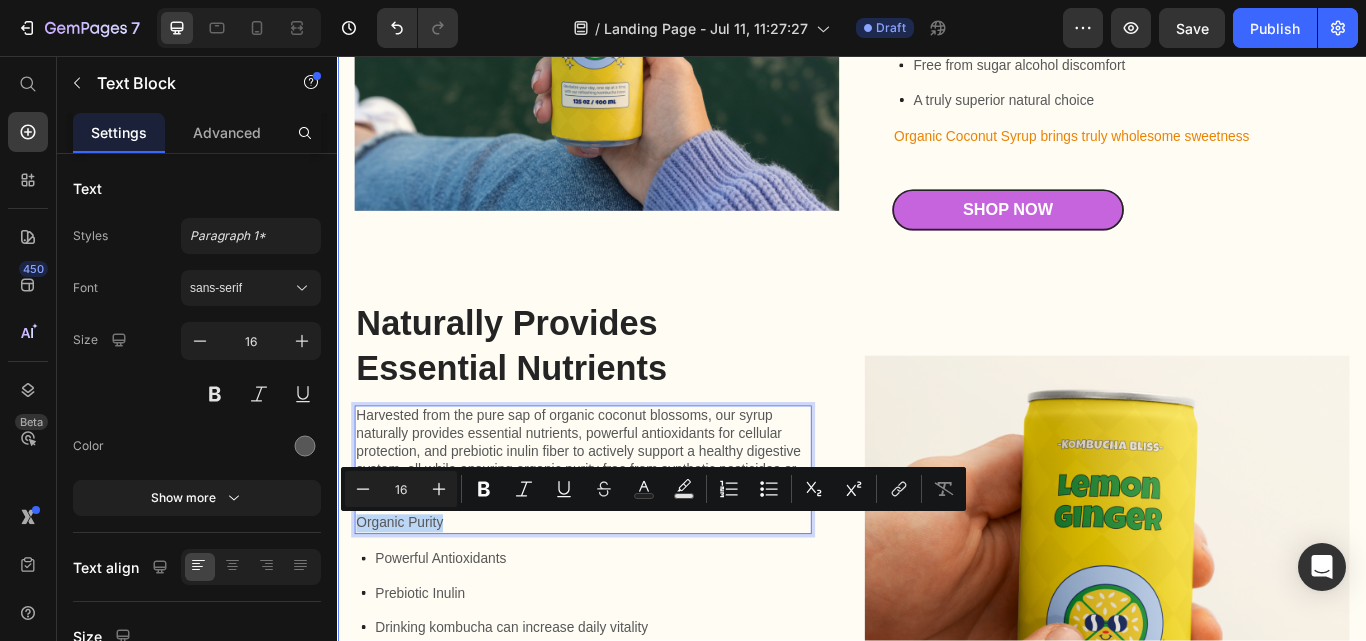 drag, startPoint x: 461, startPoint y: 599, endPoint x: 342, endPoint y: 608, distance: 119.33985 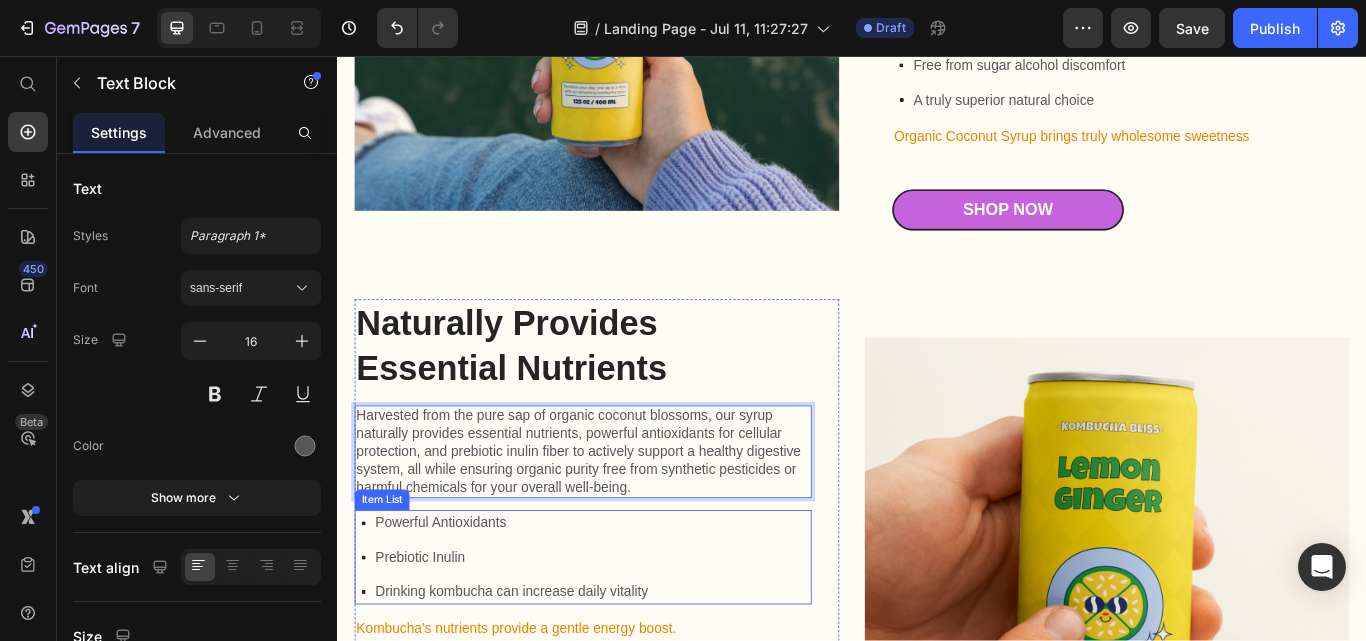 click on "Drinking kombucha can increase daily vitality" at bounding box center [540, 681] 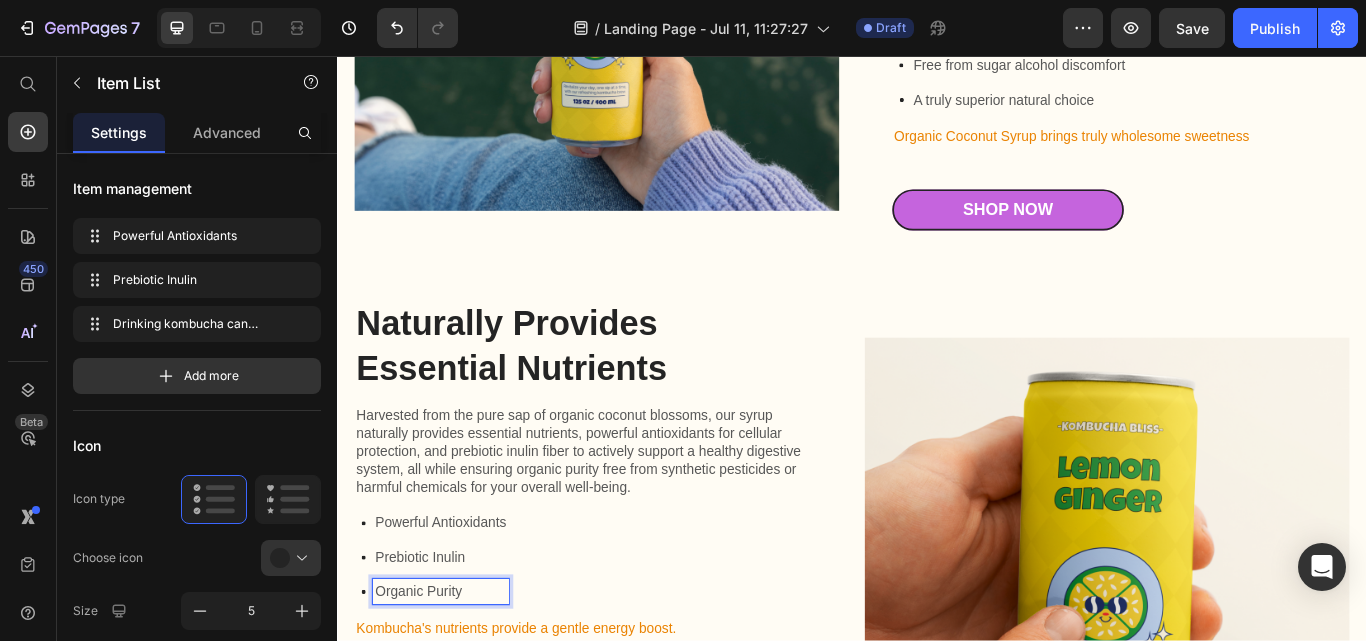 scroll, scrollTop: 136, scrollLeft: 0, axis: vertical 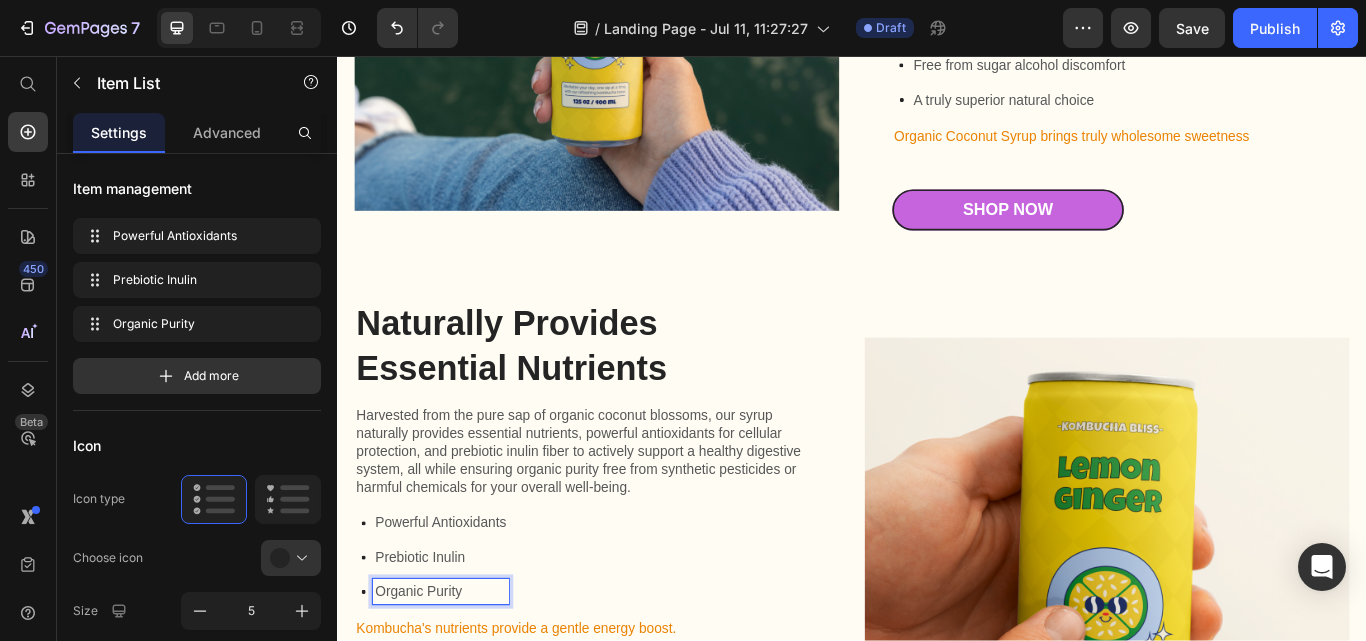click on "Powerful Antioxidants
Prebiotic Inulin
Organic Purity" at bounding box center (627, 641) 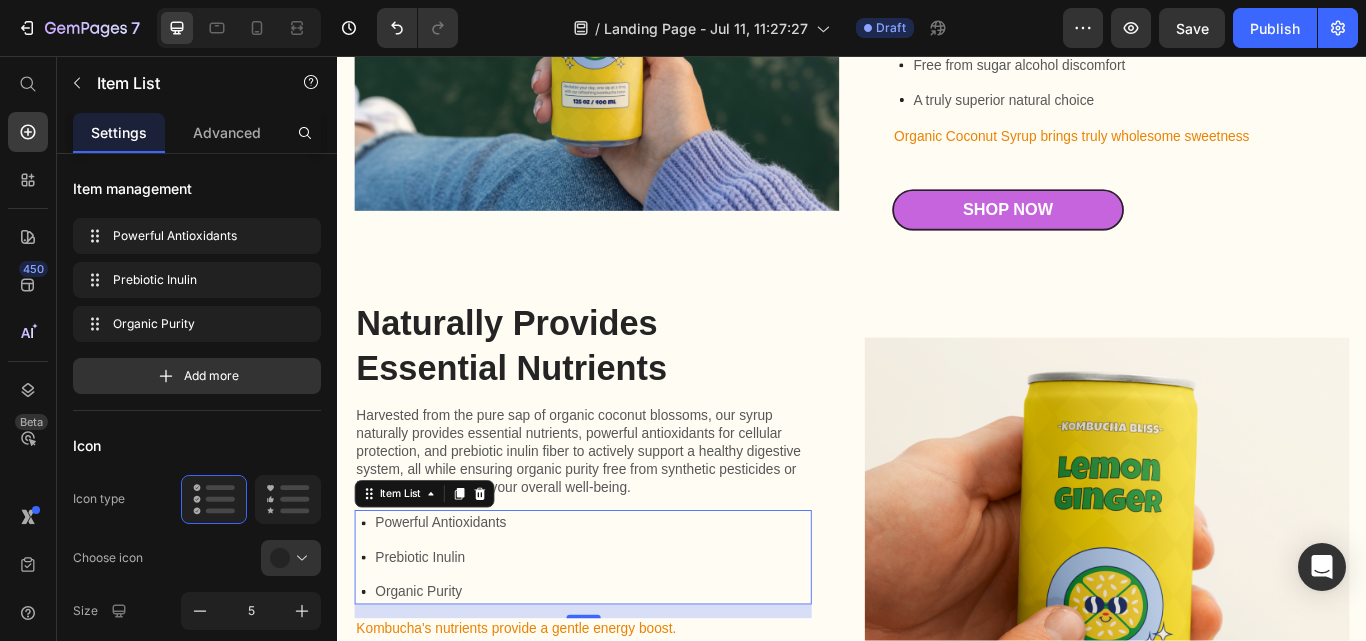 scroll, scrollTop: 2515, scrollLeft: 0, axis: vertical 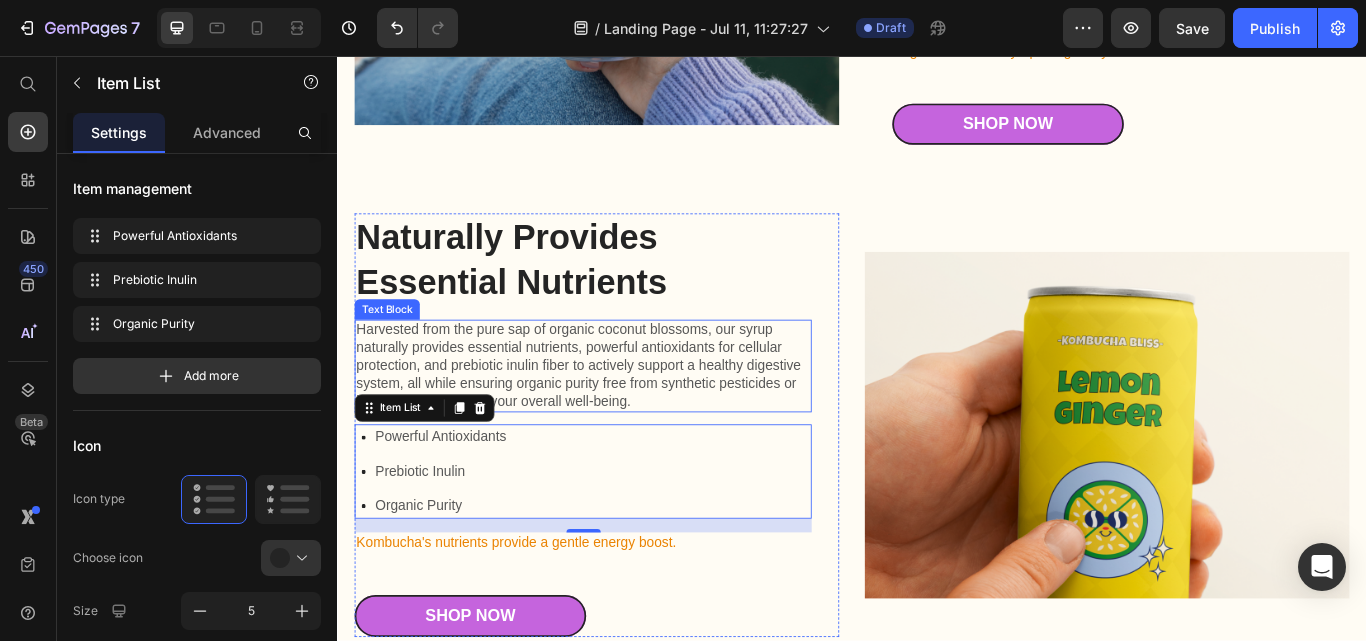 click on "Harvested from the pure sap of organic coconut blossoms, our syrup naturally provides essential nutrients, powerful antioxidants for cellular protection, and prebiotic inulin fiber to actively support a healthy digestive system, all while ensuring organic purity free from synthetic pesticides or harmful chemicals for your overall well-being." at bounding box center [623, 418] 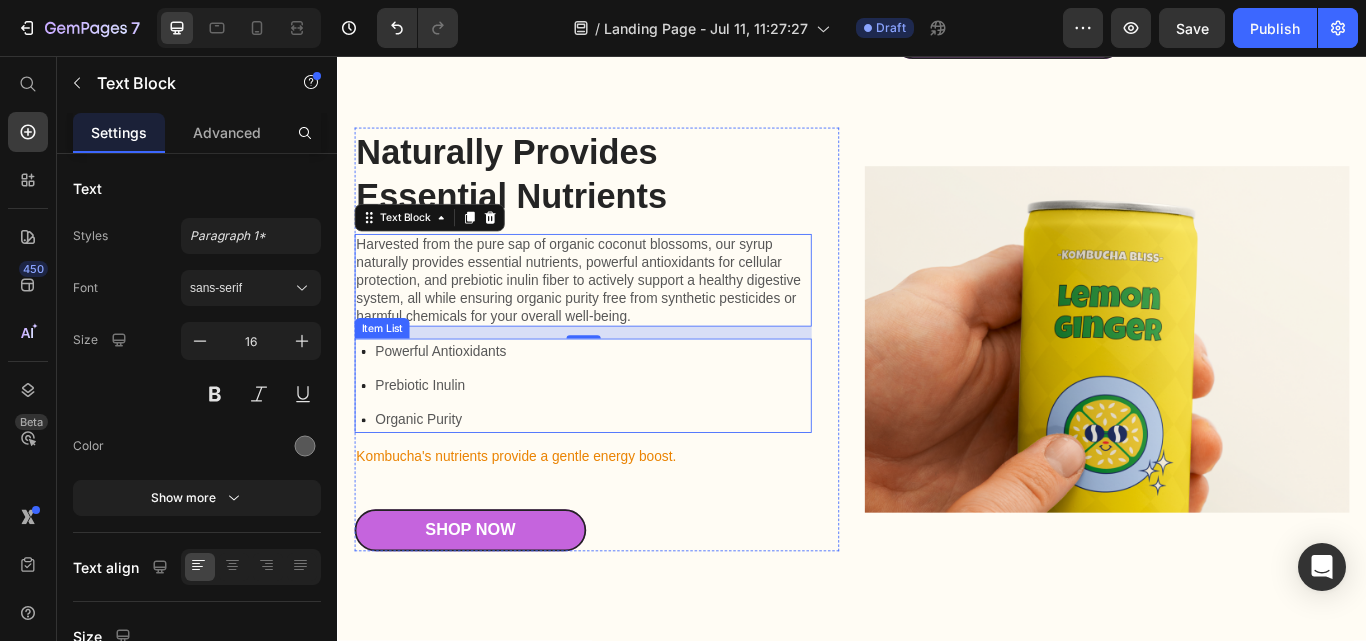 scroll, scrollTop: 2715, scrollLeft: 0, axis: vertical 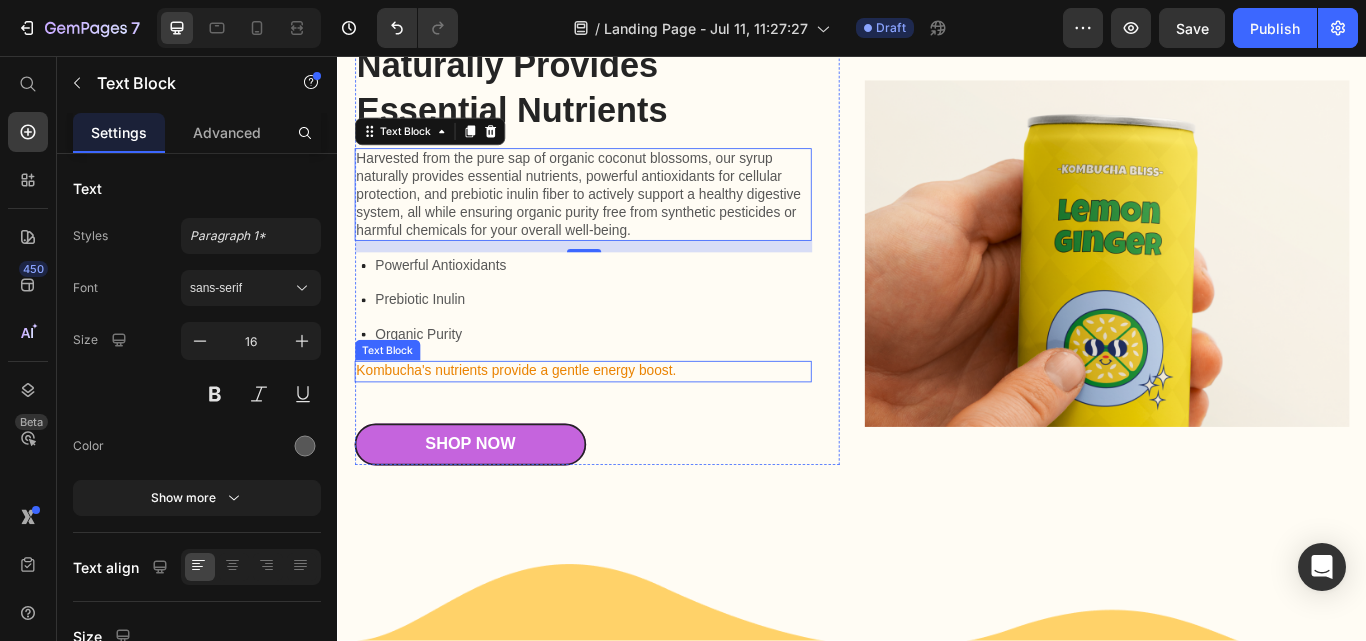 click on "Kombucha's nutrients provide a gentle energy boost." at bounding box center [623, 424] 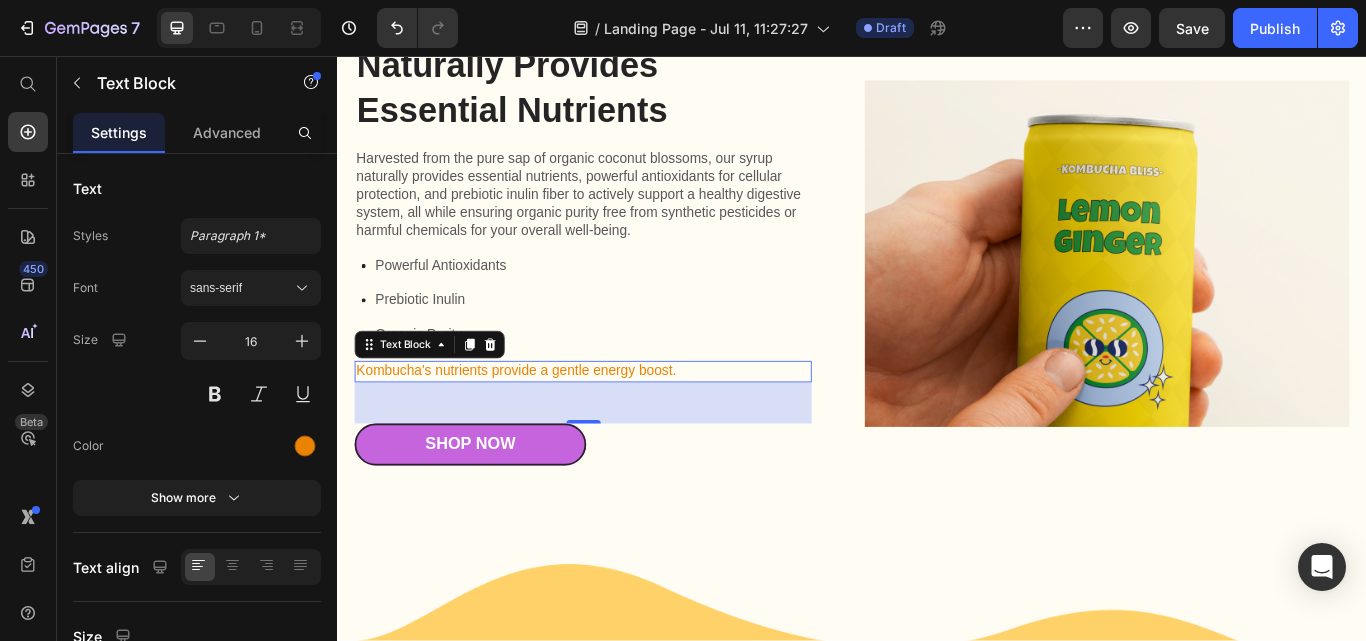 click on "Kombucha's nutrients provide a gentle energy boost." at bounding box center (623, 424) 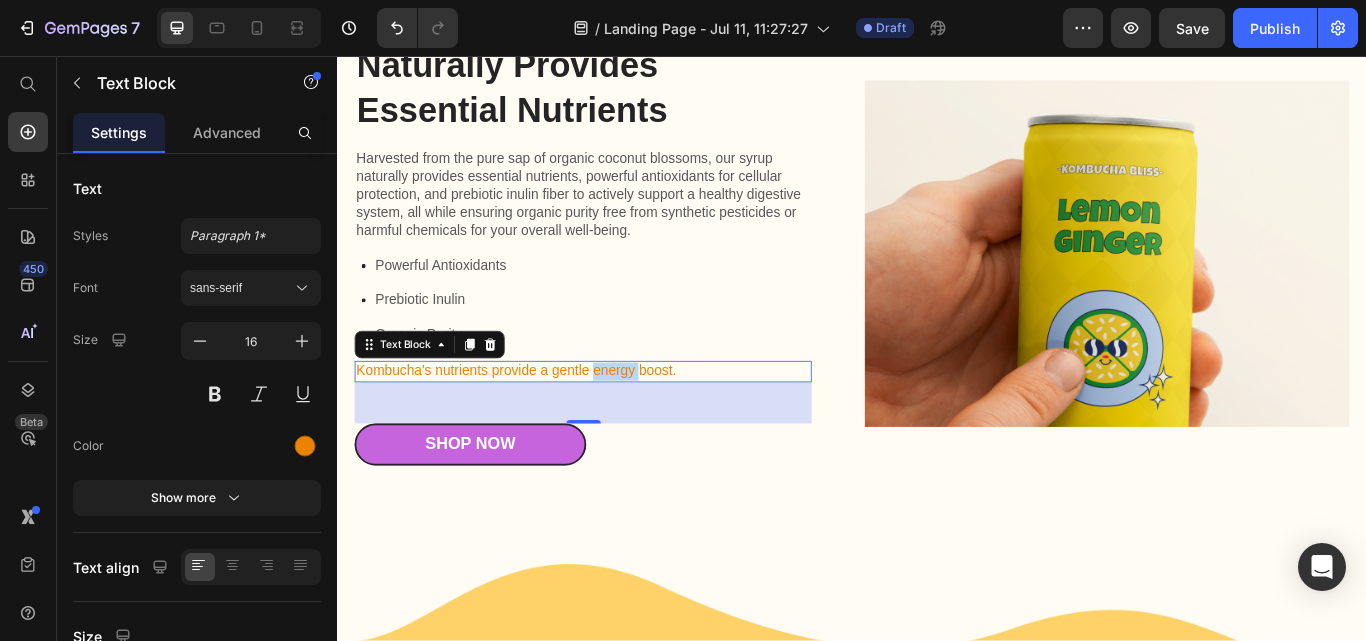click on "Kombucha's nutrients provide a gentle energy boost." at bounding box center [623, 424] 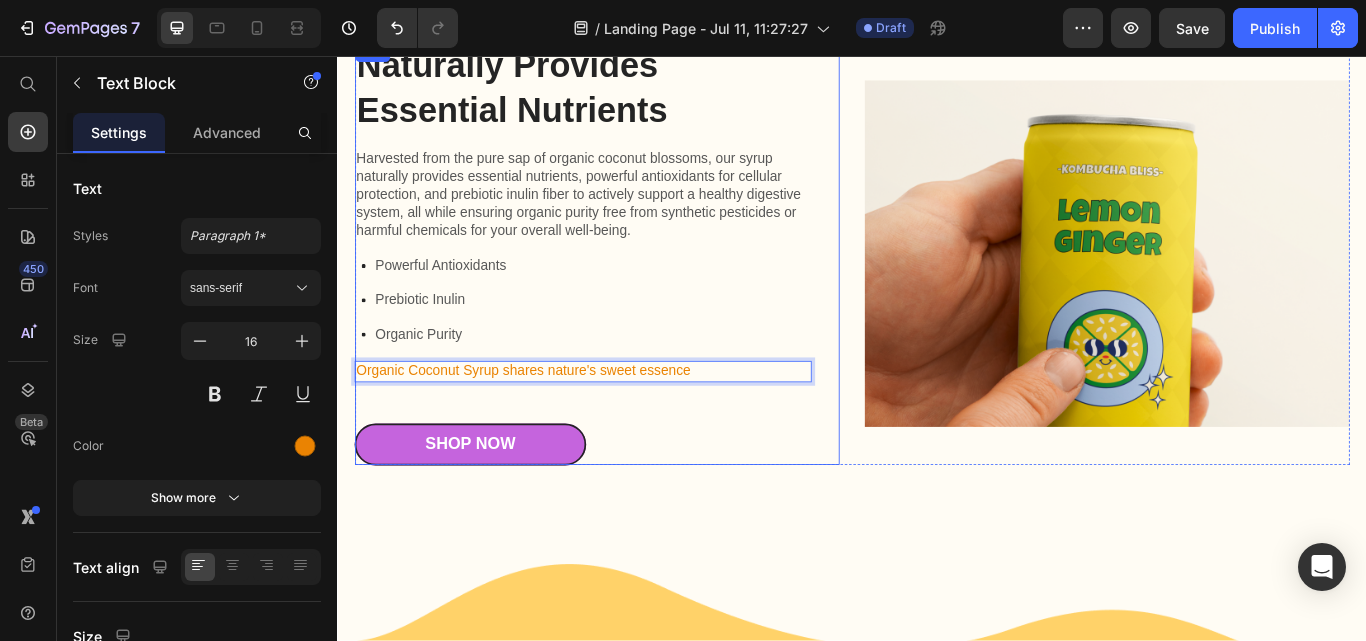 click on "Naturally Provides Essential Nutrients Heading Harvested from the pure sap of organic coconut blossoms, our syrup naturally provides essential nutrients, powerful antioxidants for cellular protection, and prebiotic inulin fiber to actively support a healthy digestive system, all while ensuring organic purity free from synthetic pesticides or harmful chemicals for your overall well-being. Text Block
Powerful Antioxidants
Prebiotic Inulin
Organic Purity Item List Organic Coconut Syrup shares nature's sweet essence Text Block   48 Shop Now Button" at bounding box center (623, 286) 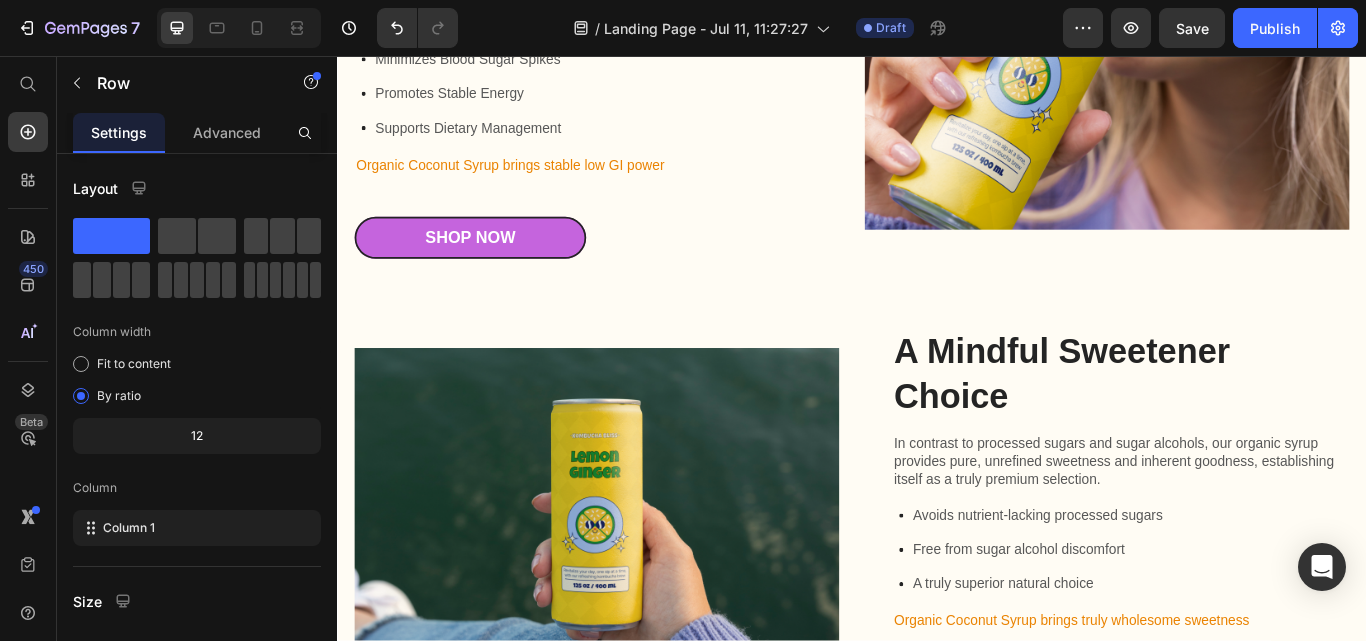 scroll, scrollTop: 1615, scrollLeft: 0, axis: vertical 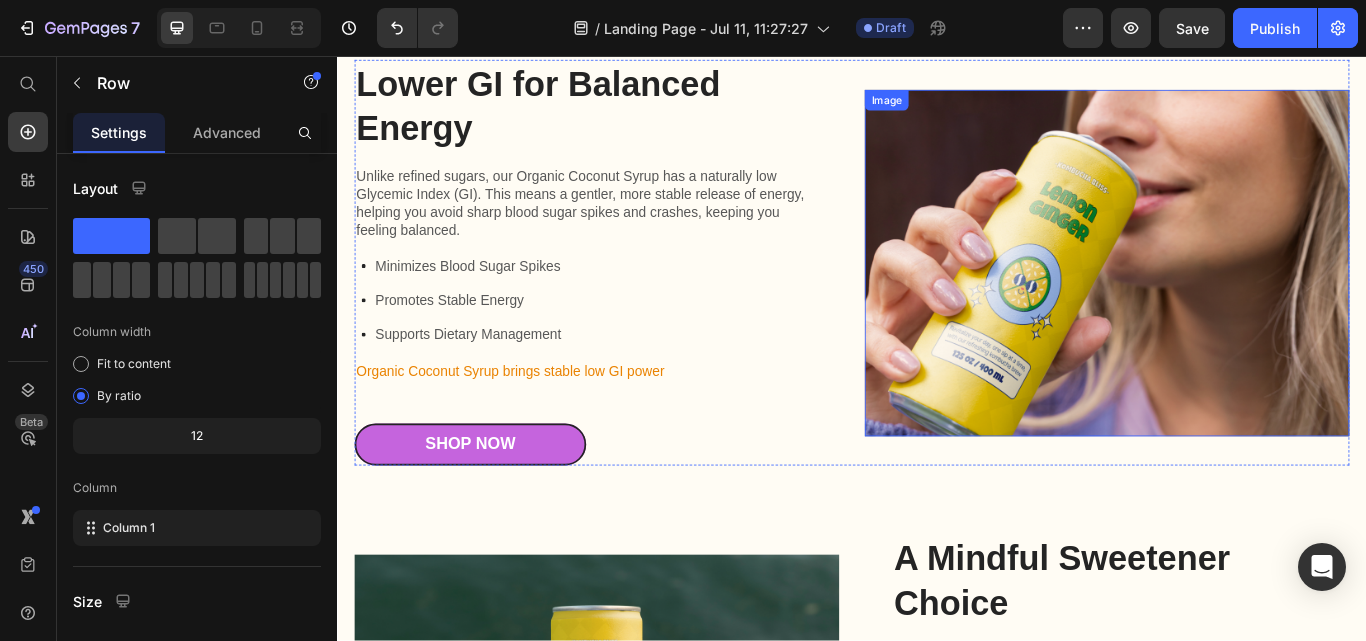 click at bounding box center [1234, 298] 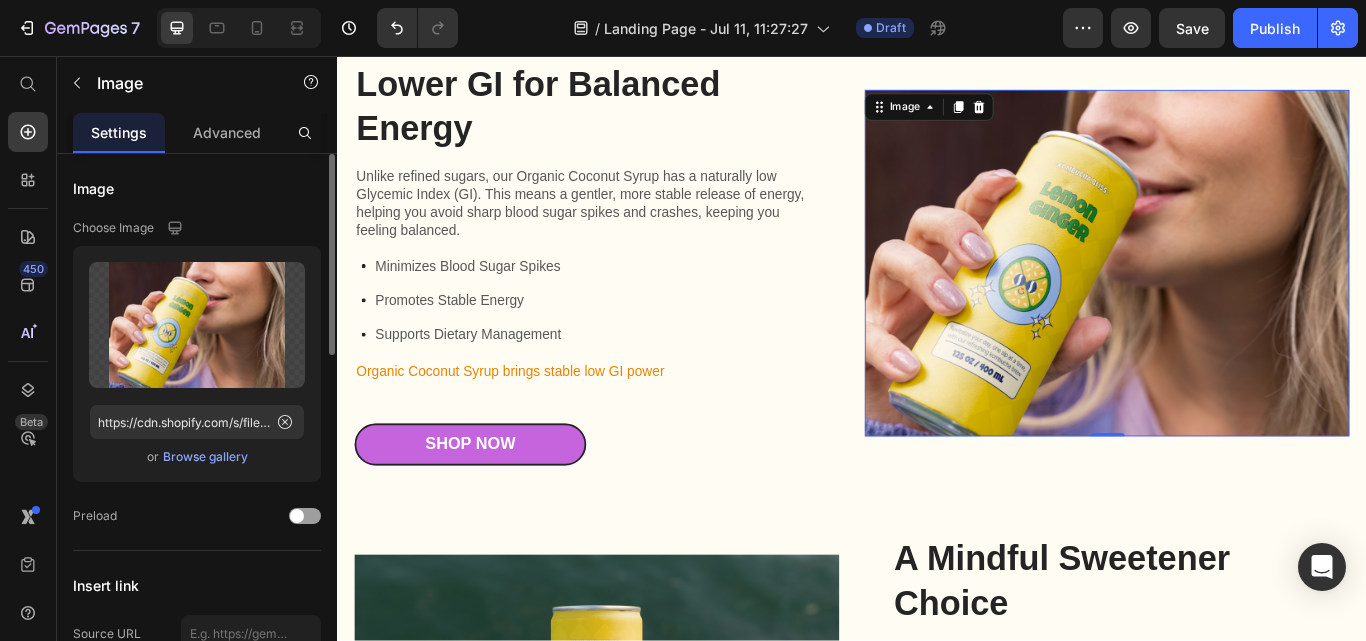 click on "Browse gallery" at bounding box center (205, 457) 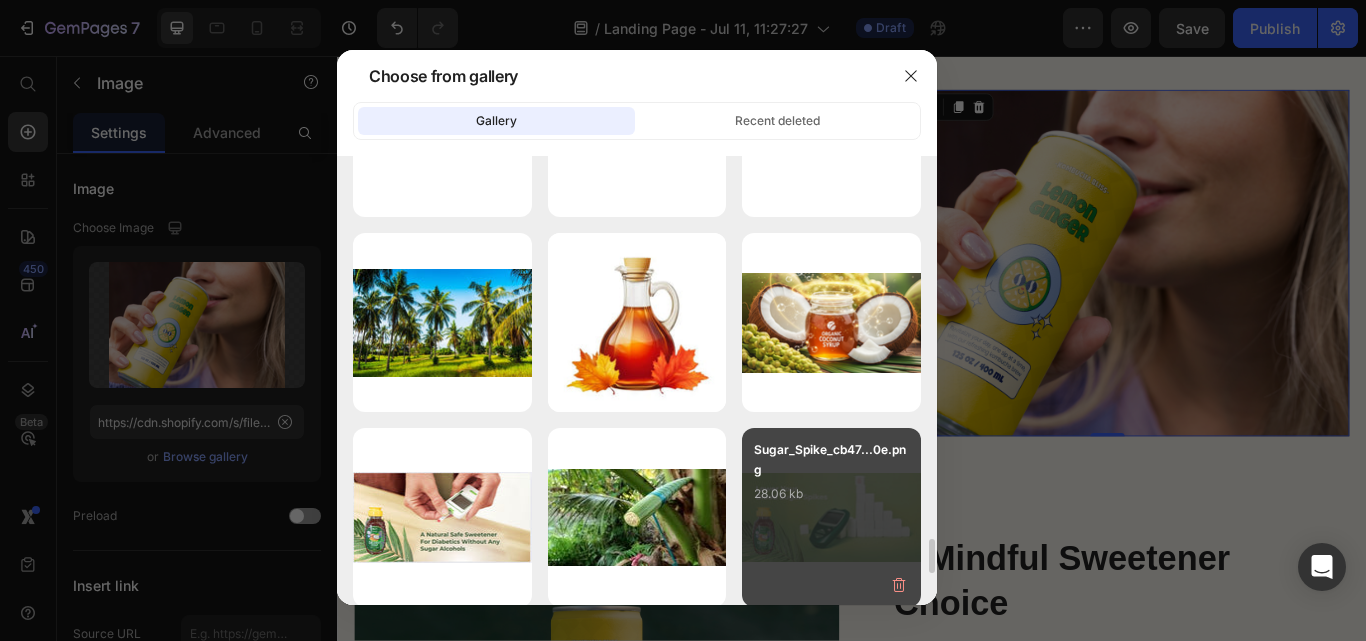 scroll, scrollTop: 5200, scrollLeft: 0, axis: vertical 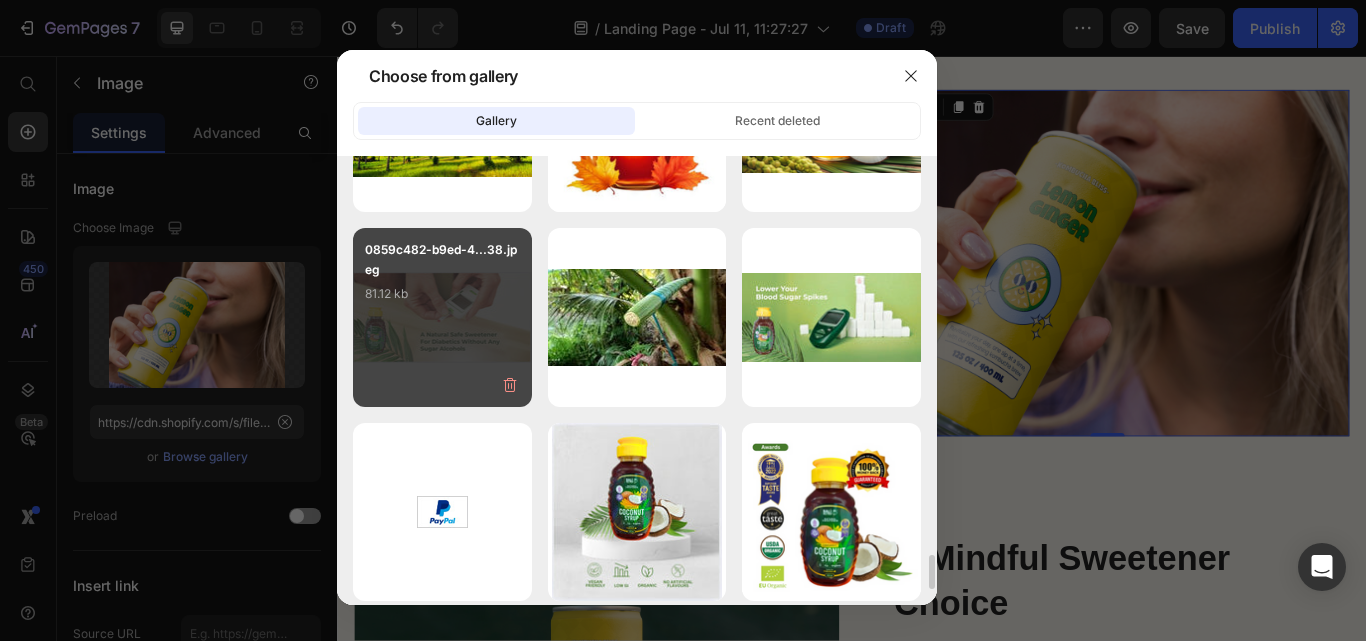 click on "0859c482-b9ed-4...38.jpeg 81.12 kb" at bounding box center (442, 280) 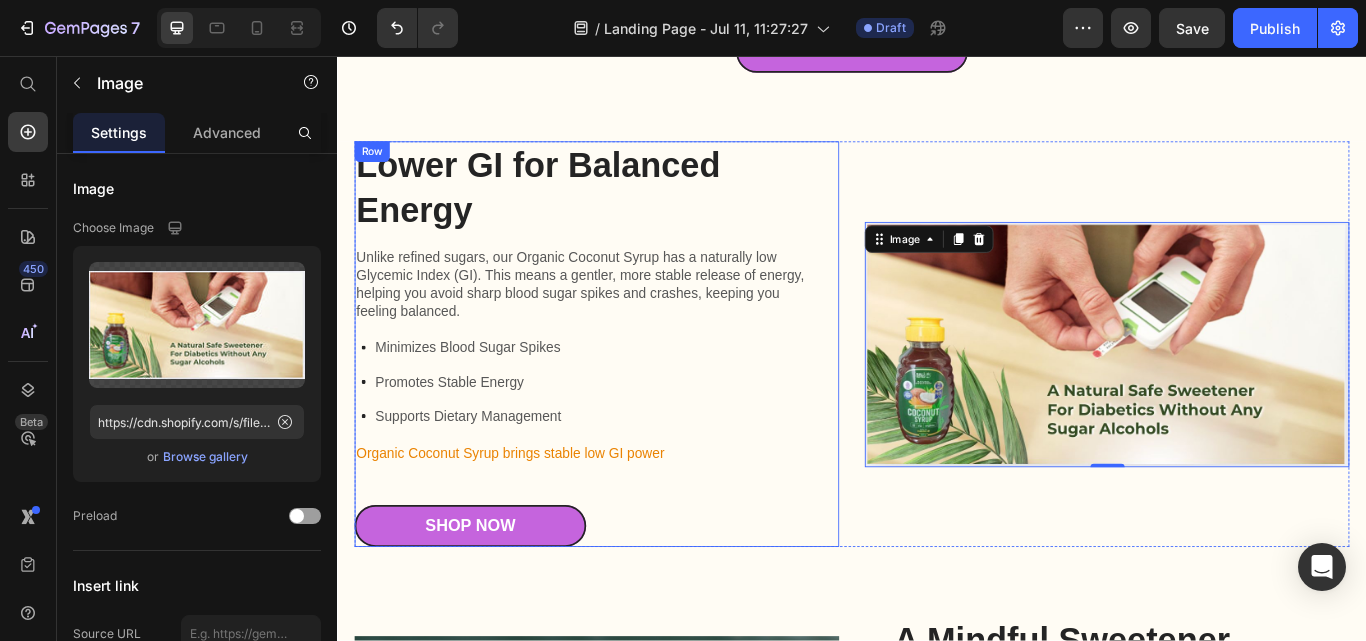 scroll, scrollTop: 1515, scrollLeft: 0, axis: vertical 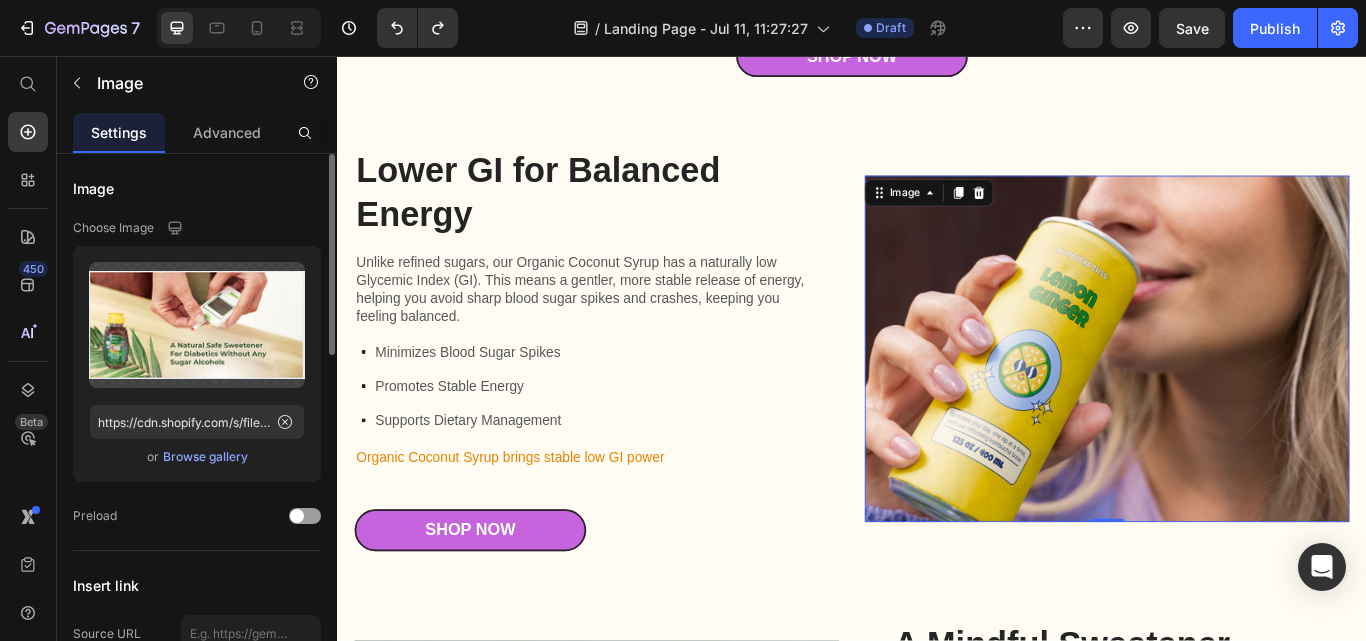 click on "Upload Image https://cdn.shopify.com/s/files/1/0554/8032/0061/files/gempages_572444325800051864-d4d7f379-9de5-4161-9714-c2d886811c5f.jpg  or   Browse gallery" 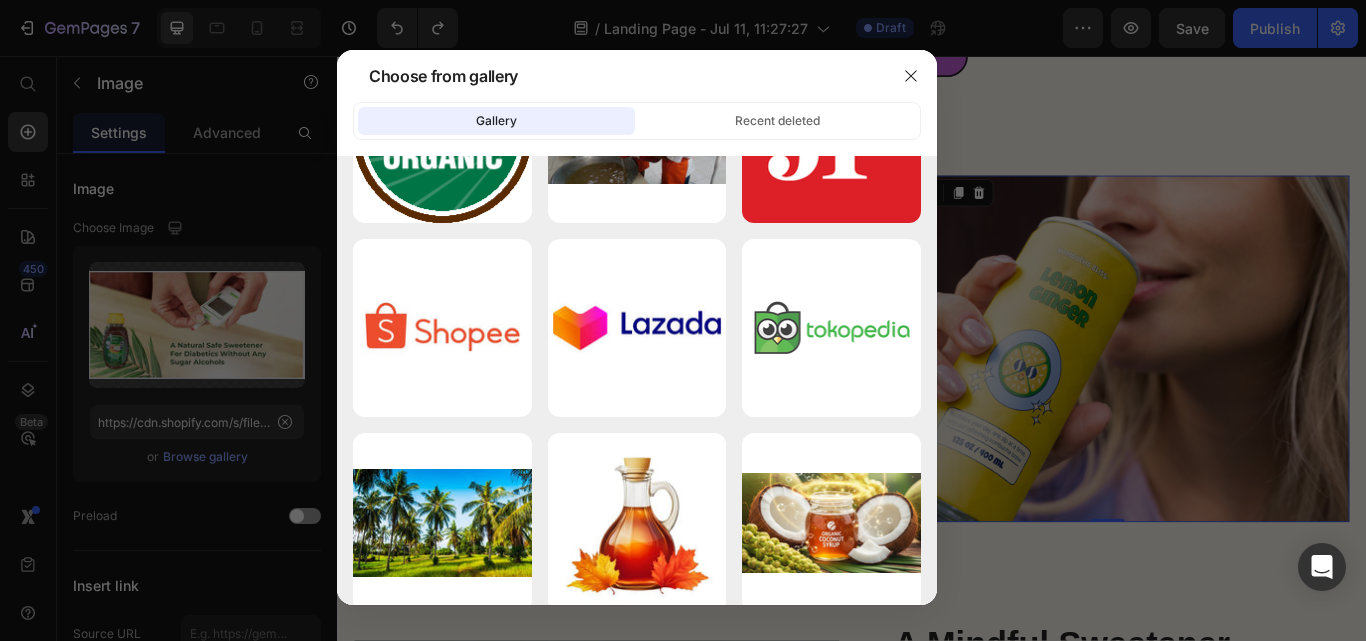 scroll, scrollTop: 5100, scrollLeft: 0, axis: vertical 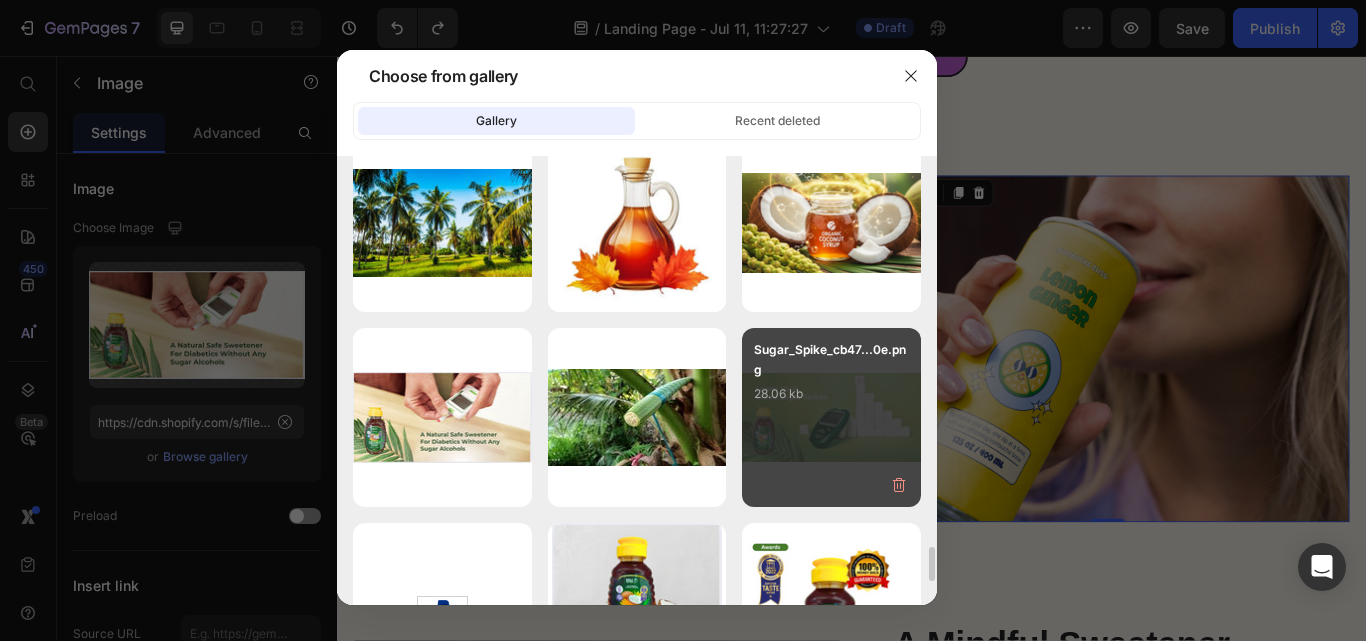 click on "Sugar_Spike_cb47...0e.png 28.06 kb" at bounding box center [831, 417] 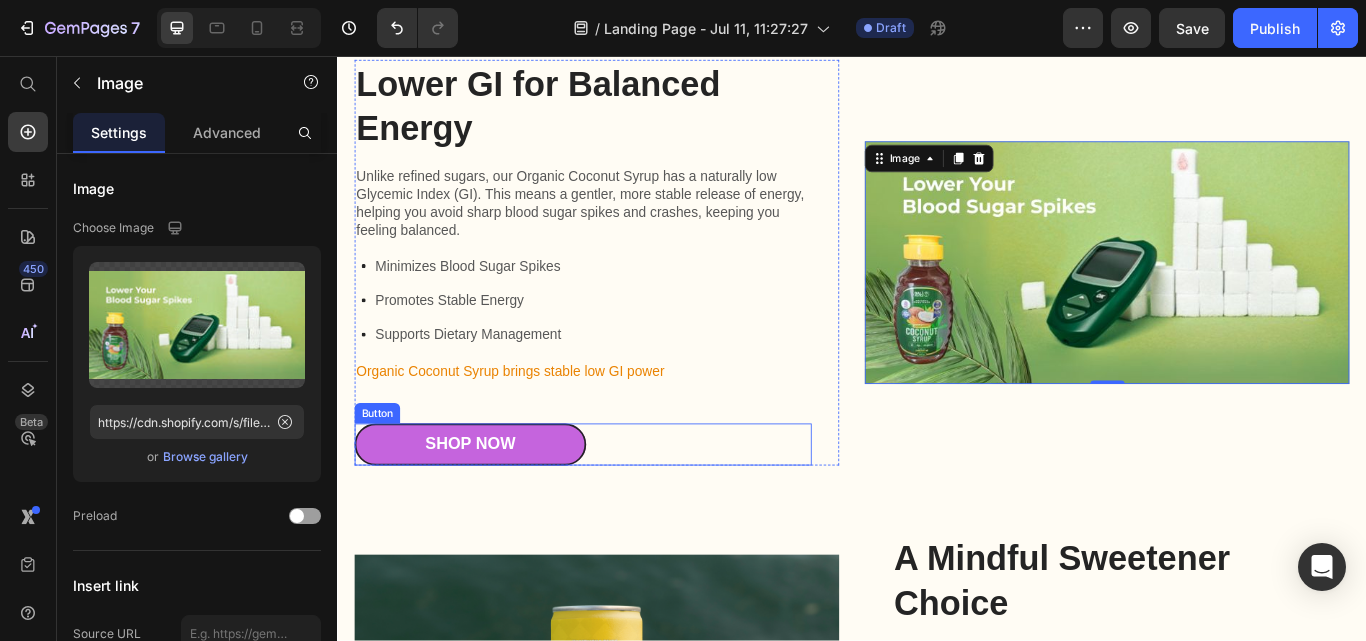 scroll, scrollTop: 1515, scrollLeft: 0, axis: vertical 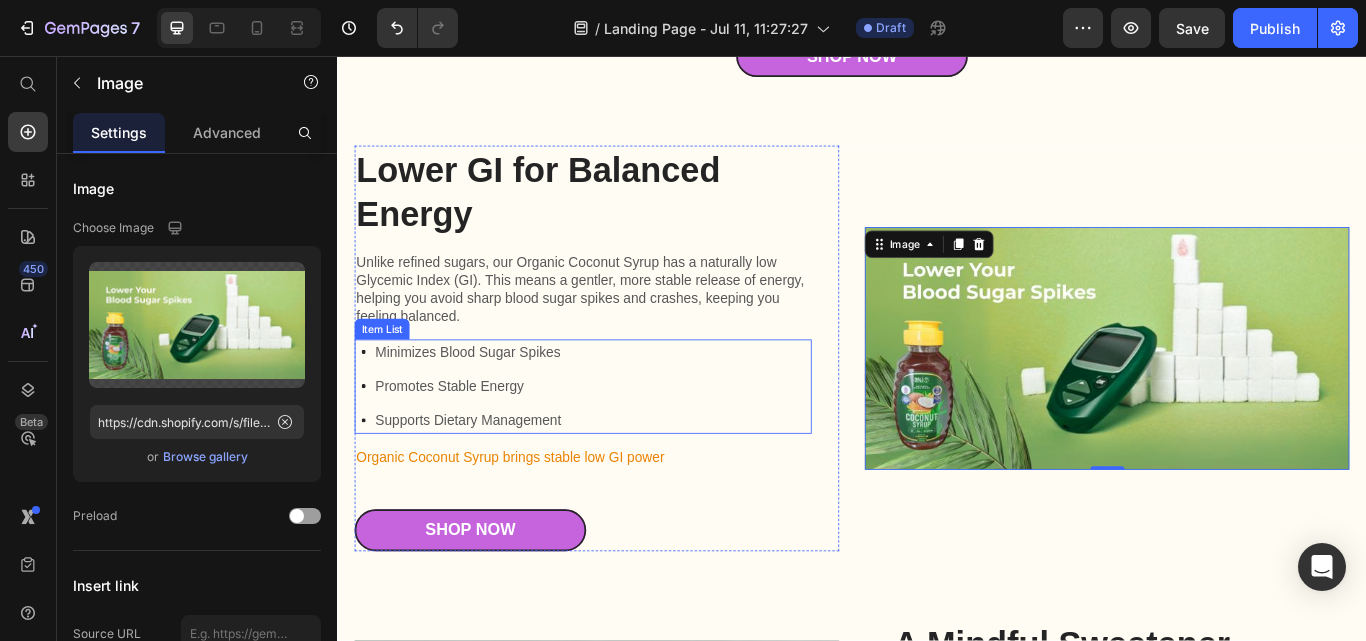click on "Minimizes Blood Sugar Spikes
Promotes Stable Energy
Supports Dietary Management" at bounding box center [627, 442] 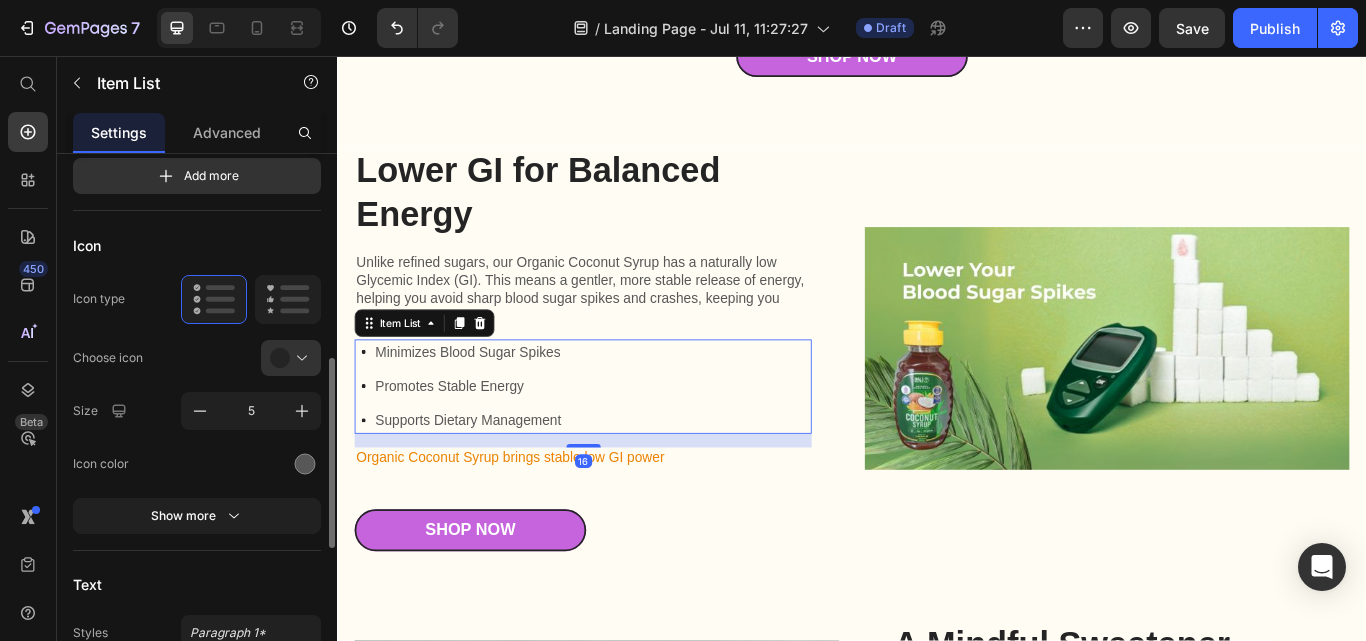 scroll, scrollTop: 300, scrollLeft: 0, axis: vertical 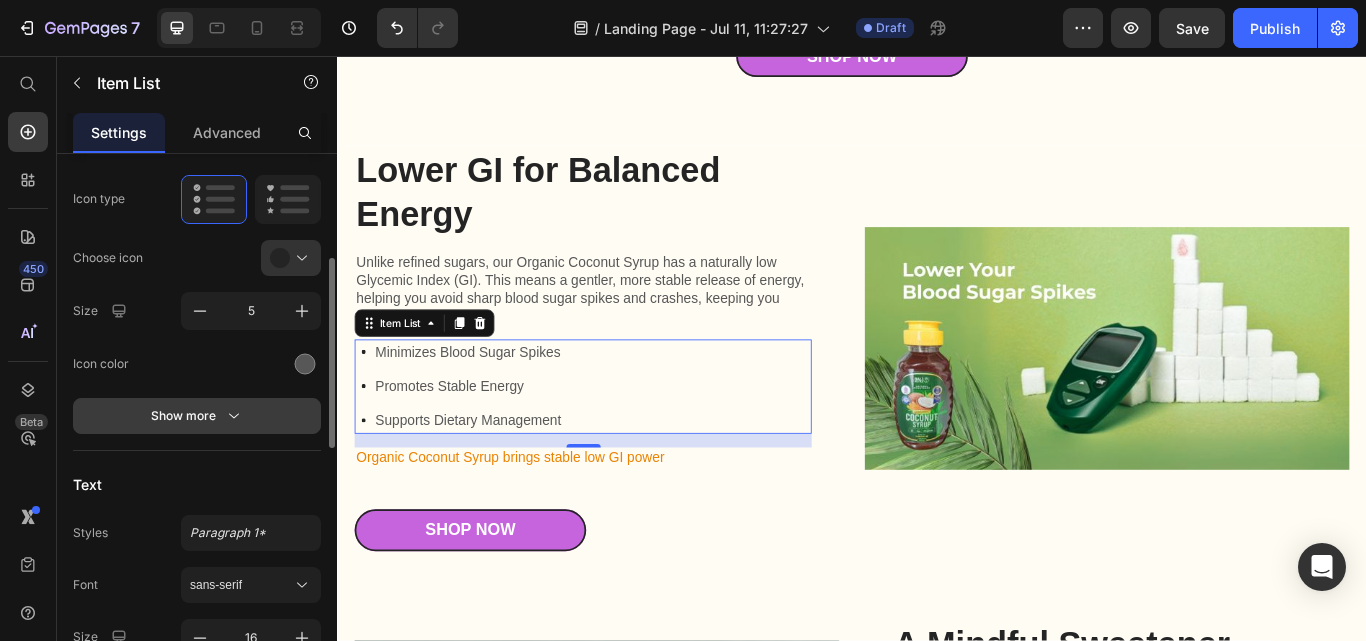 click 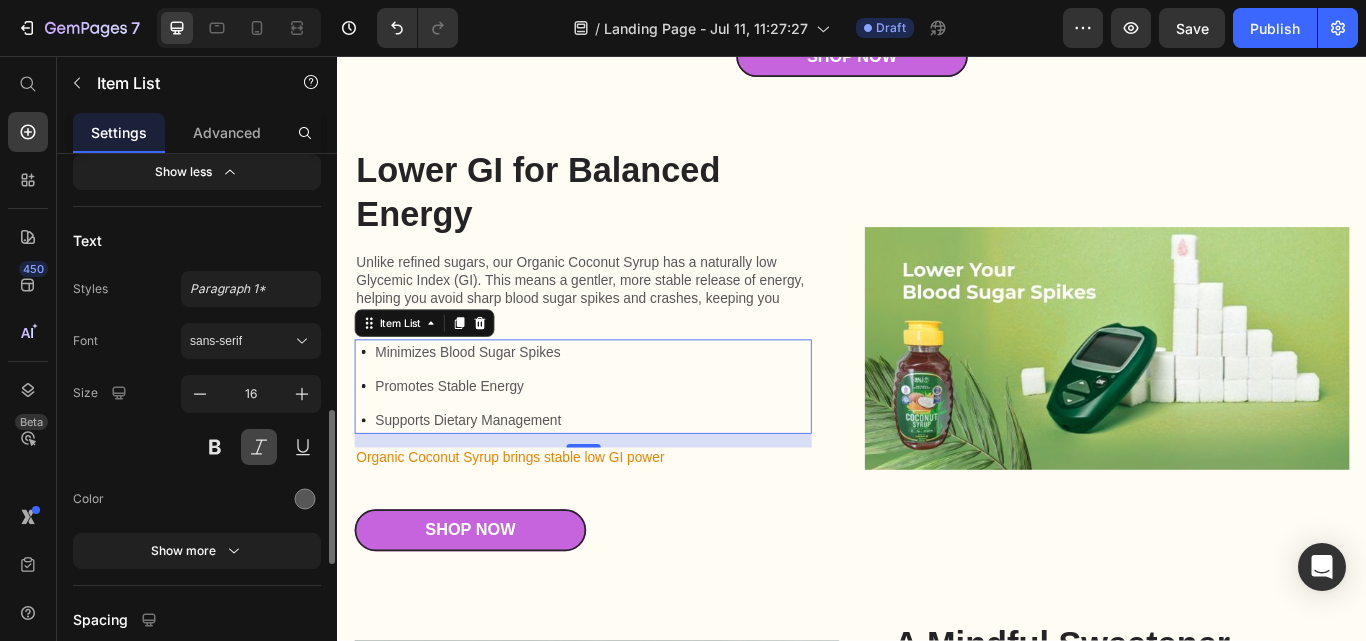 scroll, scrollTop: 1100, scrollLeft: 0, axis: vertical 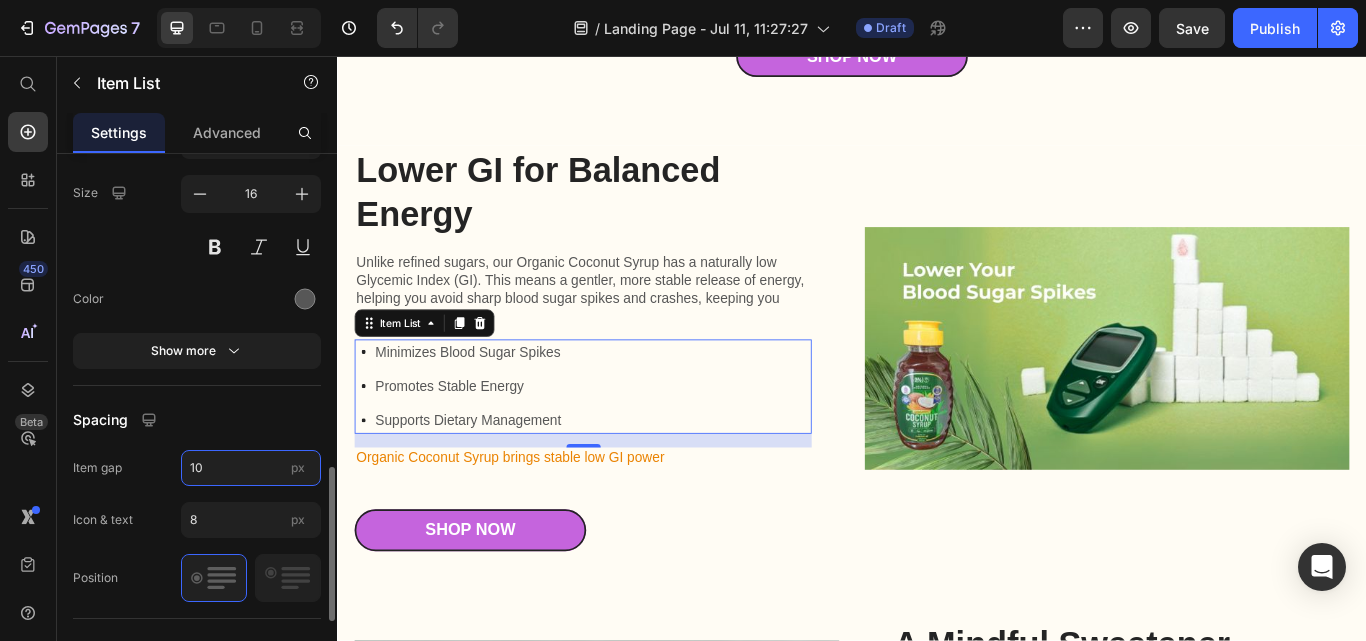 click on "10" at bounding box center [251, 468] 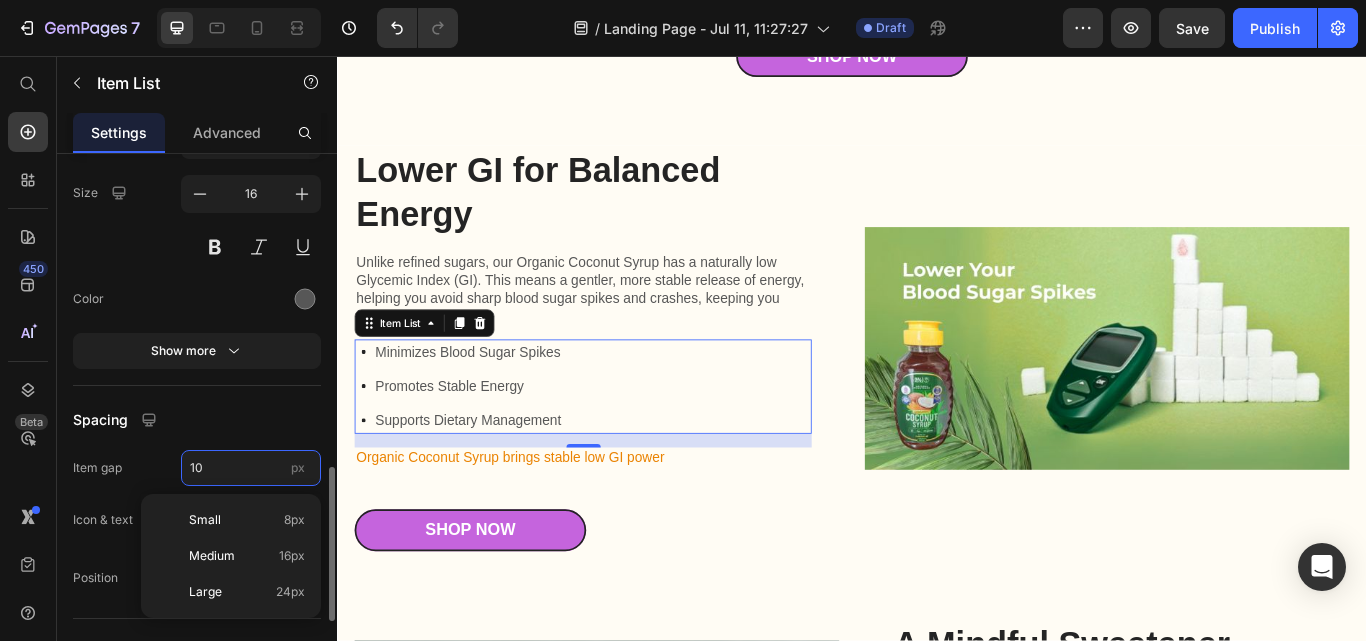 type on "0" 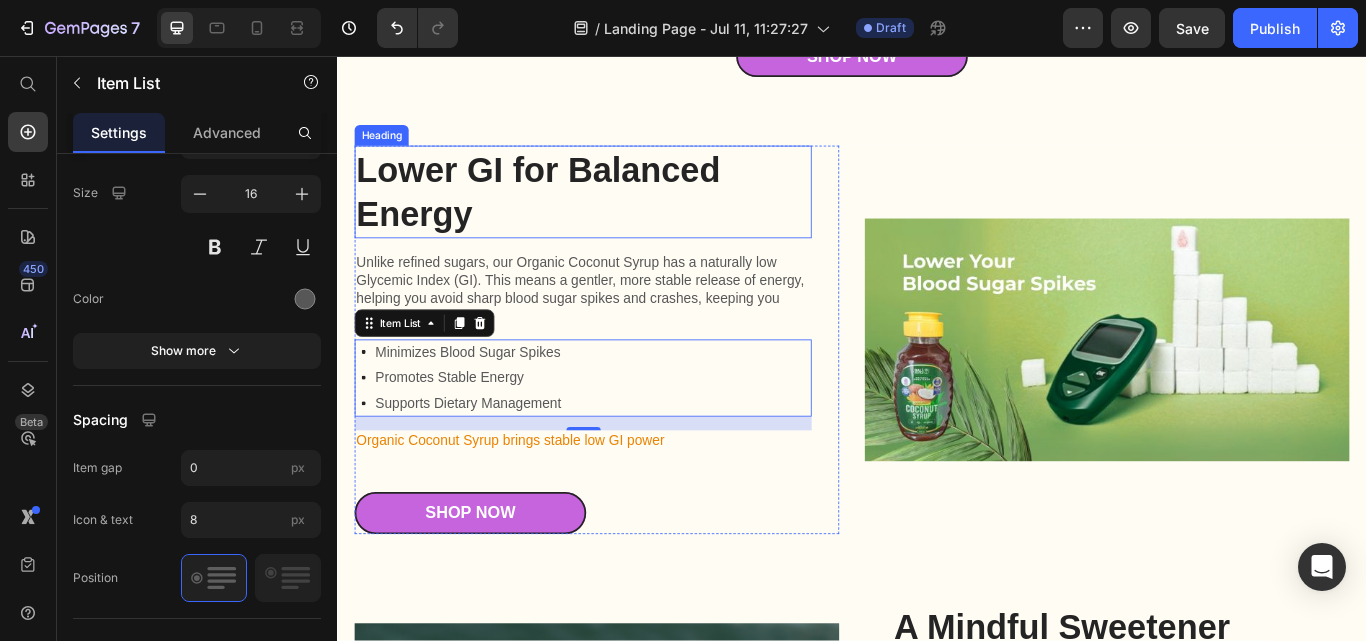 click on "Lower GI for Balanced Energy" at bounding box center [623, 215] 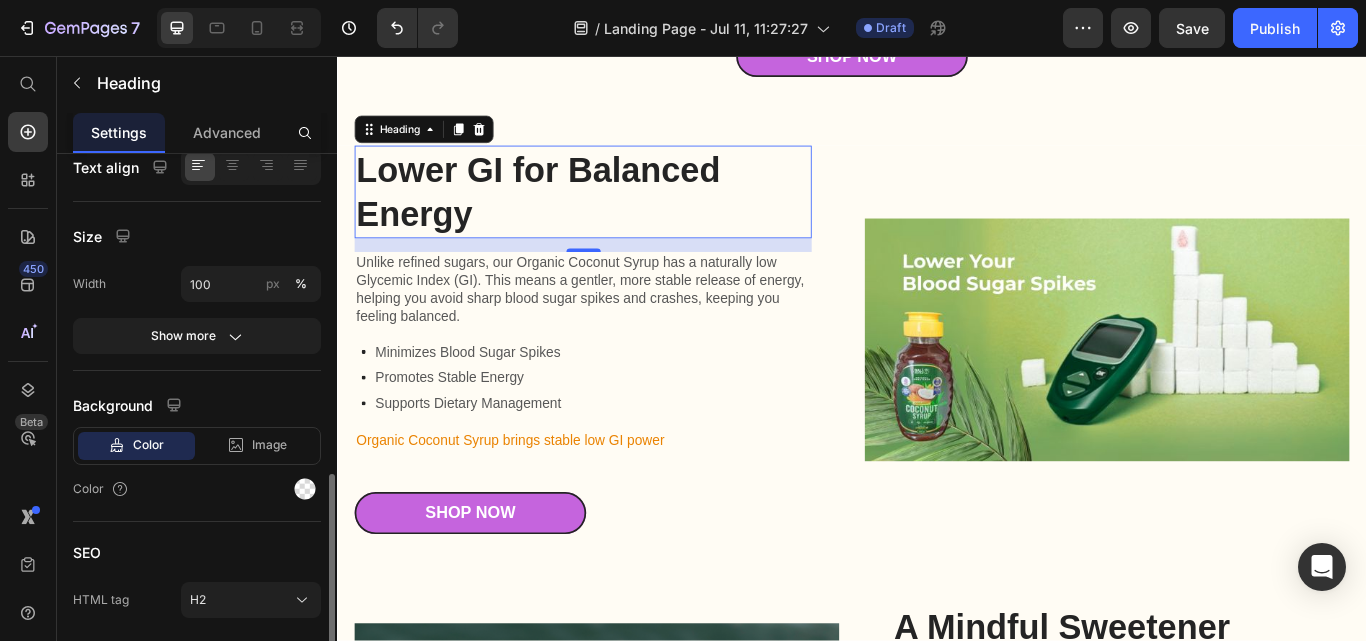 scroll, scrollTop: 468, scrollLeft: 0, axis: vertical 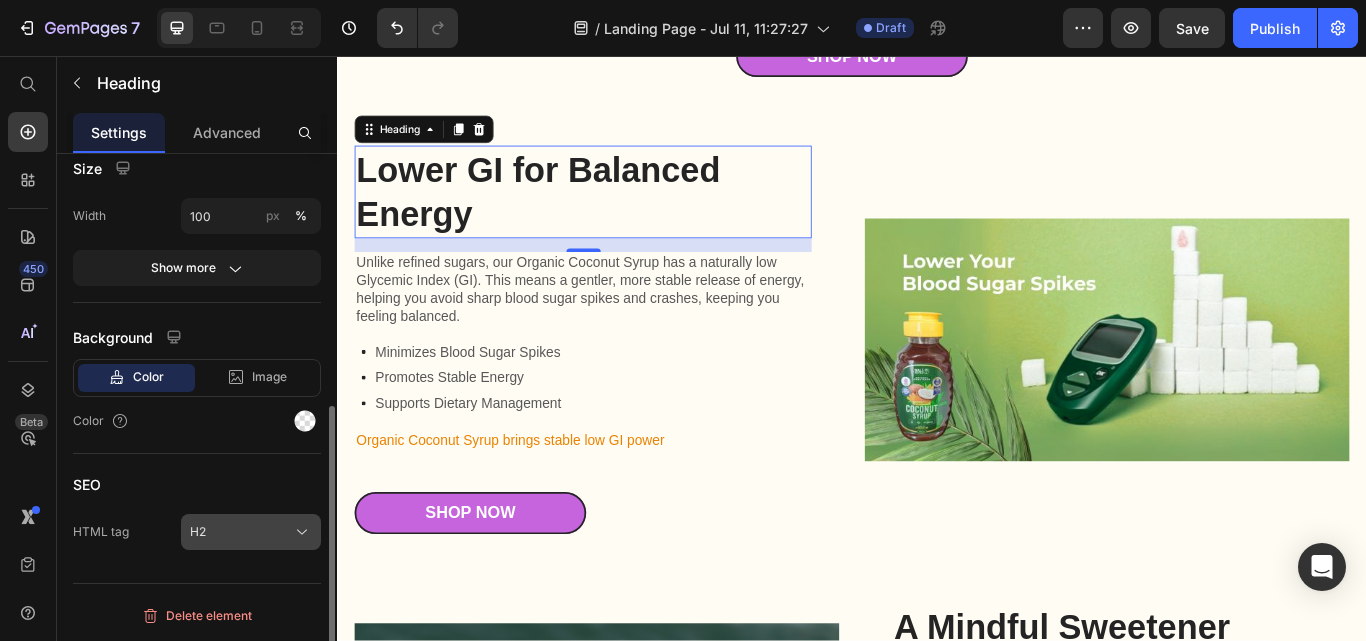 click on "H2" 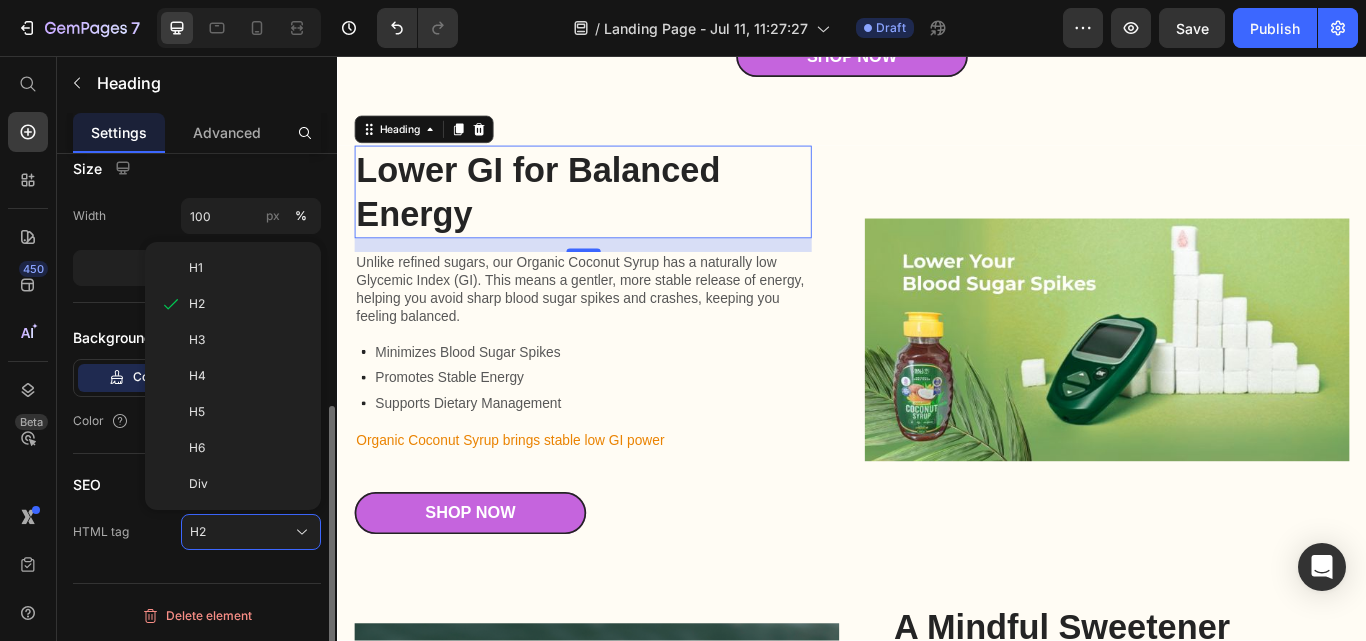click on "SEO" at bounding box center (197, 484) 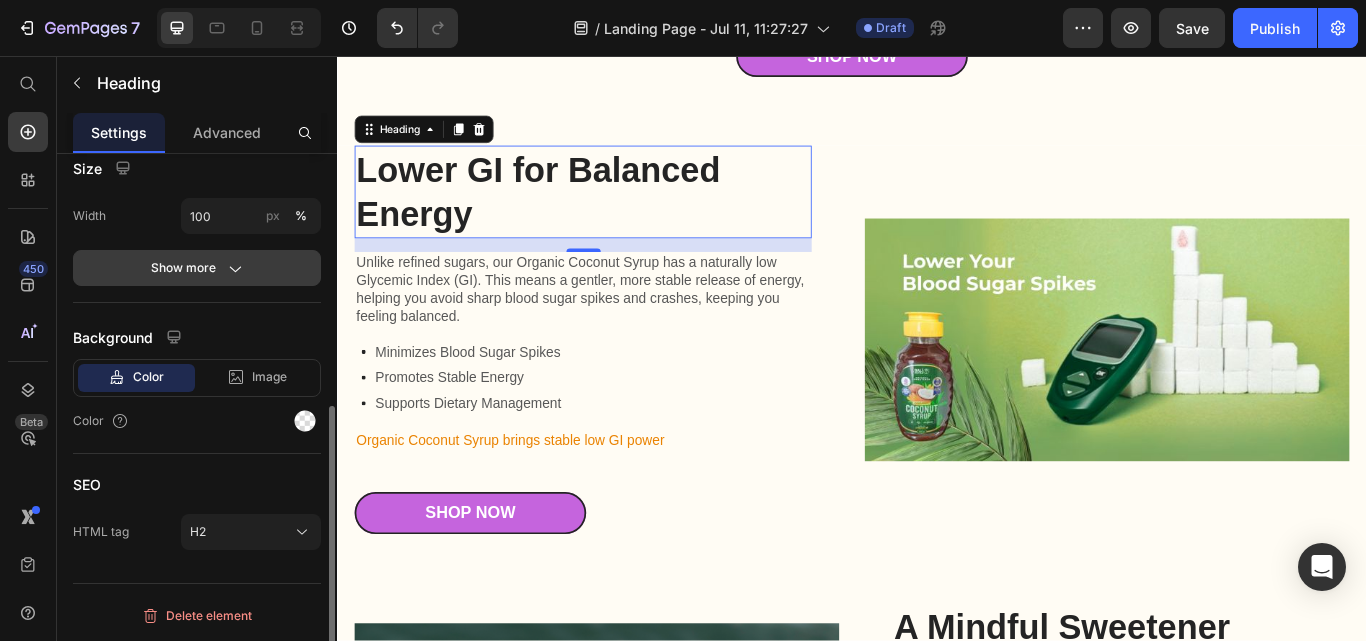 click 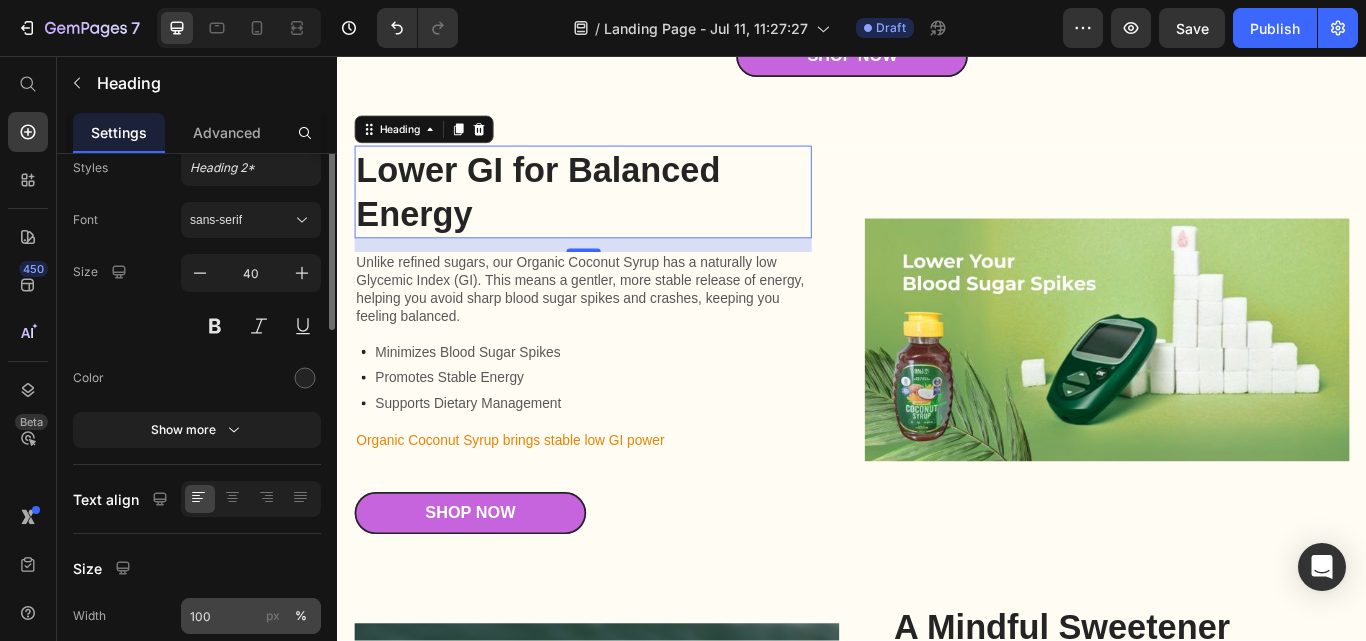 scroll, scrollTop: 0, scrollLeft: 0, axis: both 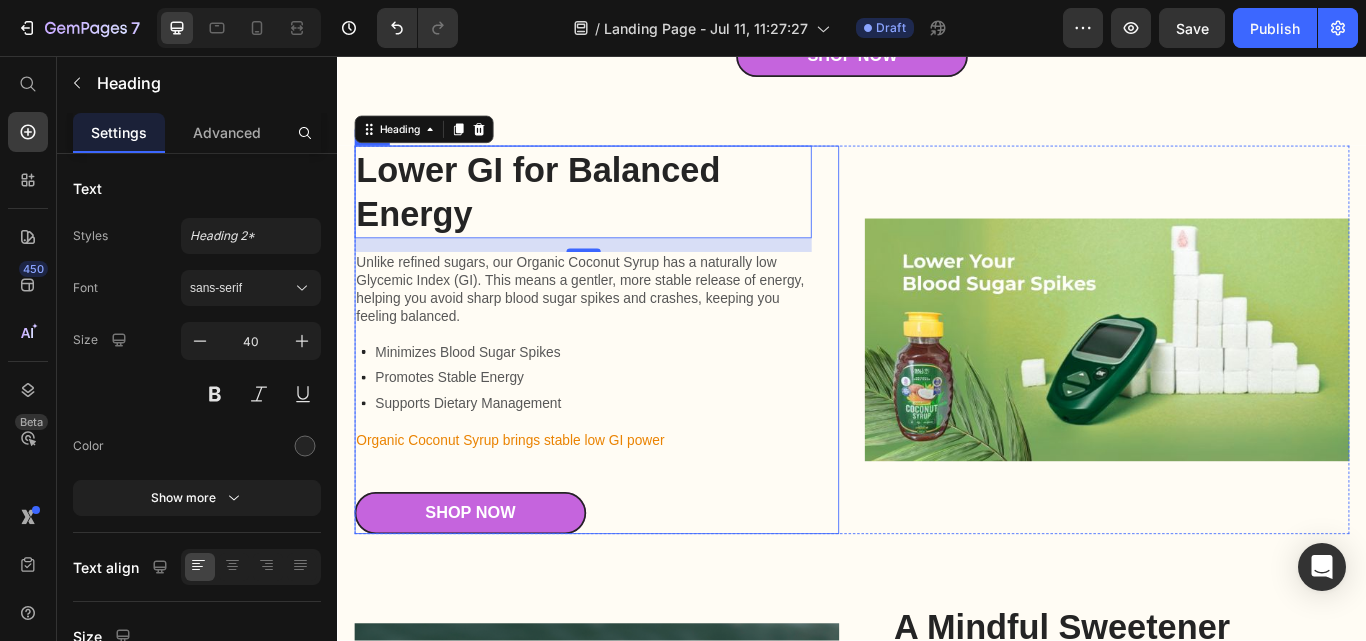 click on "Lower GI for Balanced Energy Heading   16 Unlike refined sugars, our Organic Coconut Syrup has a naturally low Glycemic Index (GI). This means a gentler, more stable release of energy, helping you avoid sharp blood sugar spikes and crashes, keeping you feeling balanced. Text Block
Minimizes Blood Sugar Spikes
Promotes Stable Energy
Supports Dietary Management Item List Organic Coconut Syrup brings stable low GI power Text Block Shop Now Button Row Image Row A Mindful Sweetener Choice Heading In contrast to processed sugars and sugar alcohols, our organic syrup provides pure, unrefined sweetness and inherent goodness, establishing itself as a truly premium selection. Text Block
Avoids nutrient-lacking processed sugars
Free from sugar alcohol discomfort
A truly superior natural choice Item List Organic Coconut Syrup brings truly wholesome sweetness Text Block Shop Now Button Row Image Row Naturally Provides Essential Nutrients Heading Text Block
Powerful Antioxidants
Shop Now" at bounding box center (937, 940) 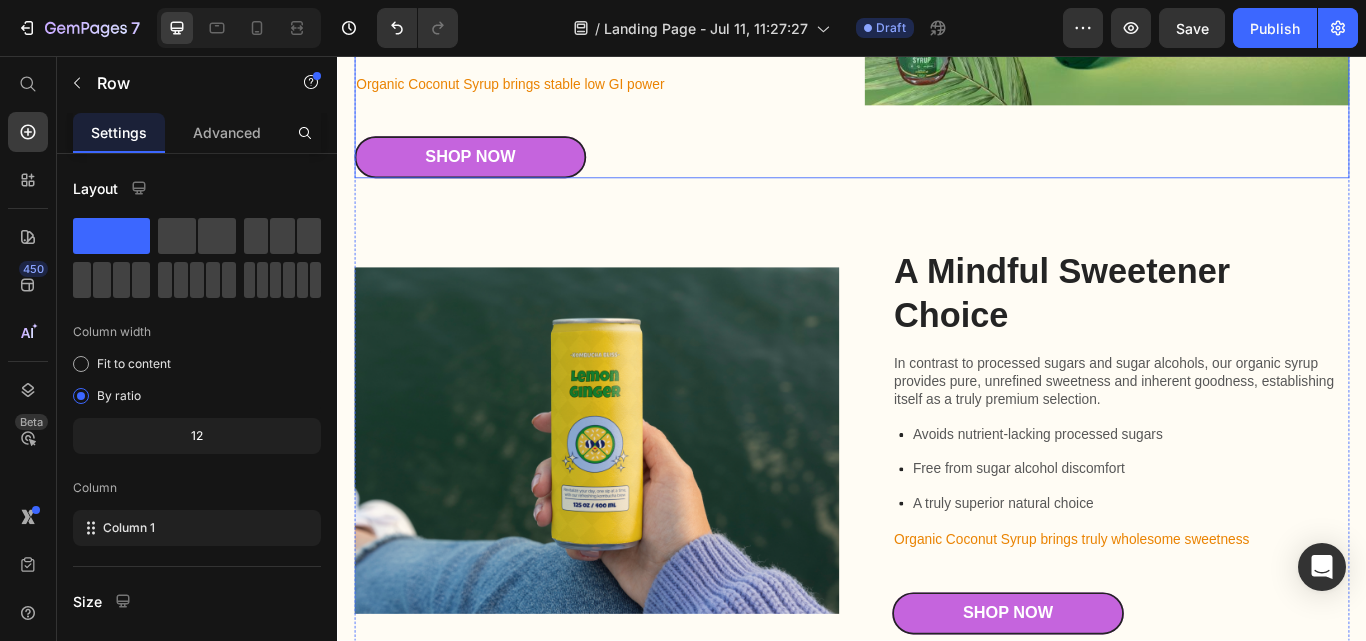 scroll, scrollTop: 2015, scrollLeft: 0, axis: vertical 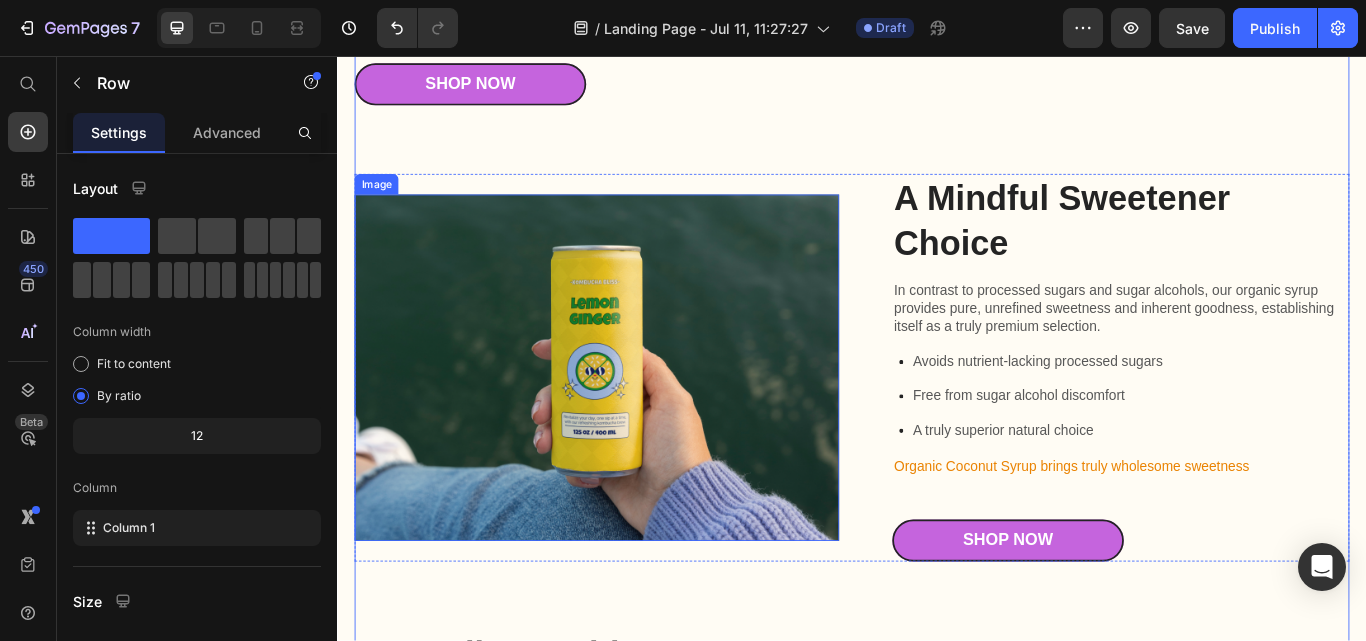 click at bounding box center (639, 420) 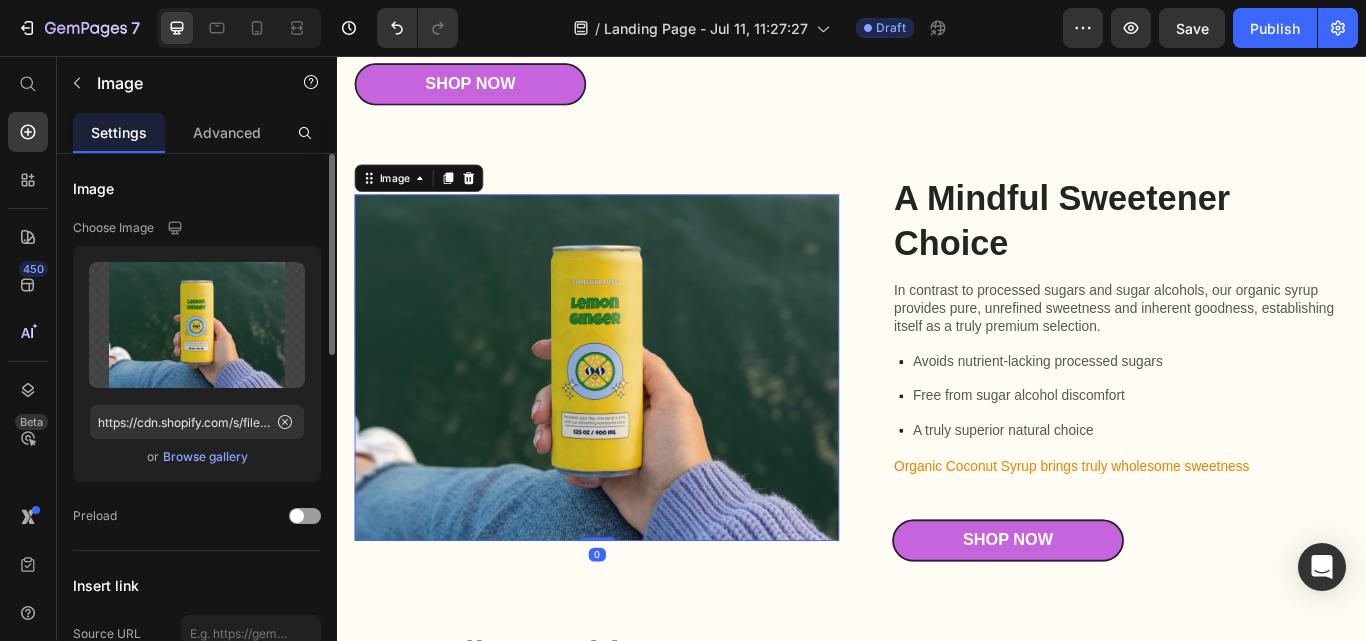 click on "Browse gallery" at bounding box center (205, 457) 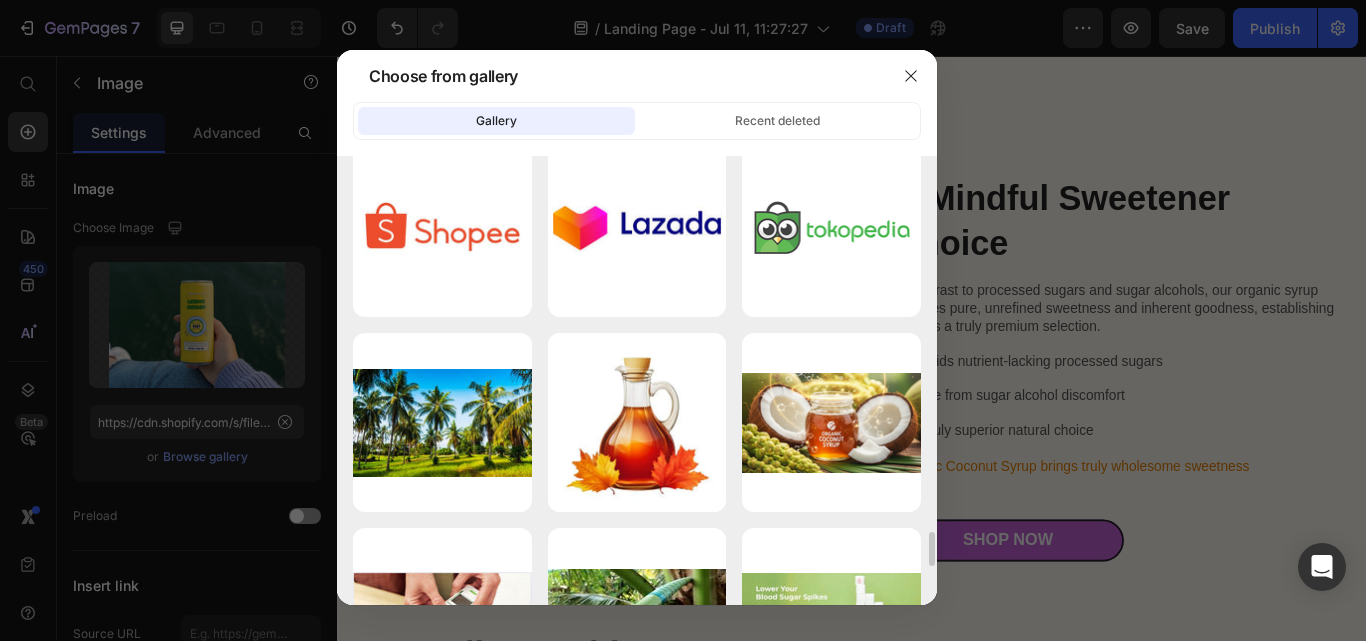 scroll, scrollTop: 5100, scrollLeft: 0, axis: vertical 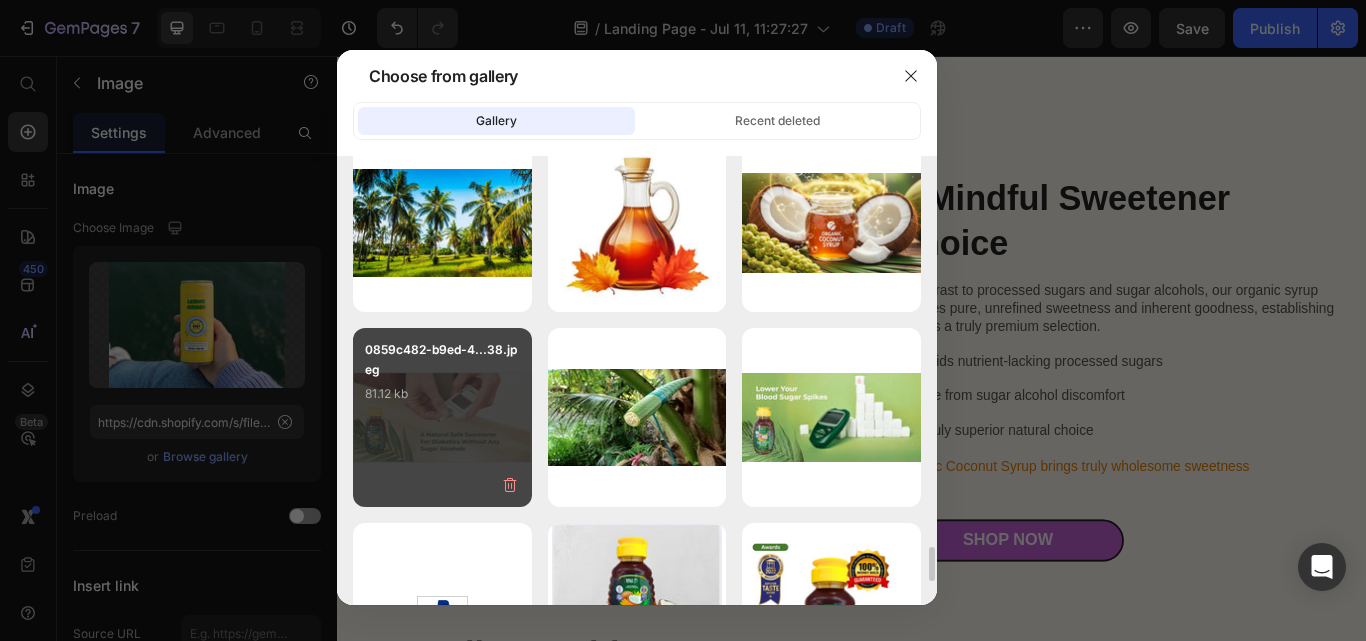 click on "0859c482-b9ed-4...38.jpeg 81.12 kb" at bounding box center [442, 380] 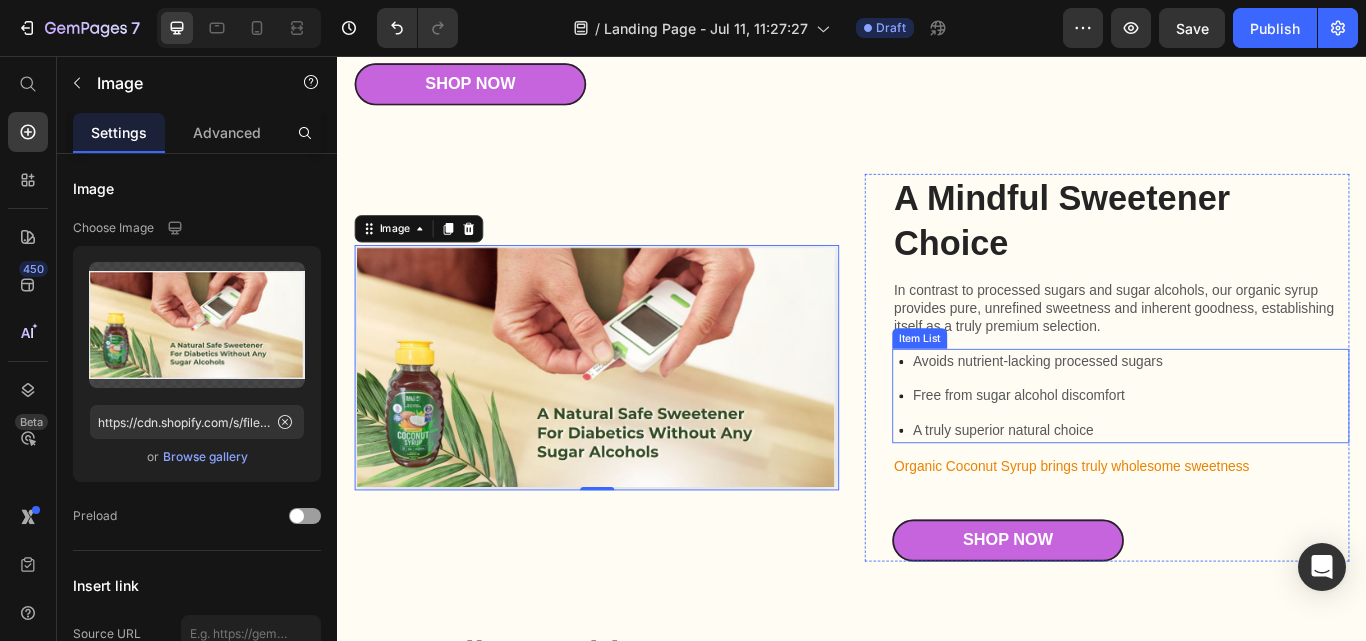 click on "Avoids nutrient-lacking processed sugars
Free from sugar alcohol discomfort
A truly superior natural choice" at bounding box center [1254, 453] 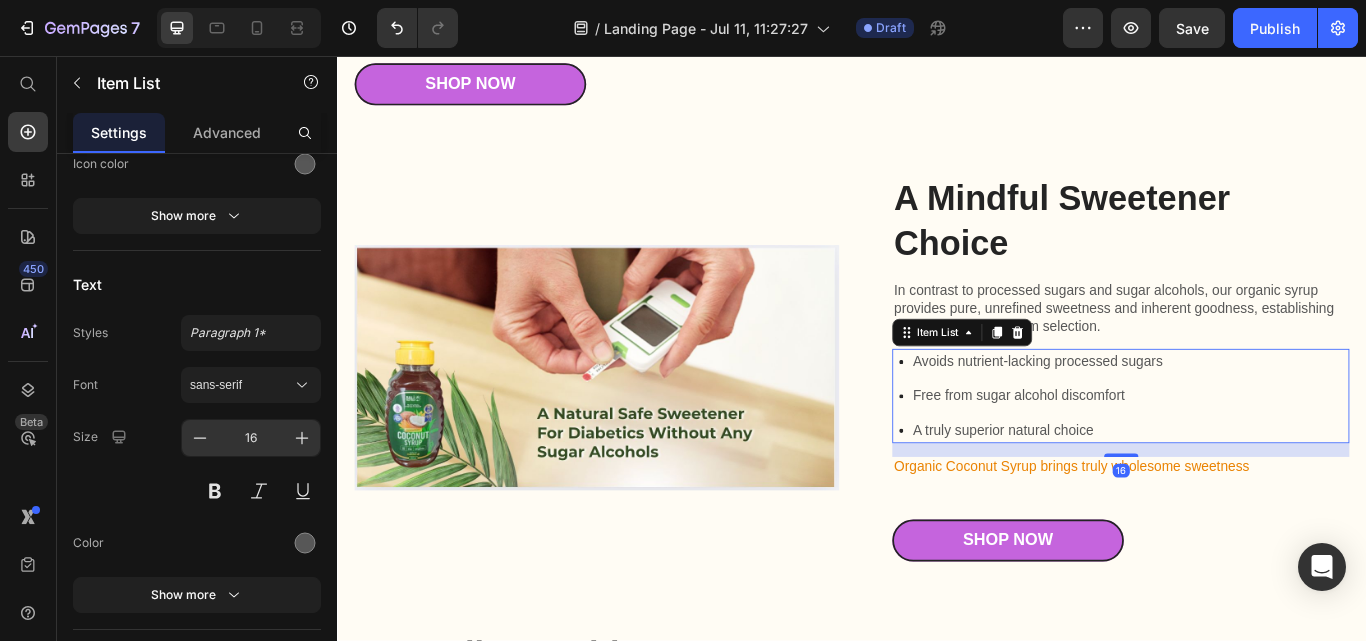 scroll, scrollTop: 900, scrollLeft: 0, axis: vertical 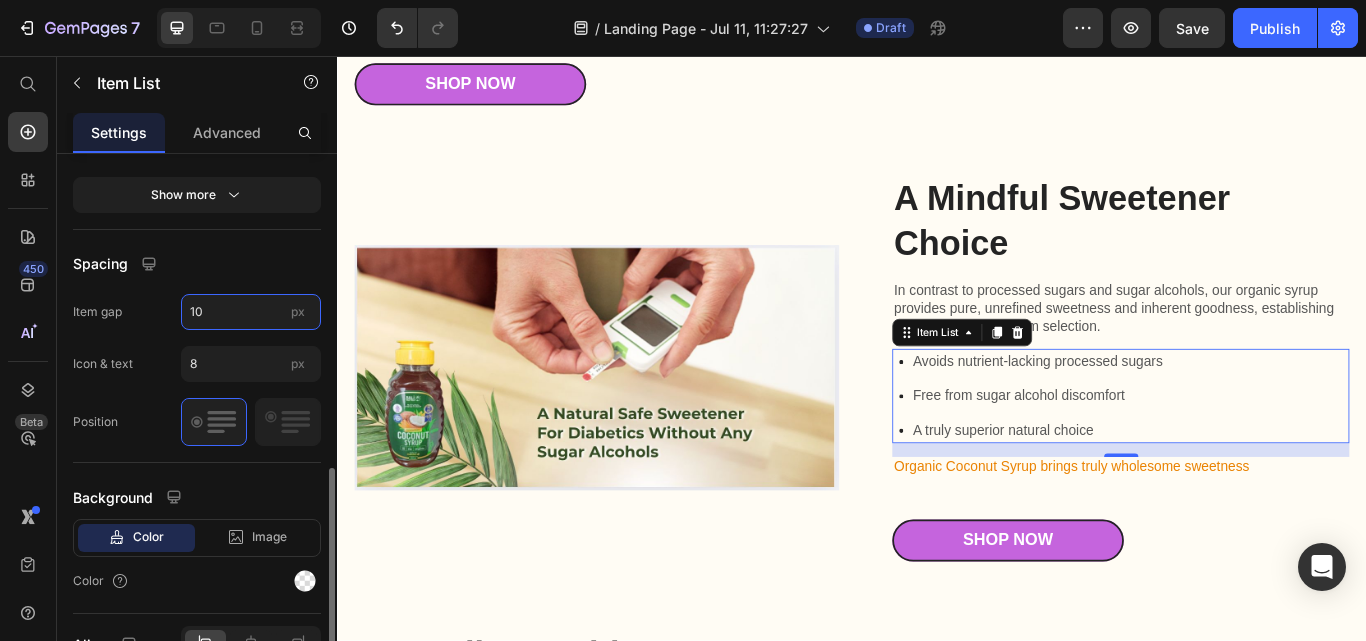 click on "10" at bounding box center (251, 312) 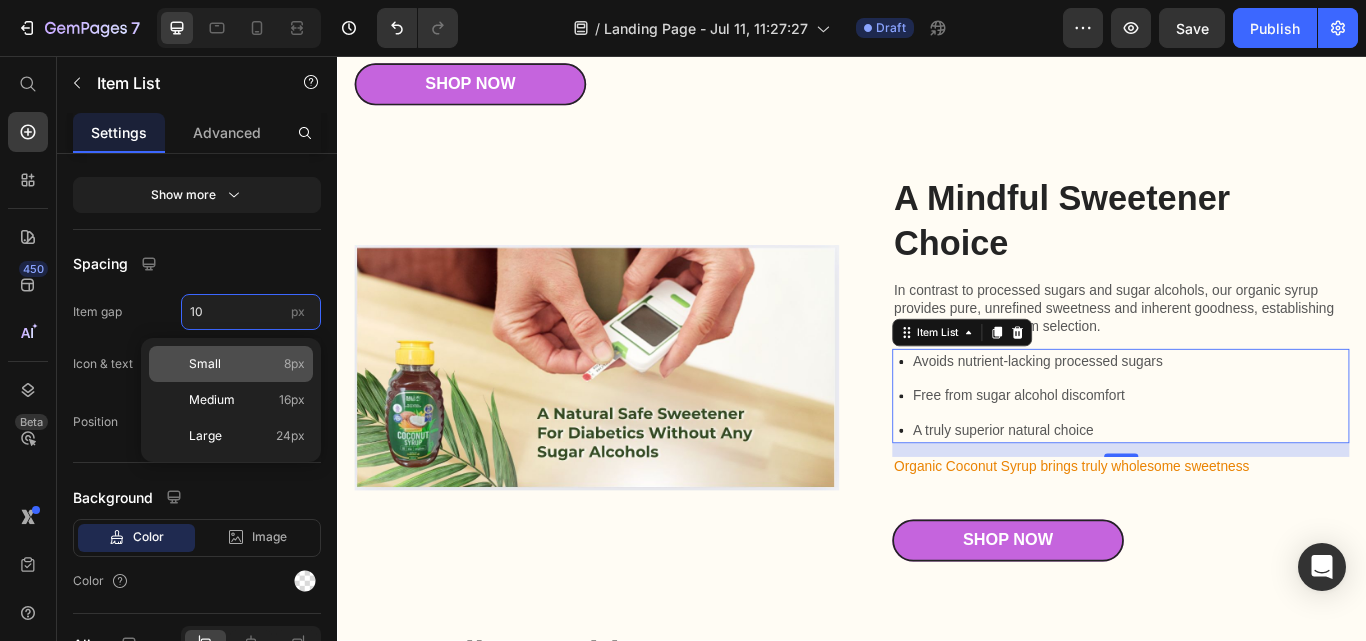 type on "0" 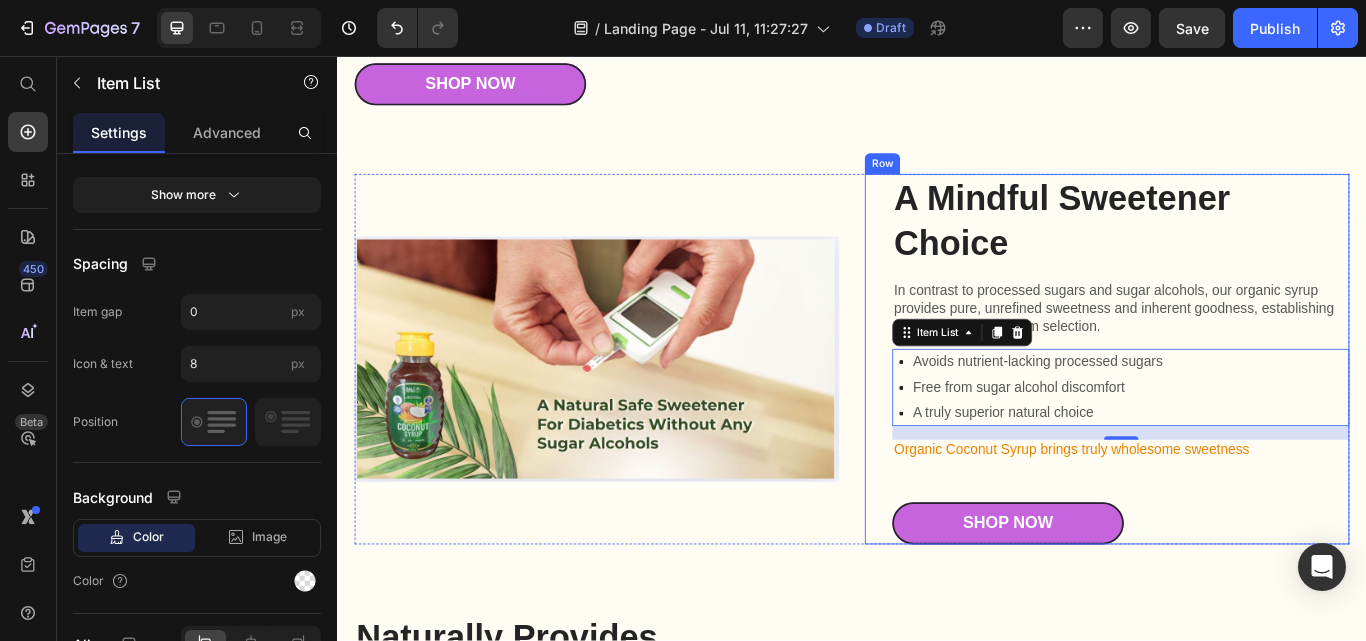click on "A Mindful Sweetener Choice Heading In contrast to processed sugars and sugar alcohols, our organic syrup provides pure, unrefined sweetness and inherent goodness, establishing itself as a truly premium selection. Text Block
Avoids nutrient-lacking processed sugars
Free from sugar alcohol discomfort
A truly superior natural choice Item List   16 Organic Coconut Syrup brings truly wholesome sweetness Text Block Shop Now Button" at bounding box center (1250, 410) 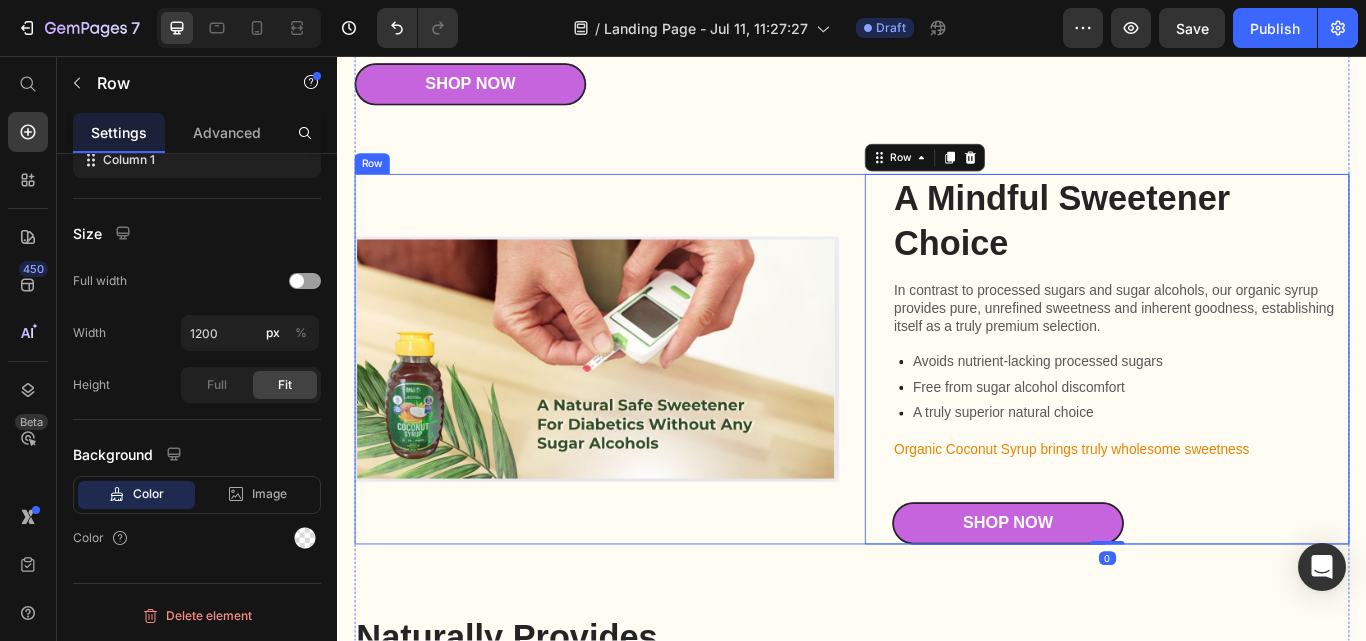 scroll, scrollTop: 0, scrollLeft: 0, axis: both 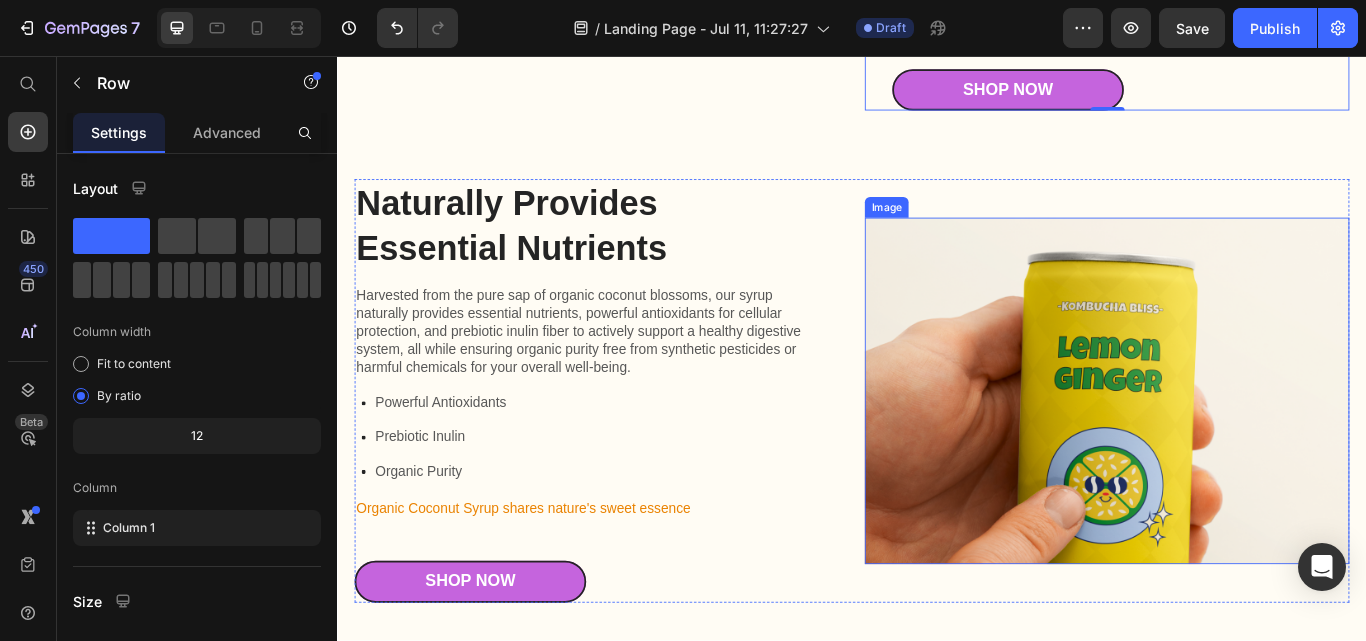 click at bounding box center (1234, 447) 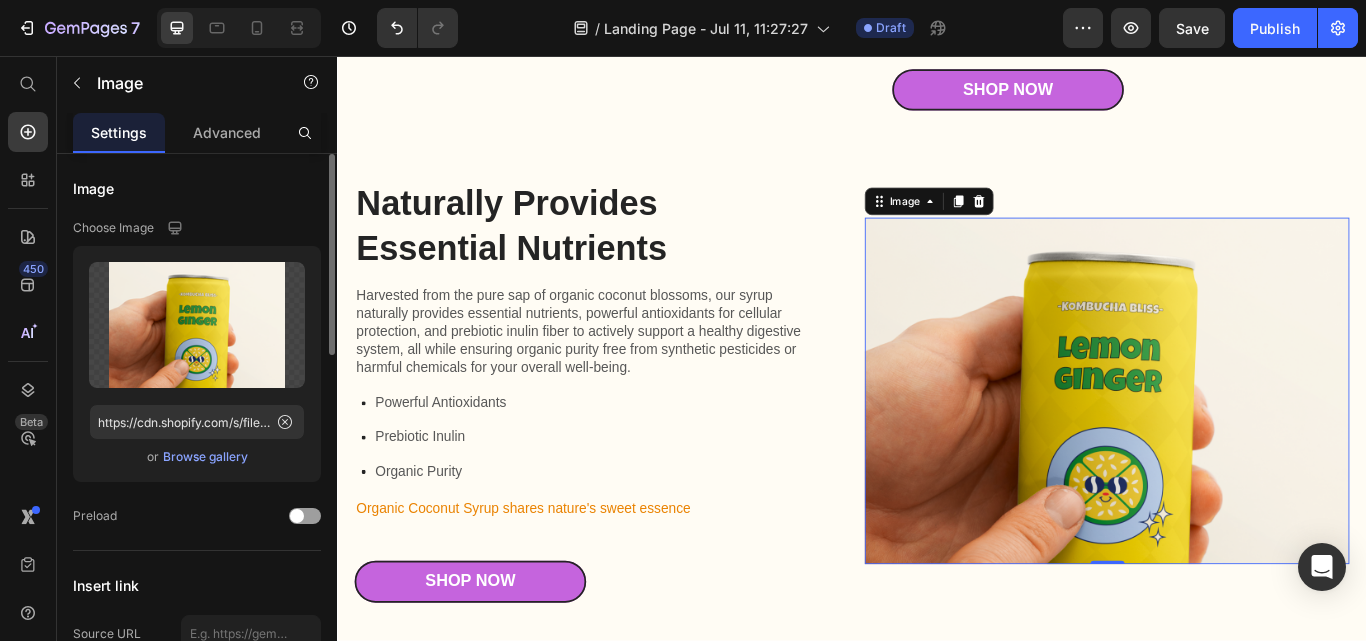click on "Browse gallery" at bounding box center (205, 457) 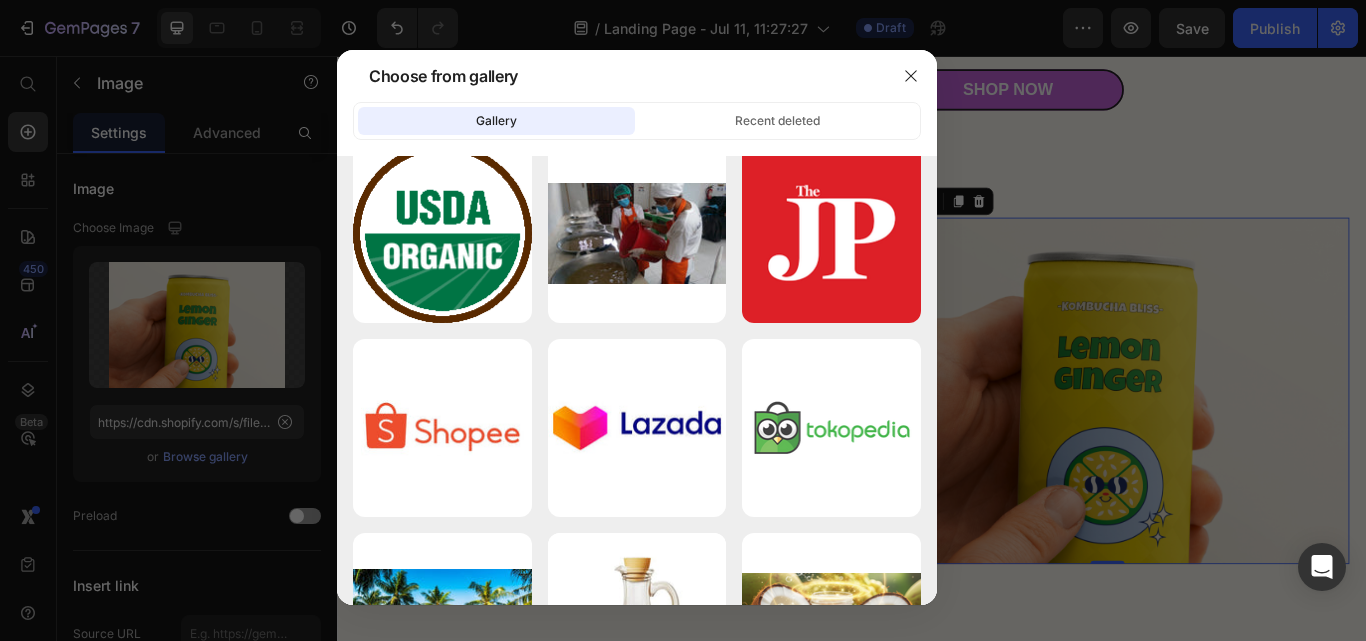 scroll, scrollTop: 5000, scrollLeft: 0, axis: vertical 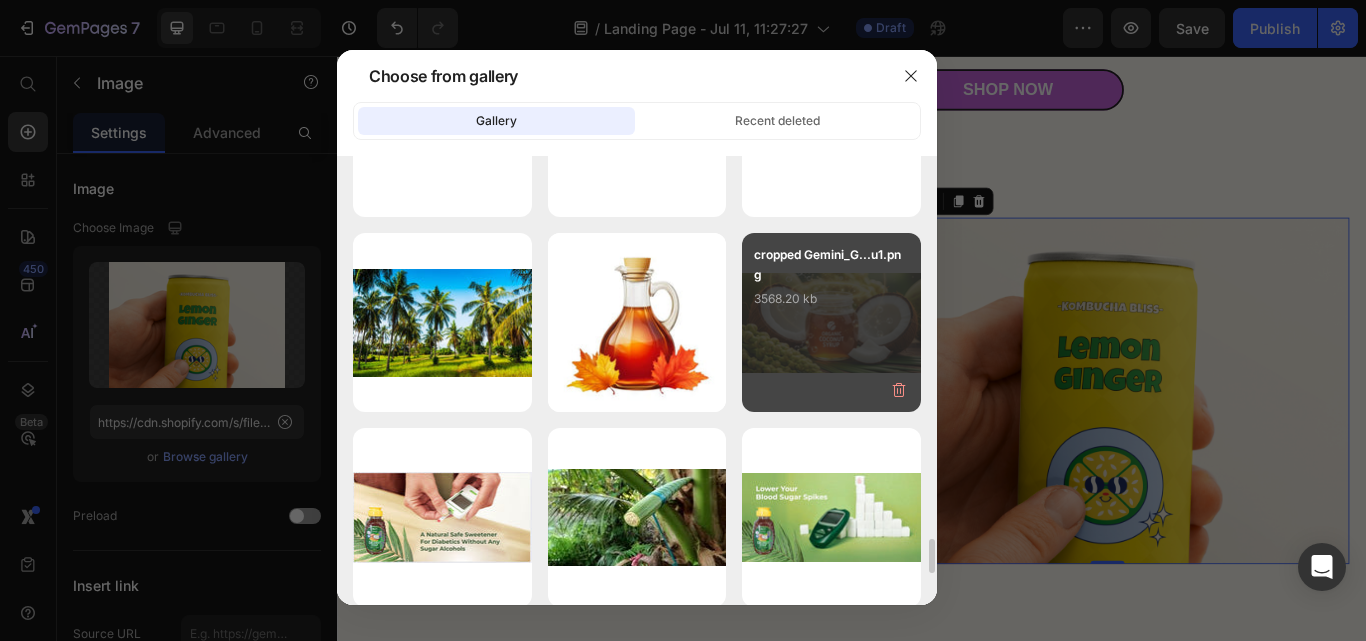 click on "cropped Gemini_G...u1.png 3568.20 kb" at bounding box center [831, 285] 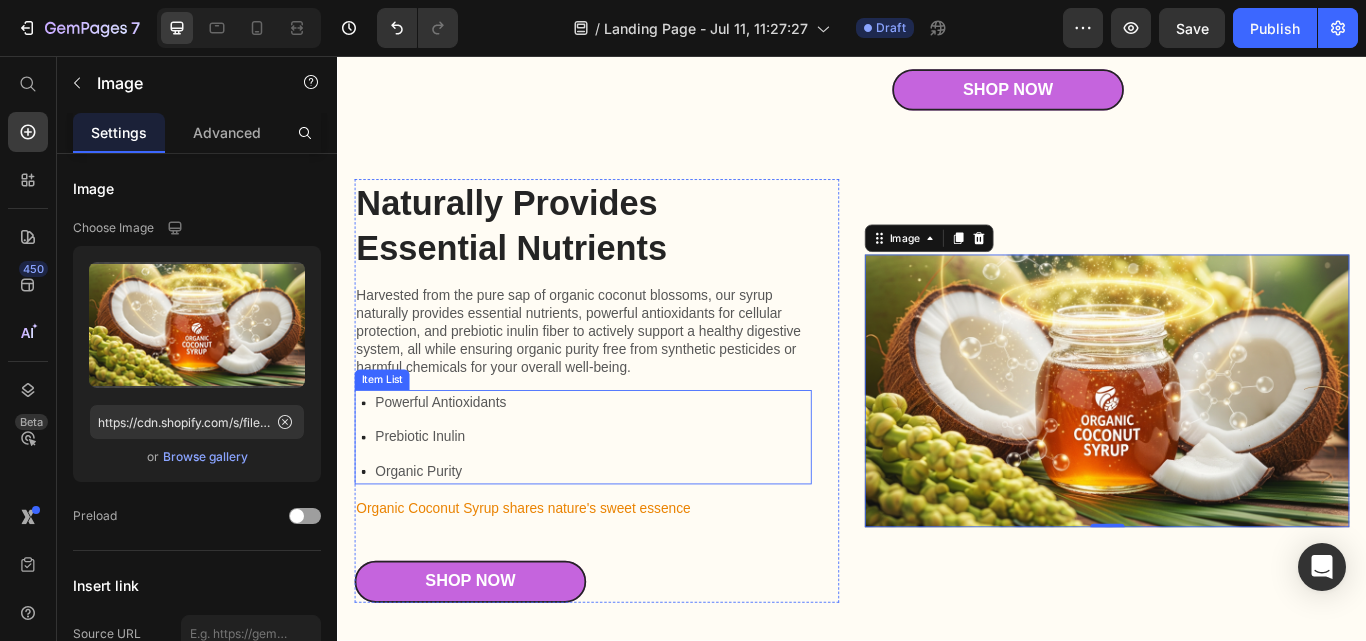 click on "Powerful Antioxidants
Prebiotic Inulin
Organic Purity" at bounding box center [627, 501] 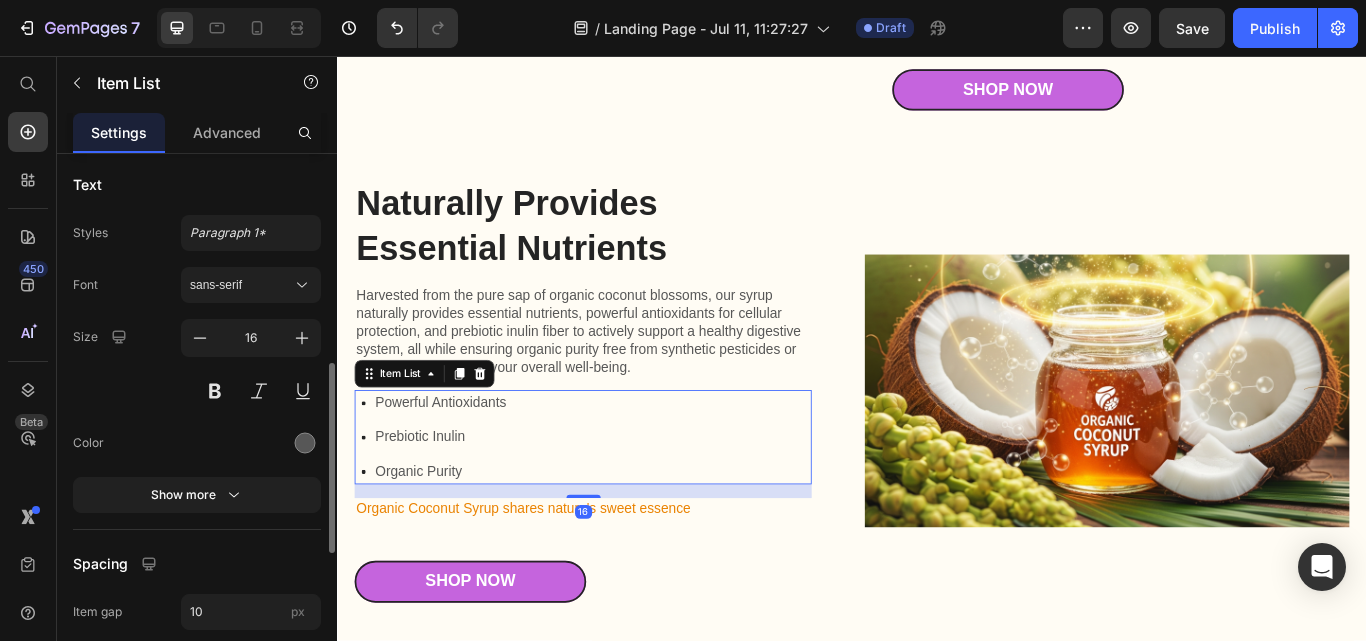 scroll, scrollTop: 1000, scrollLeft: 0, axis: vertical 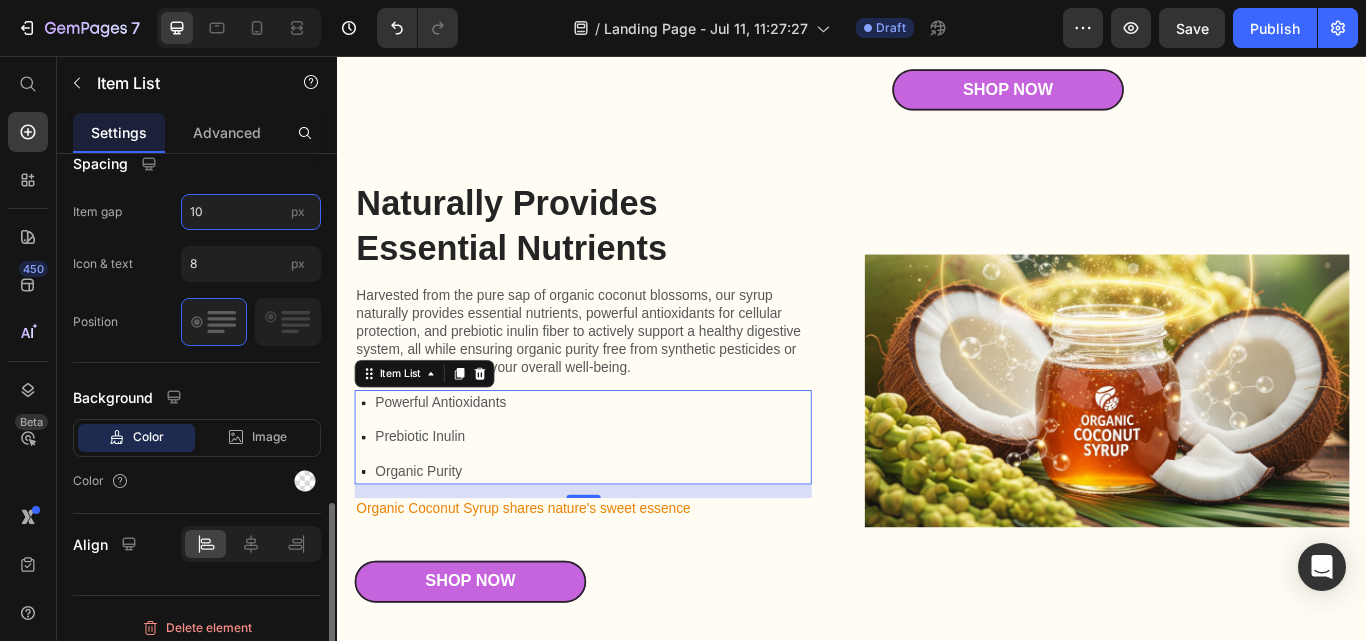 click on "10" at bounding box center [251, 212] 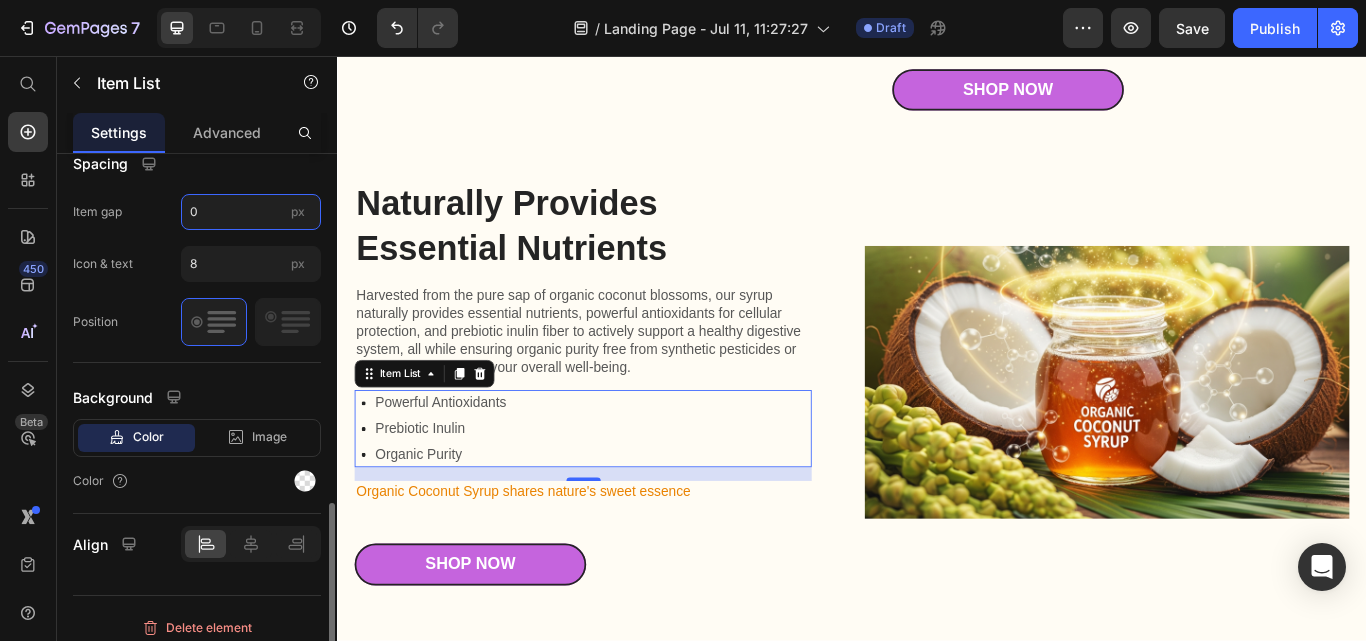 type on "0" 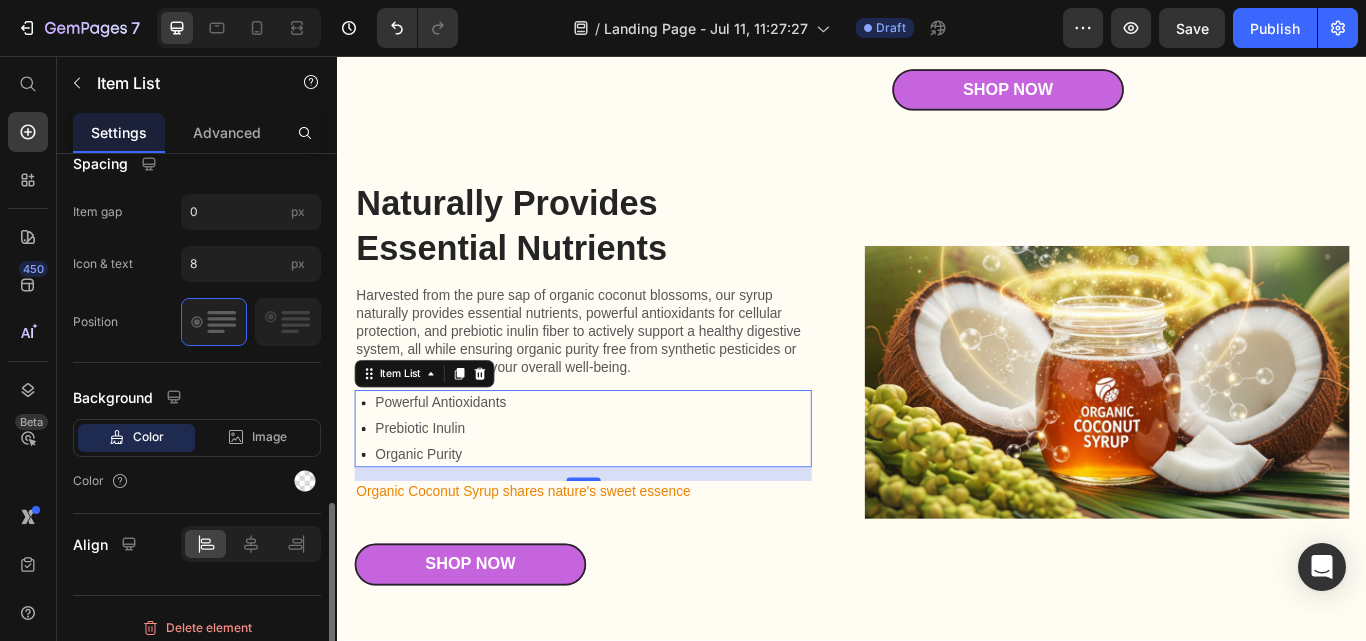 click on "Spacing" at bounding box center [197, 164] 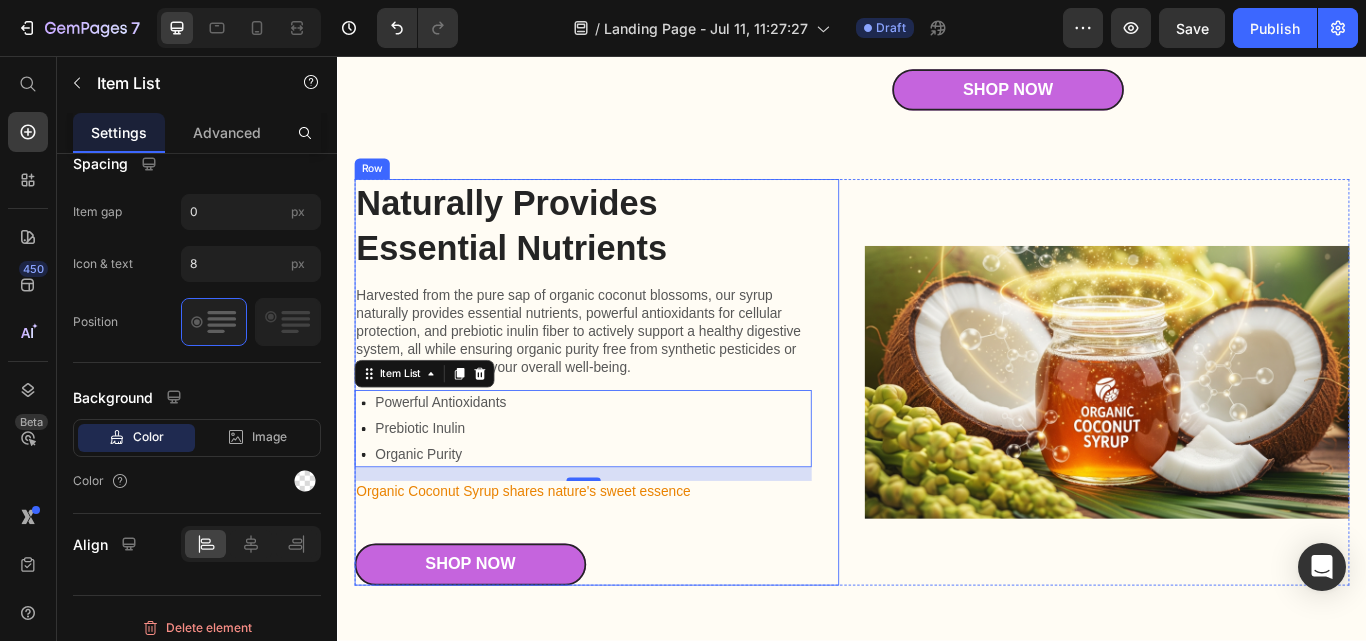 click on "Naturally Provides Essential Nutrients Heading Harvested from the pure sap of organic coconut blossoms, our syrup naturally provides essential nutrients, powerful antioxidants for cellular protection, and prebiotic inulin fiber to actively support a healthy digestive system, all while ensuring organic purity free from synthetic pesticides or harmful chemicals for your overall well-being. Text Block
Powerful Antioxidants
Prebiotic Inulin
Organic Purity Item List   16 Organic Coconut Syrup shares nature's sweet essence Text Block Shop Now Button Row" at bounding box center [639, 436] 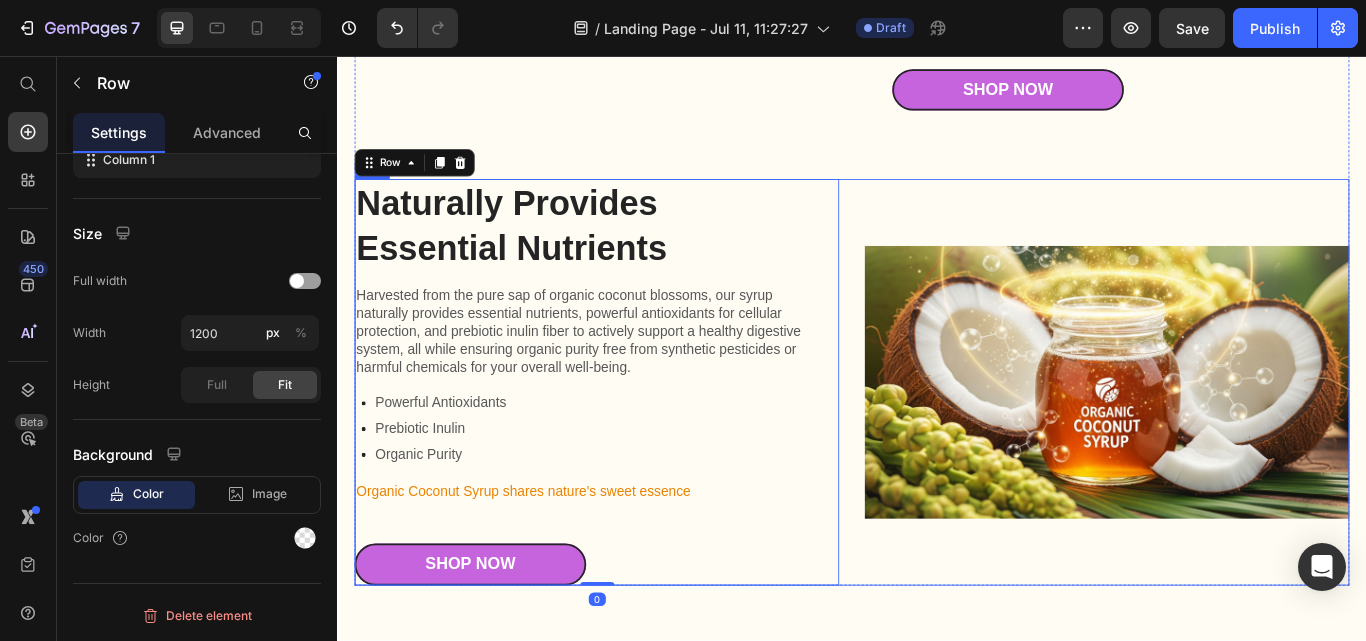 scroll, scrollTop: 0, scrollLeft: 0, axis: both 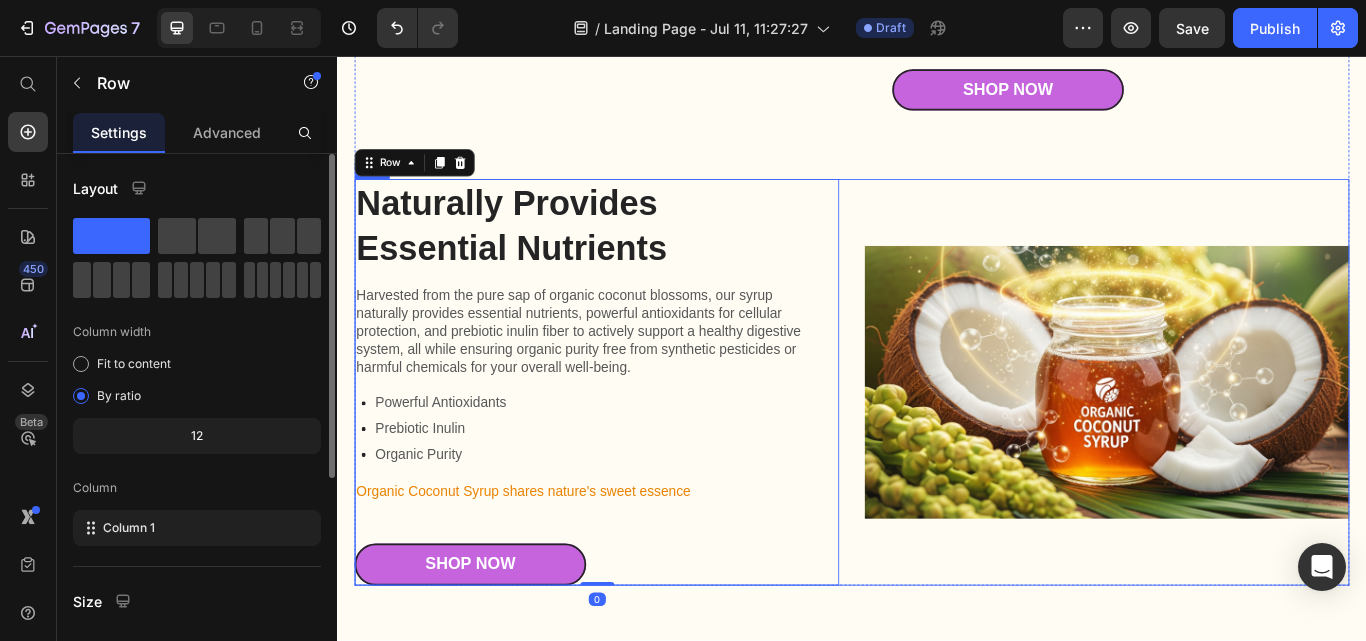 click on "Image" at bounding box center [1234, 436] 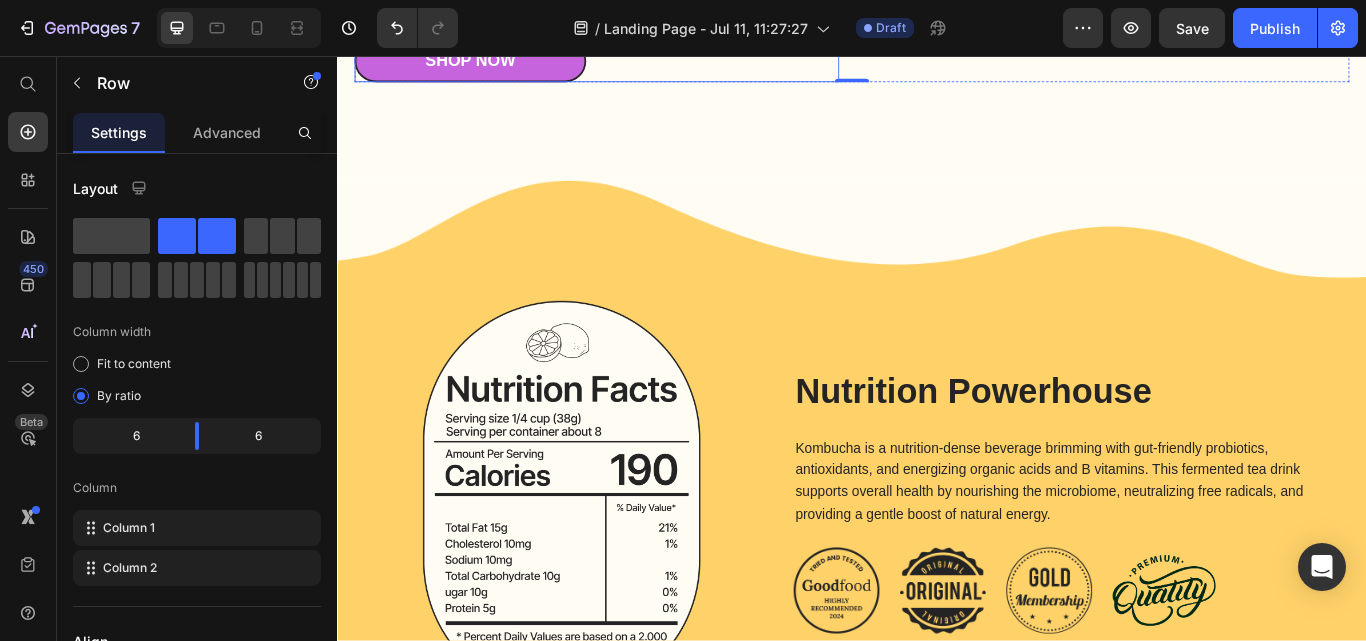 scroll, scrollTop: 3315, scrollLeft: 0, axis: vertical 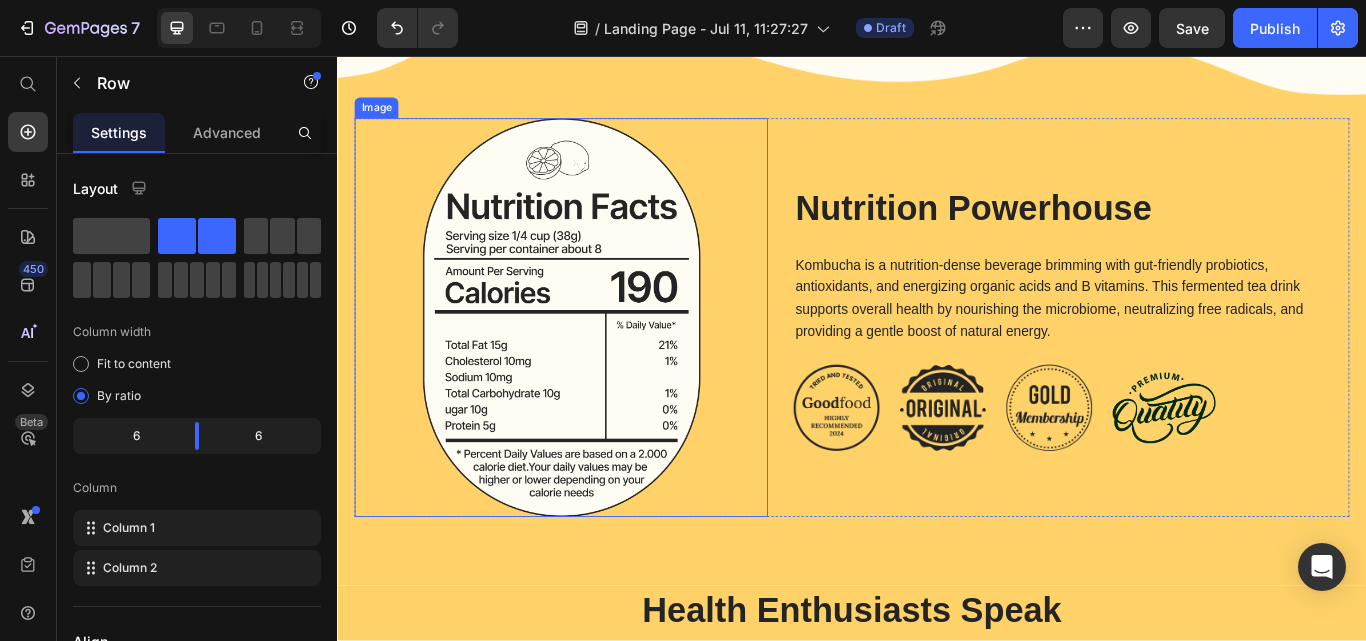click at bounding box center (598, 361) 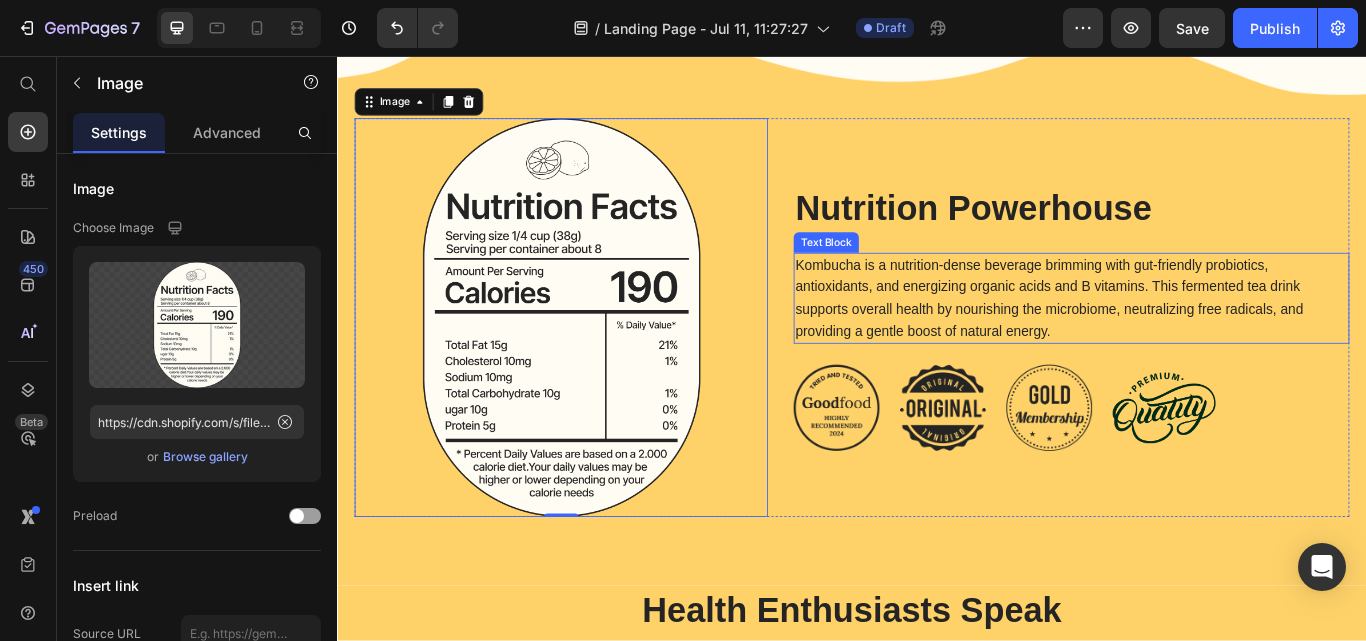 click on "Kombucha is a nutrition-dense beverage brimming with gut-friendly probiotics, antioxidants, and energizing organic acids and B vitamins. This fermented tea drink supports overall health by nourishing the microbiome, neutralizing free radicals, and providing a gentle boost of natural energy." at bounding box center [1193, 339] 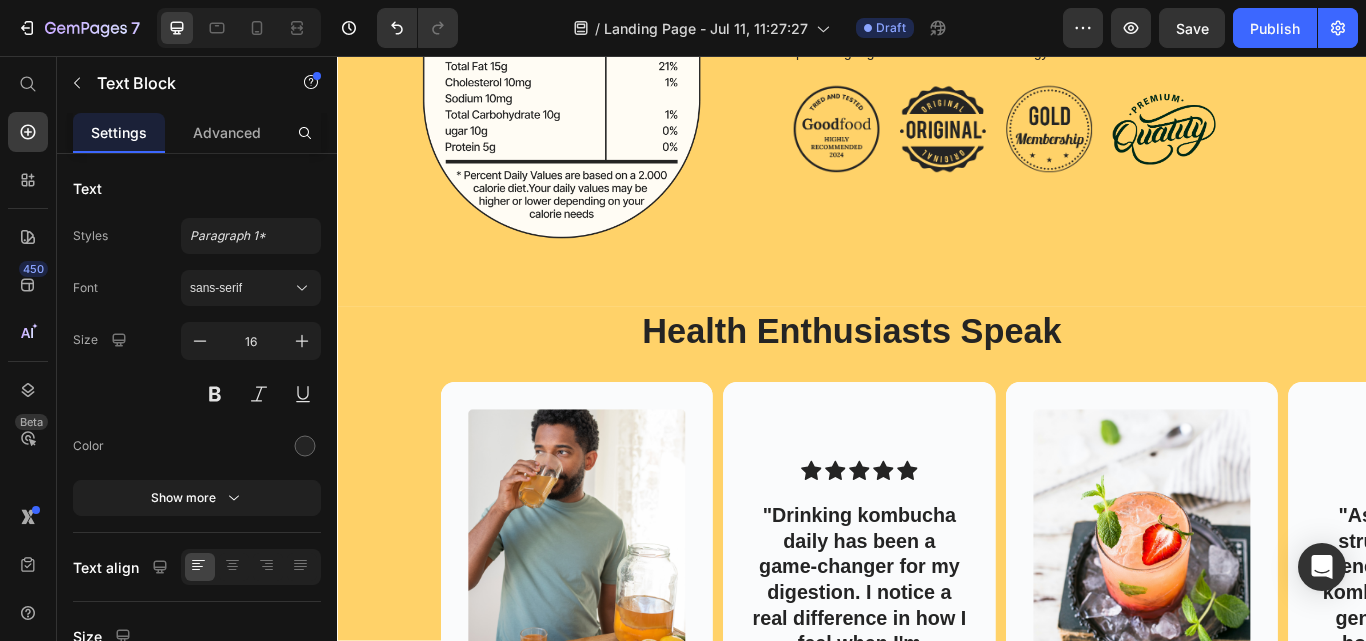 scroll, scrollTop: 3615, scrollLeft: 0, axis: vertical 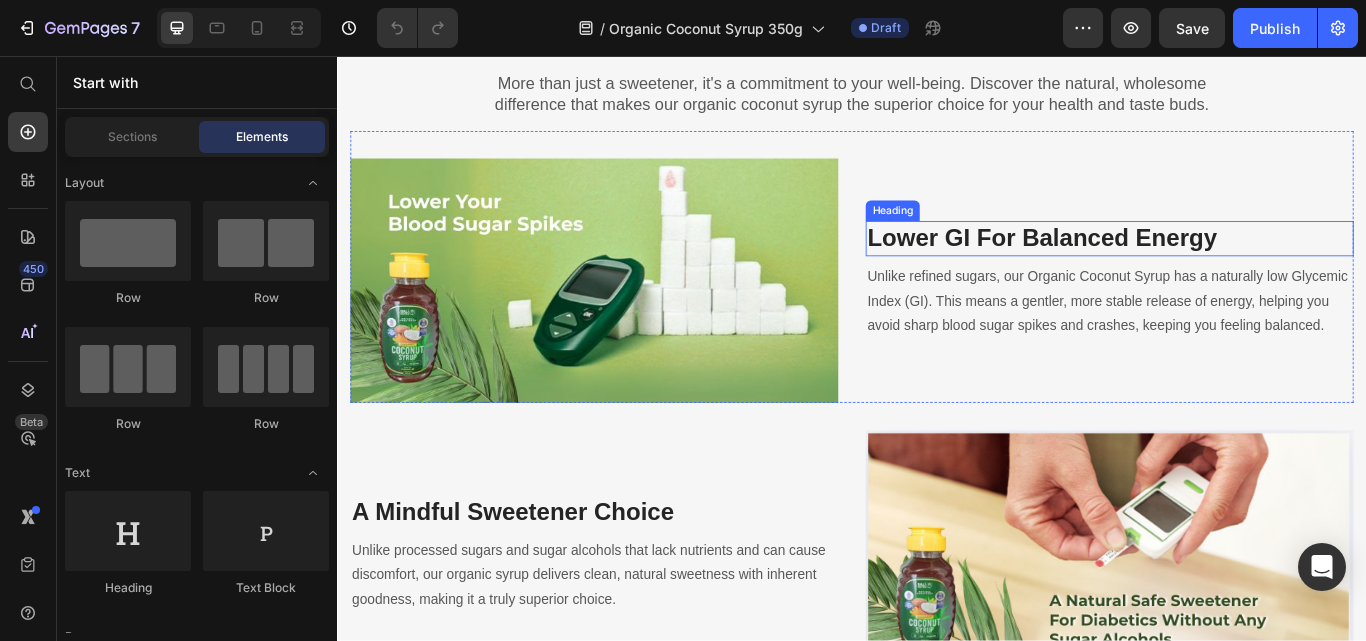 click on "Lower GI for Balanced Energy" at bounding box center [1237, 269] 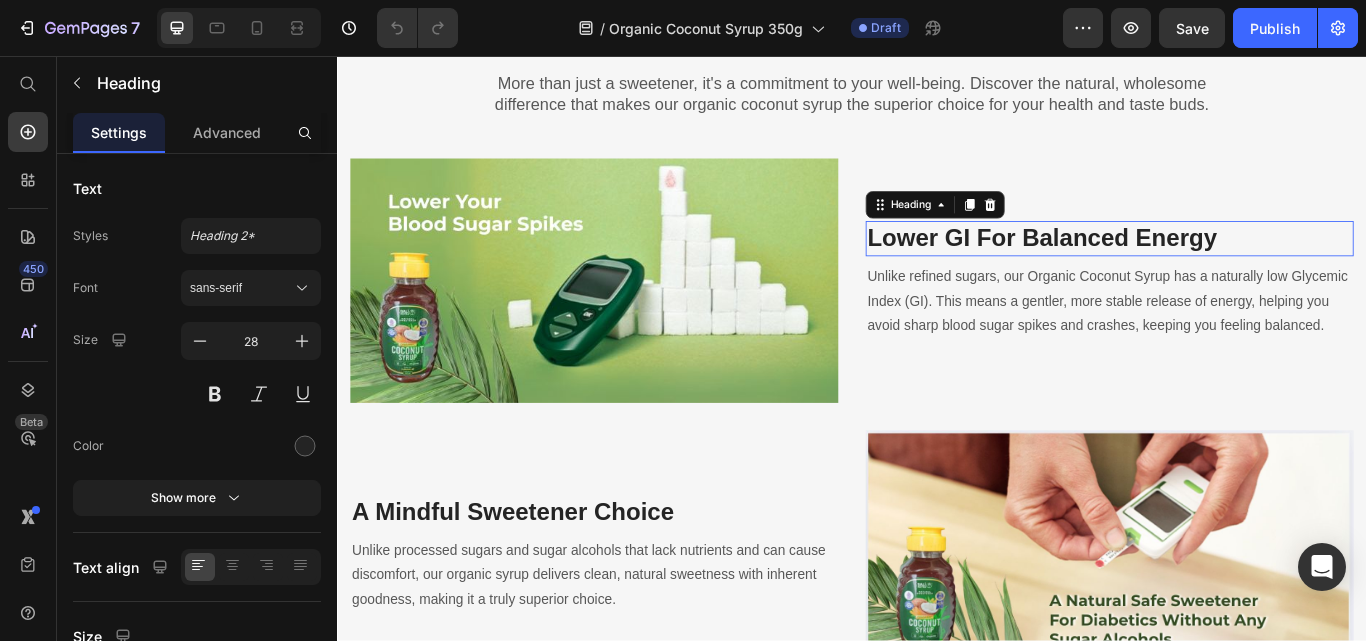 click on "Lower GI for Balanced Energy" at bounding box center [1237, 269] 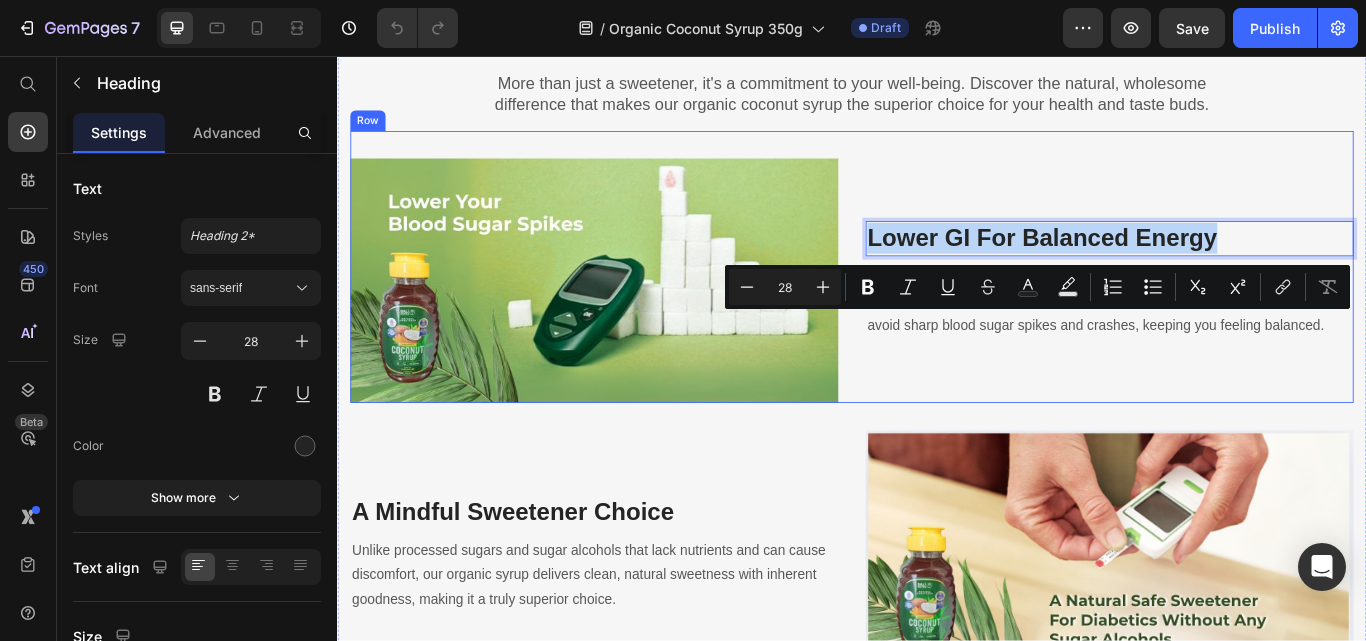 click on "Lower GI for Balanced Energy Heading   8 Unlike refined sugars, our Organic Coconut Syrup has a naturally low Glycemic Index (GI). This means a gentler, more stable release of energy, helping you avoid sharp blood sugar spikes and crashes, keeping you feeling balanced. Text block" at bounding box center (1237, 318) 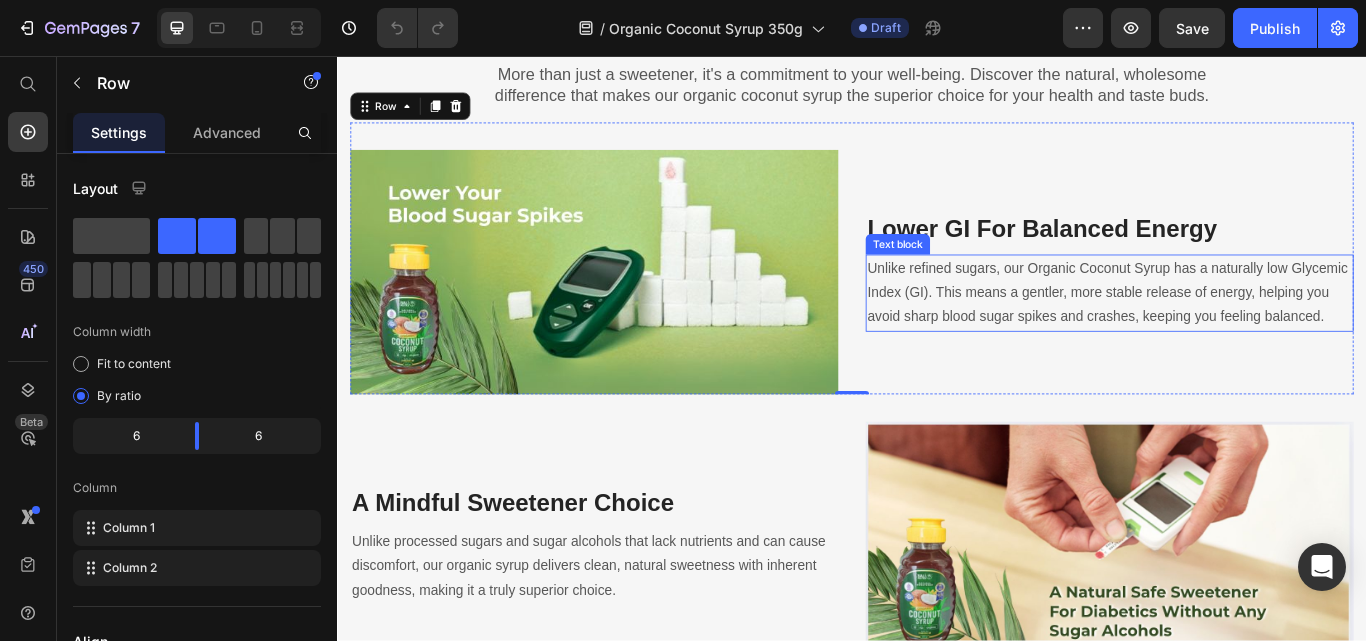 scroll, scrollTop: 2100, scrollLeft: 0, axis: vertical 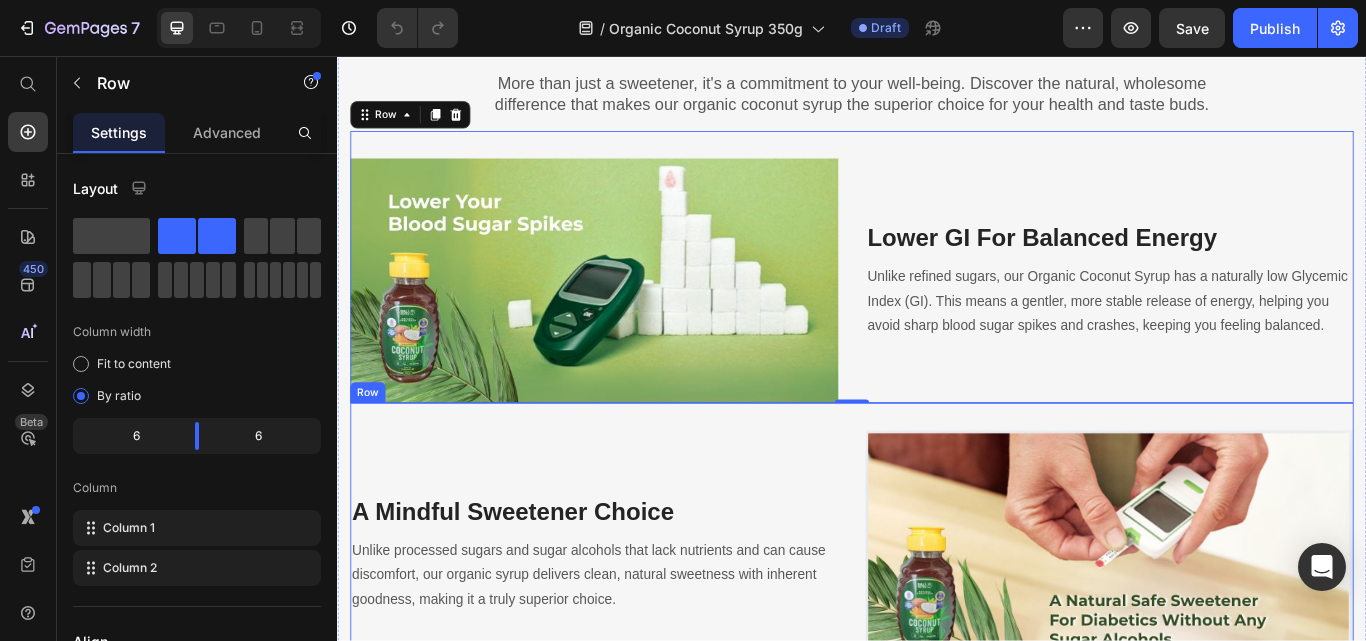click on "A Mindful Sweetener Choice Heading Unlike processed sugars and sugar alcohols that lack nutrients and can cause discomfort, our organic syrup delivers clean, natural sweetness with inherent goodness, making it a truly superior choice. Text block Image Row" at bounding box center [937, 621] 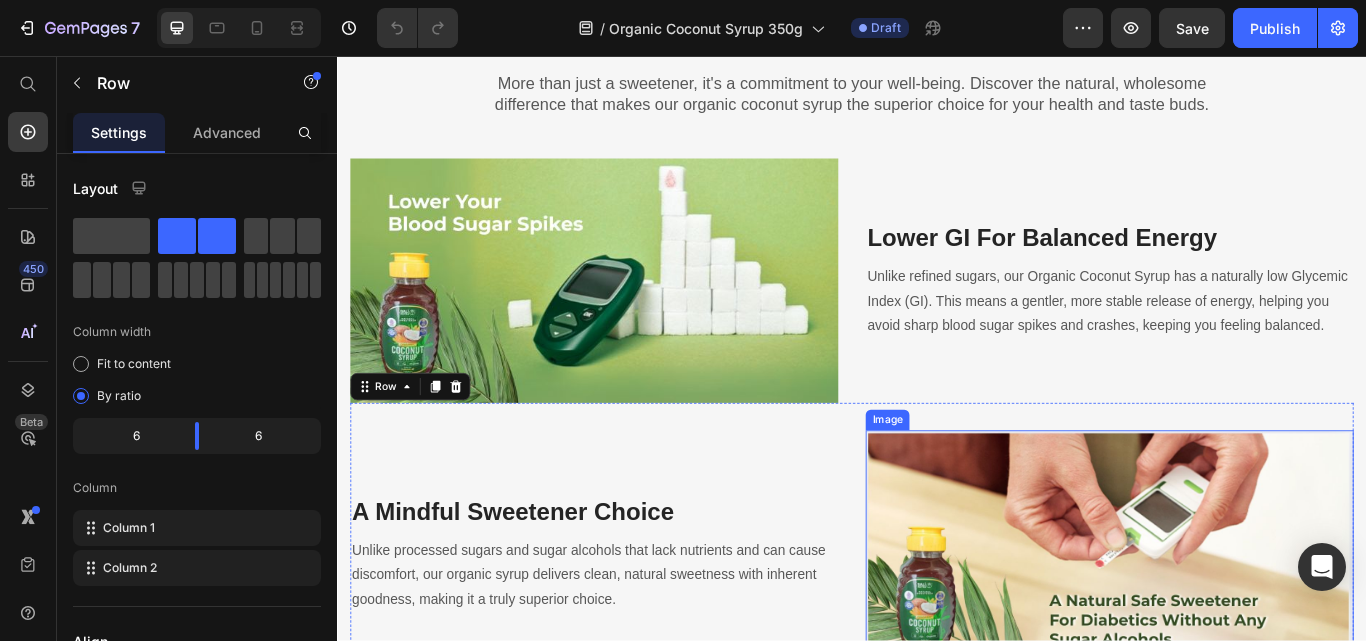 click at bounding box center [1237, 637] 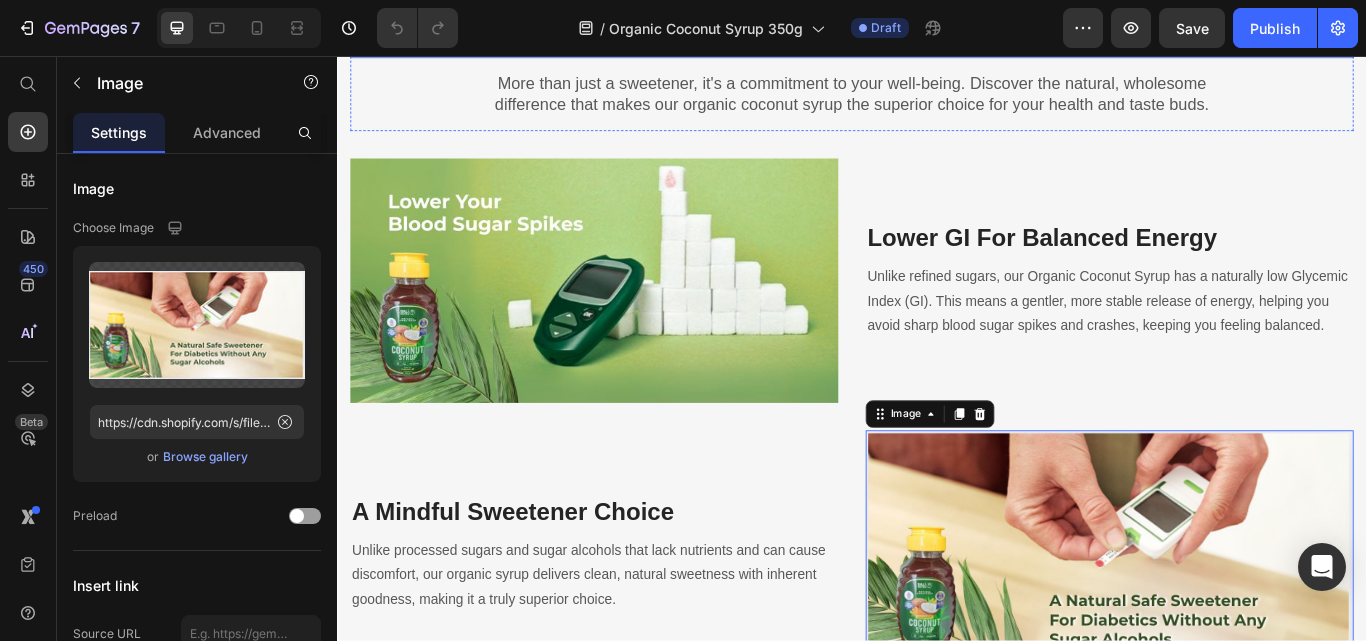 click on "Why Choose Bali Nutra Organic Coconut Syrup? Heading More than just a sweetener, it's a commitment to your well-being. Discover the natural, wholesome difference that makes our organic coconut syrup the superior choice for your health and taste buds. Text block Row Row Image Lower GI for Balanced Energy Heading Unlike refined sugars, our Organic Coconut Syrup has a naturally low Glycemic Index (GI). This means a gentler, more stable release of energy, helping you avoid sharp blood sugar spikes and crashes, keeping you feeling balanced. Text block Row A Mindful Sweetener Choice Heading Unlike processed sugars and sugar alcohols that lack nutrients and can cause discomfort, our organic syrup delivers clean, natural sweetness with inherent goodness, making it a truly superior choice. Text block Image   0 Row Image Naturally Provides Essential Nutrients Heading Text block Row Sustainable Choice Heading Sourced from the pristine coconut groves of Indonesia. Ethically harvested and environmentally friendly. Image" at bounding box center (937, 644) 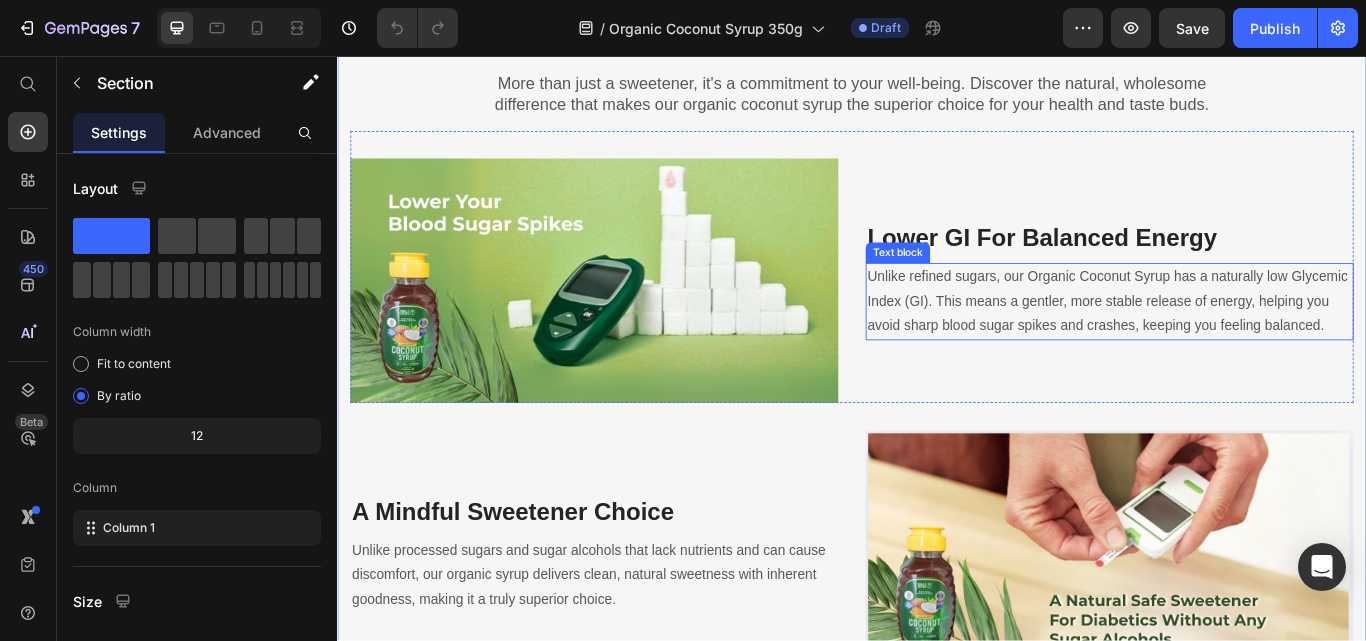 click on "Unlike refined sugars, our Organic Coconut Syrup has a naturally low Glycemic Index (GI). This means a gentler, more stable release of energy, helping you avoid sharp blood sugar spikes and crashes, keeping you feeling balanced." at bounding box center [1237, 343] 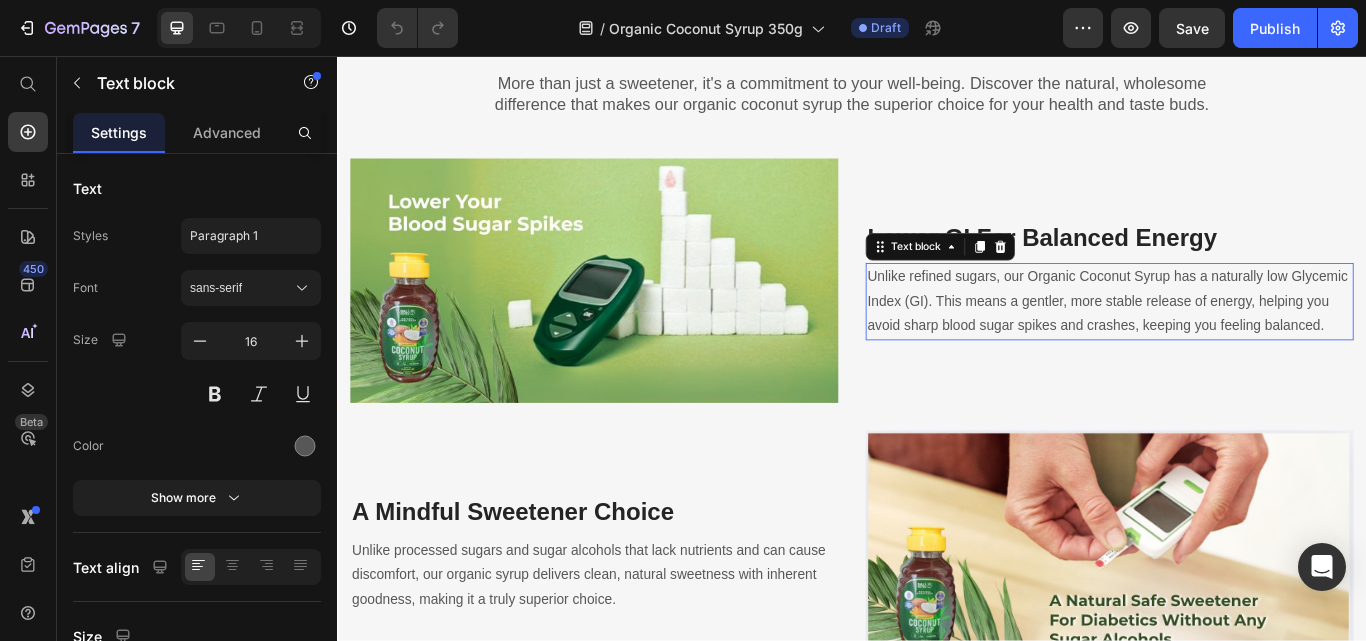 click on "Unlike refined sugars, our Organic Coconut Syrup has a naturally low Glycemic Index (GI). This means a gentler, more stable release of energy, helping you avoid sharp blood sugar spikes and crashes, keeping you feeling balanced." at bounding box center (1237, 343) 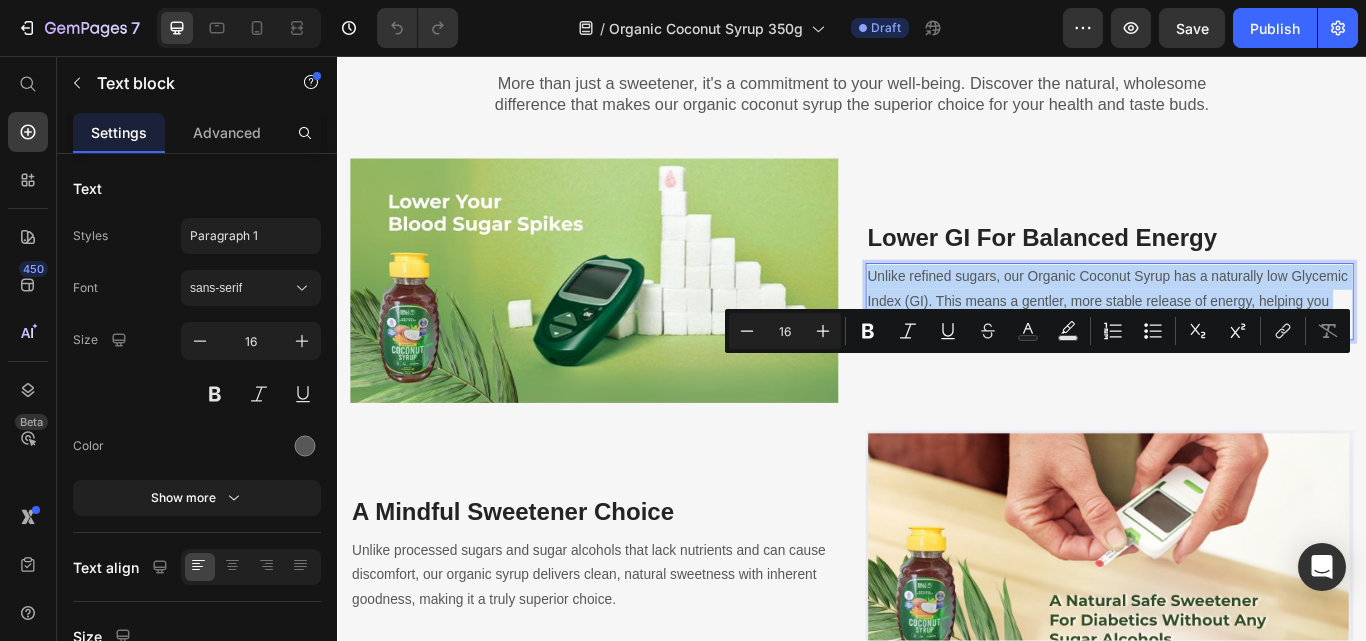copy on "Unlike refined sugars, our Organic Coconut Syrup has a naturally low Glycemic Index (GI). This means a gentler, more stable release of energy, helping you avoid sharp blood sugar spikes and crashes, keeping you feeling balanced." 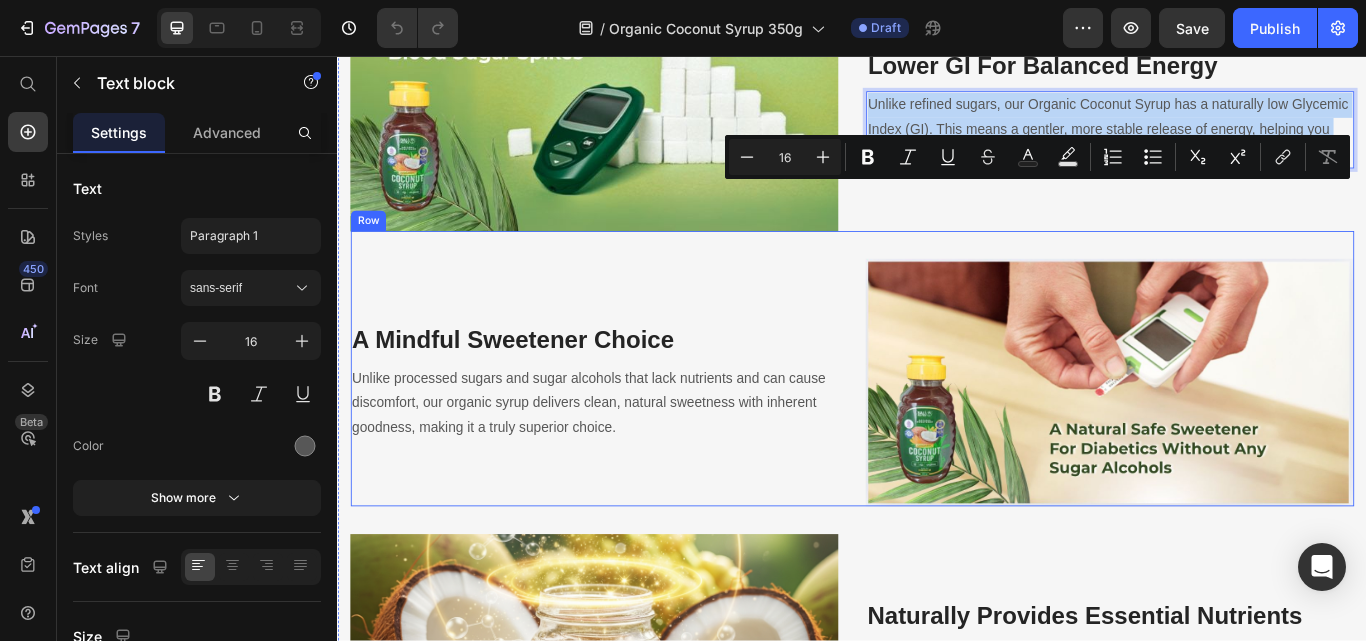scroll, scrollTop: 2400, scrollLeft: 0, axis: vertical 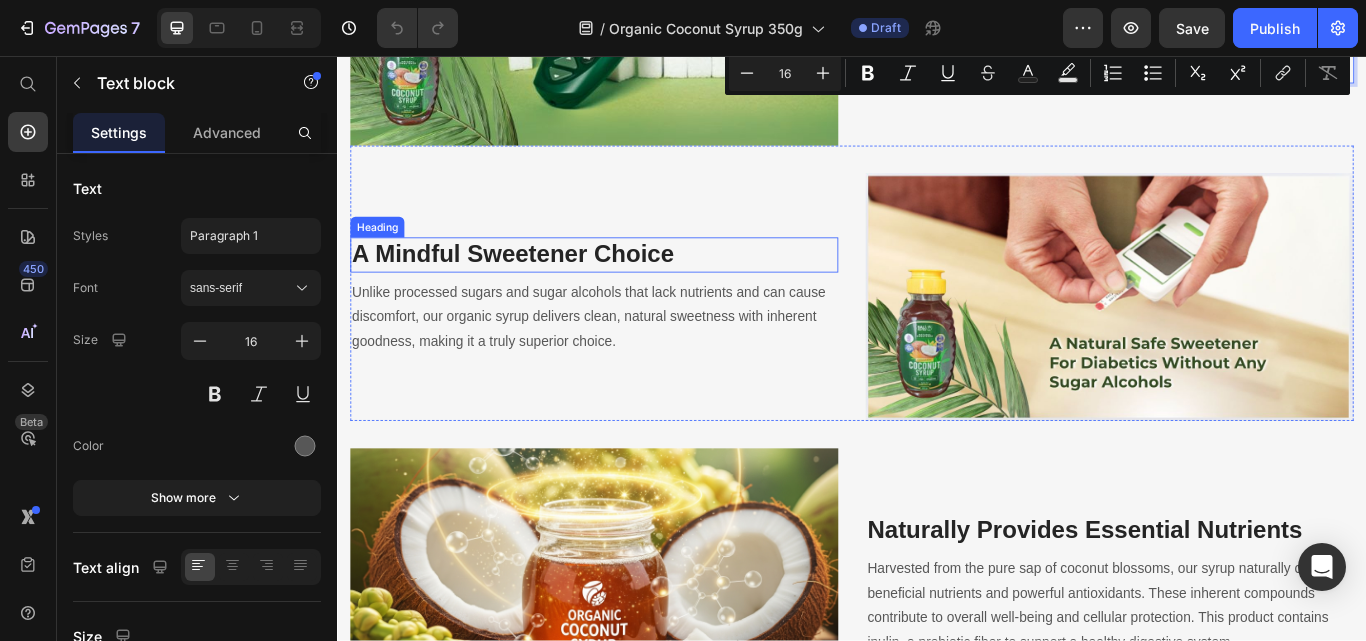 click on "A Mindful Sweetener Choice" at bounding box center (636, 288) 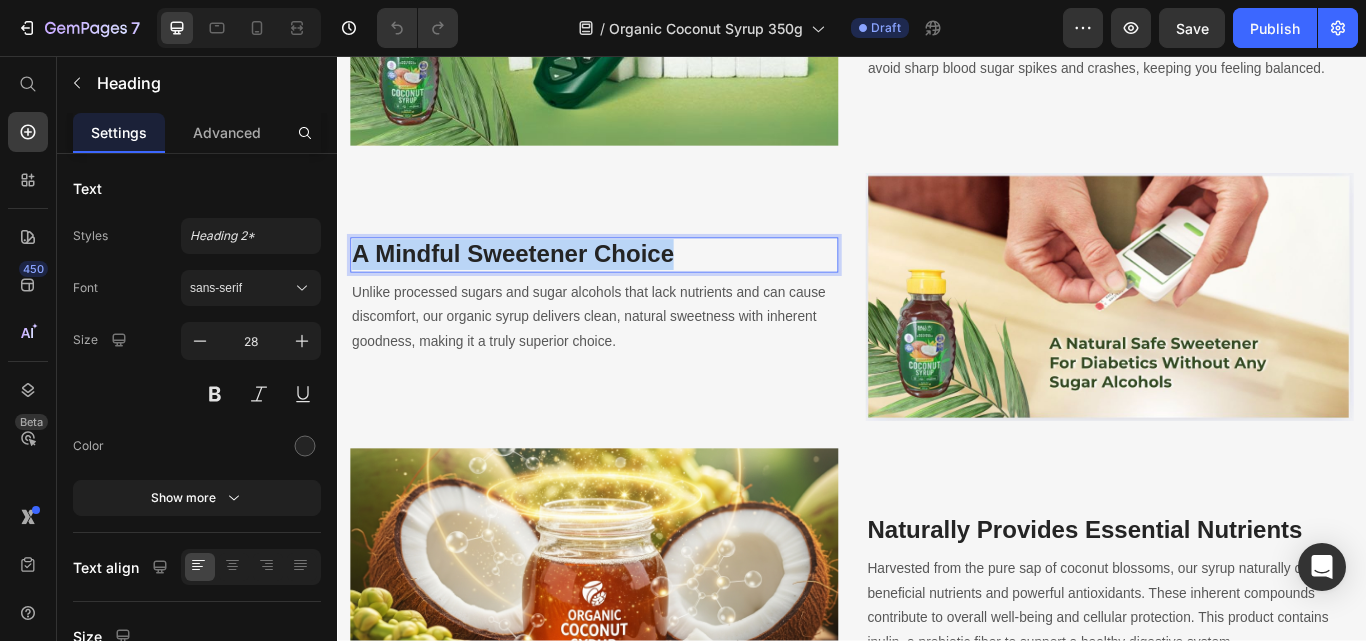 copy on "A Mindful Sweetener Choice" 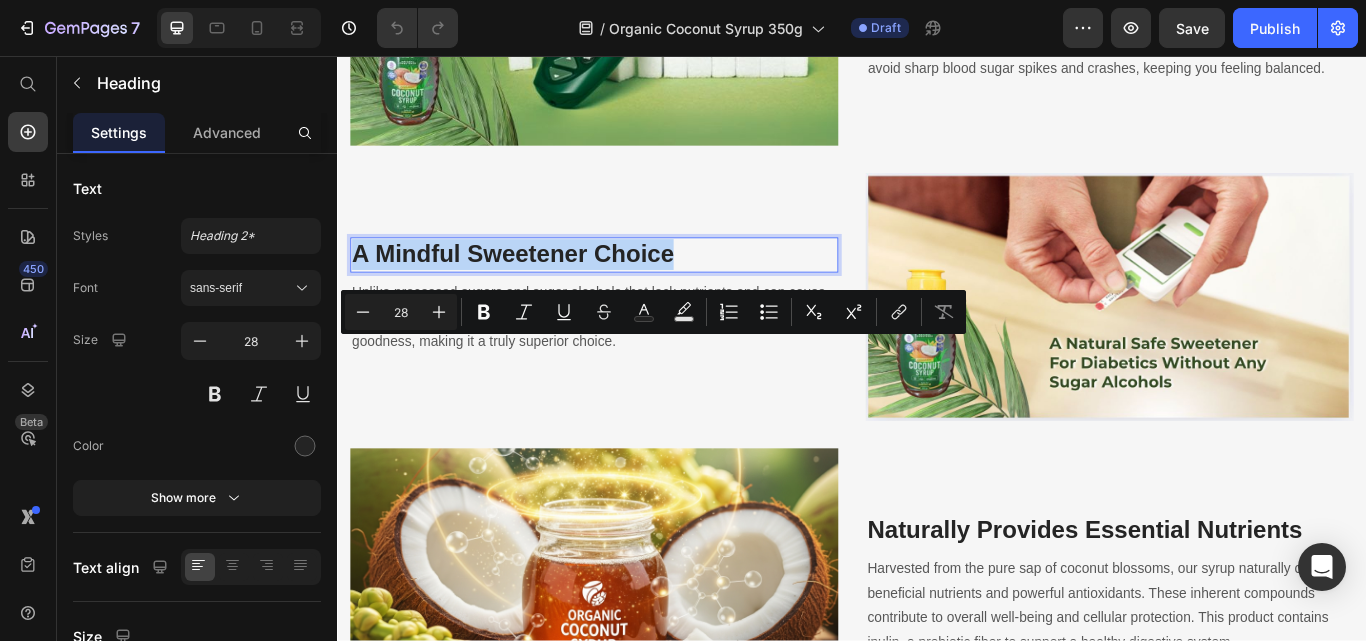 click on "Unlike processed sugars and sugar alcohols that lack nutrients and can cause discomfort, our organic syrup delivers clean, natural sweetness with inherent goodness, making it a truly superior choice." at bounding box center (636, 362) 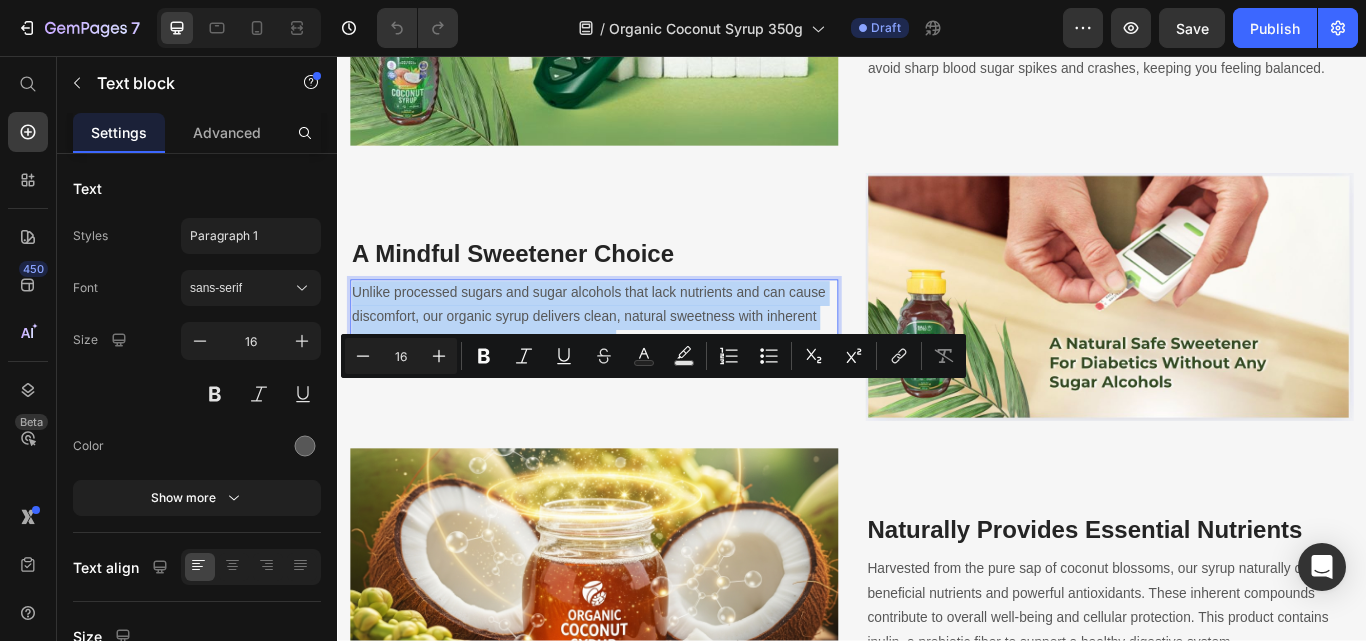 copy on "Unlike processed sugars and sugar alcohols that lack nutrients and can cause discomfort, our organic syrup delivers clean, natural sweetness with inherent goodness, making it a truly superior choice." 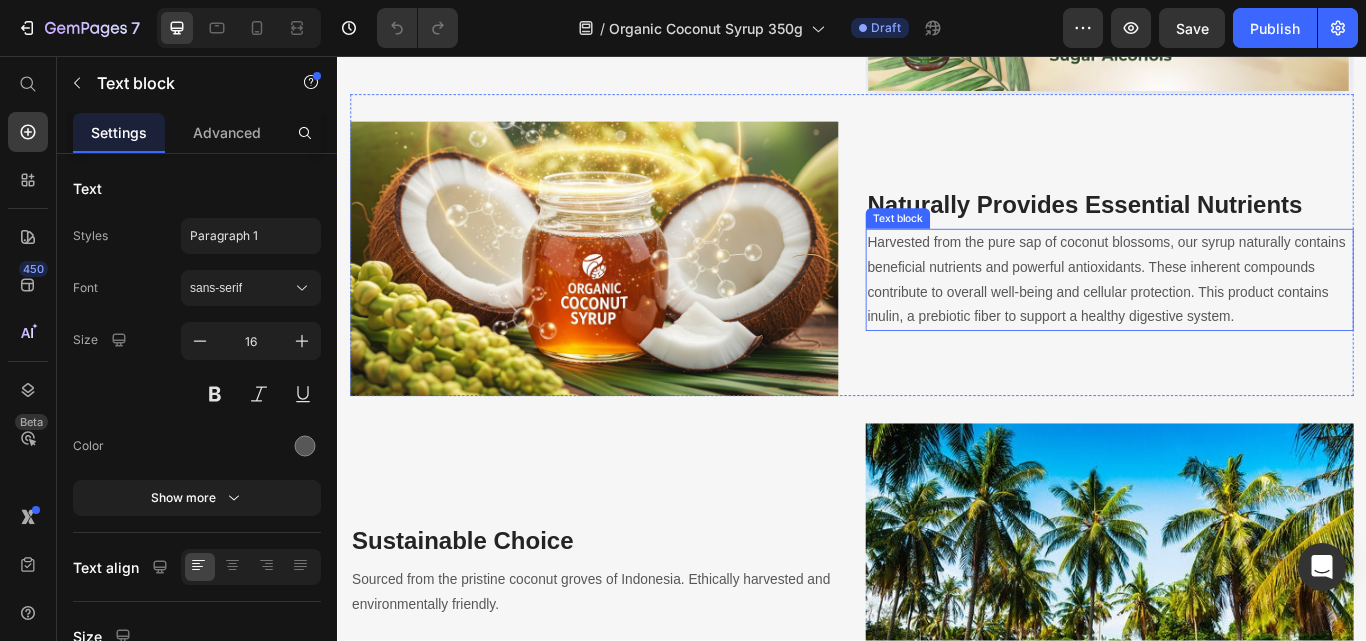 scroll, scrollTop: 2800, scrollLeft: 0, axis: vertical 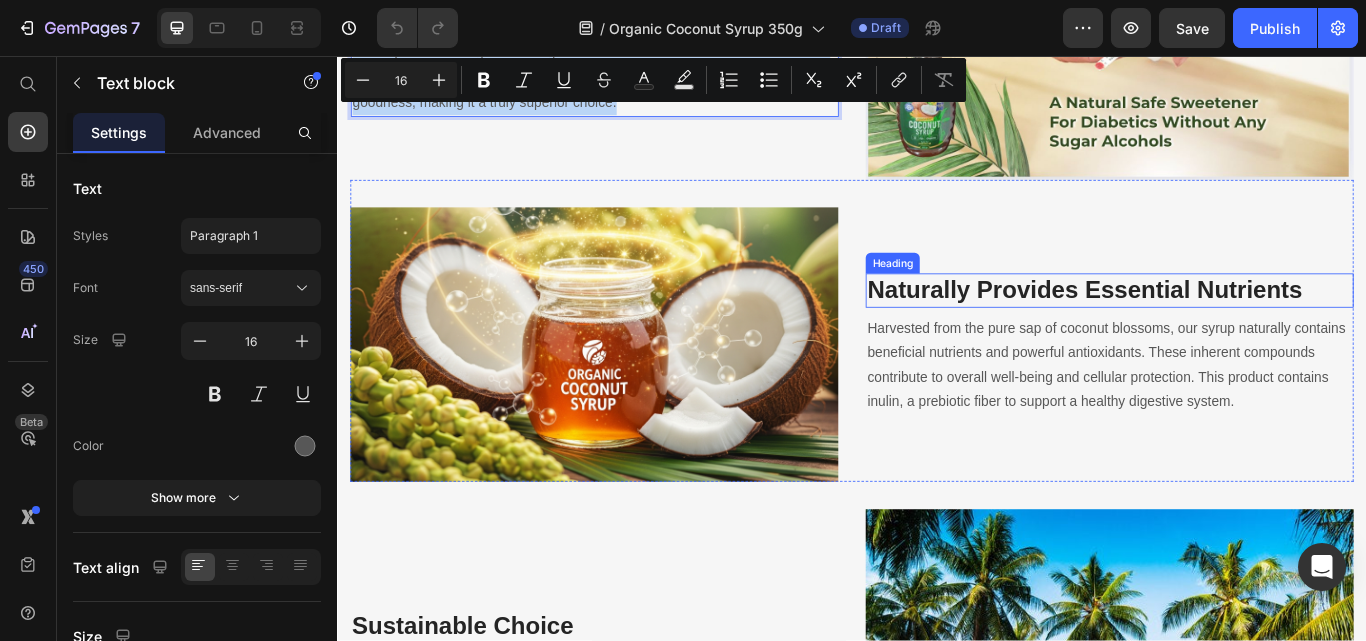 click on "Naturally Provides Essential Nutrients" at bounding box center (1237, 330) 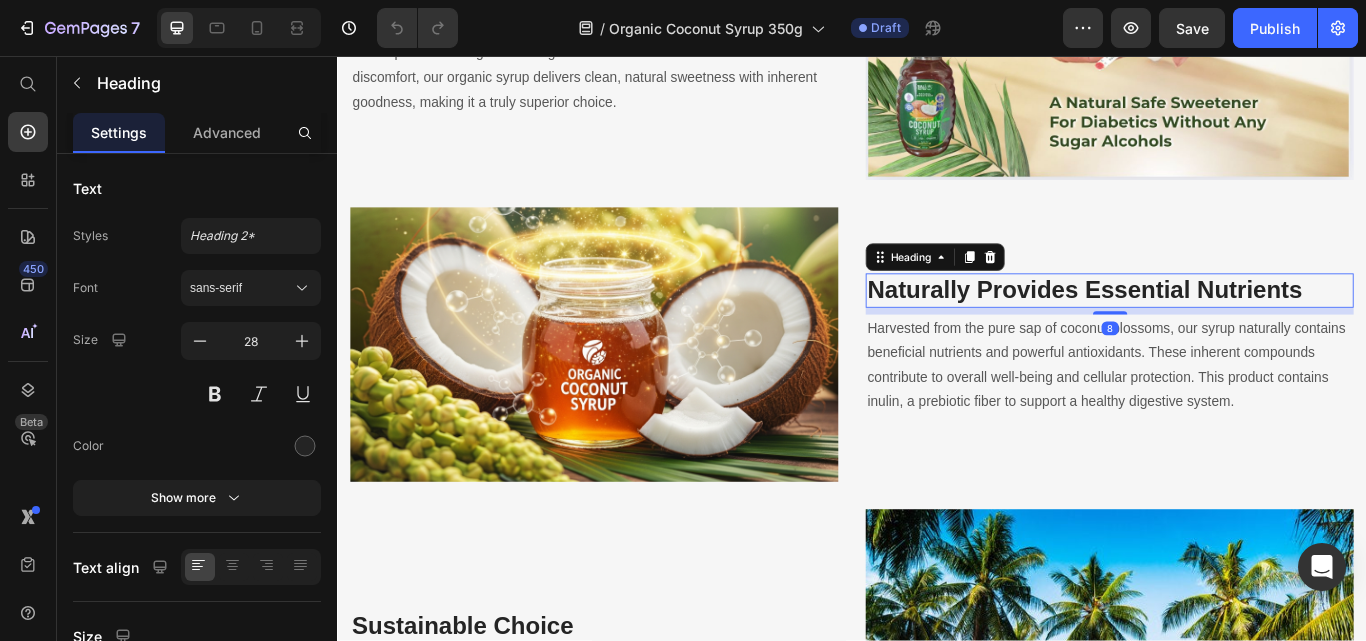 click on "Naturally Provides Essential Nutrients" at bounding box center (1237, 330) 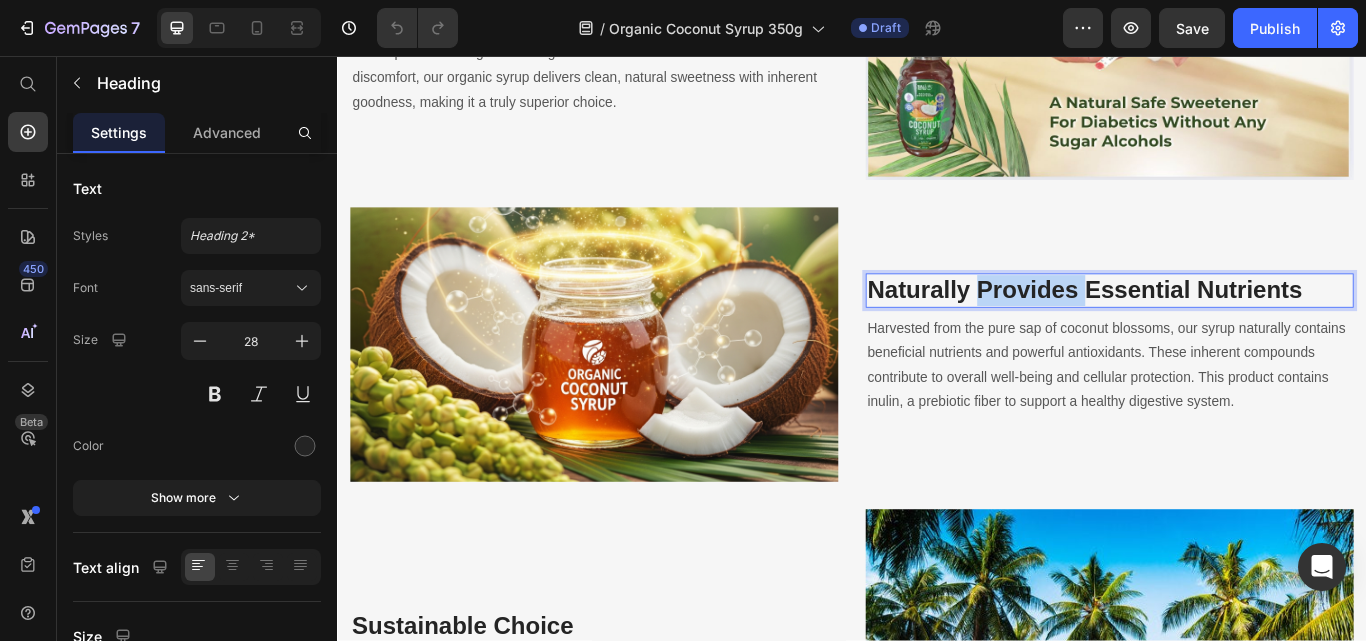 click on "Naturally Provides Essential Nutrients" at bounding box center [1237, 330] 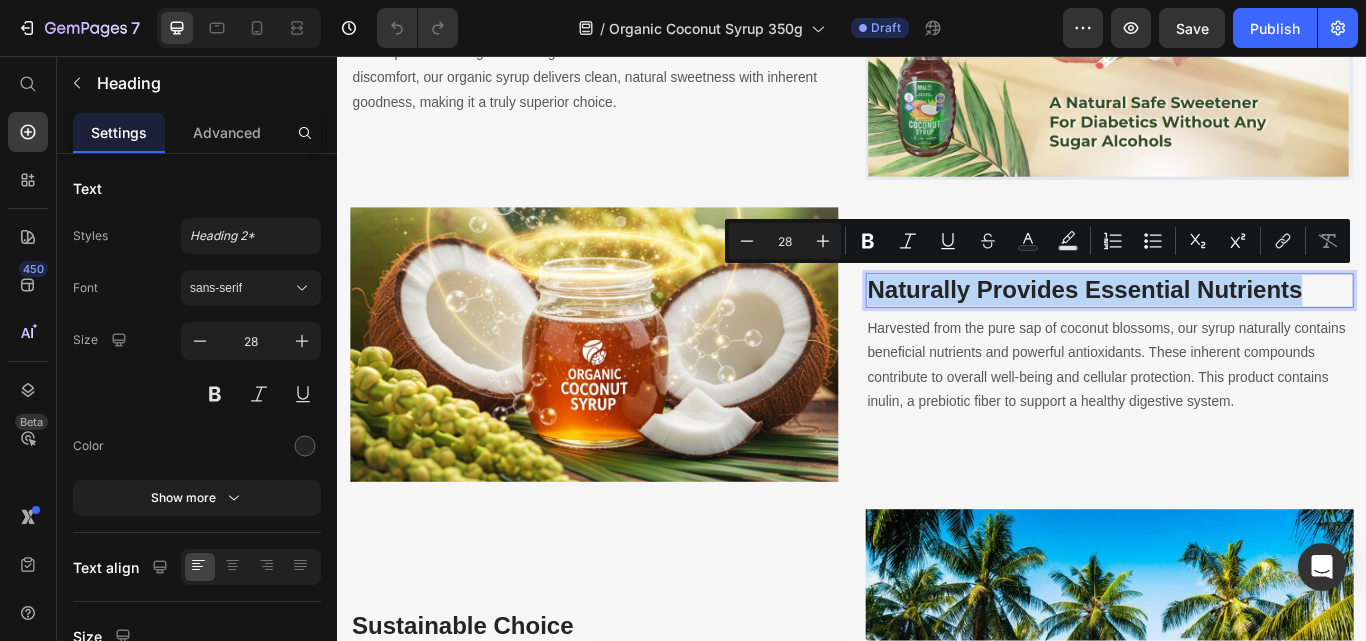 copy on "Naturally Provides Essential Nutrients" 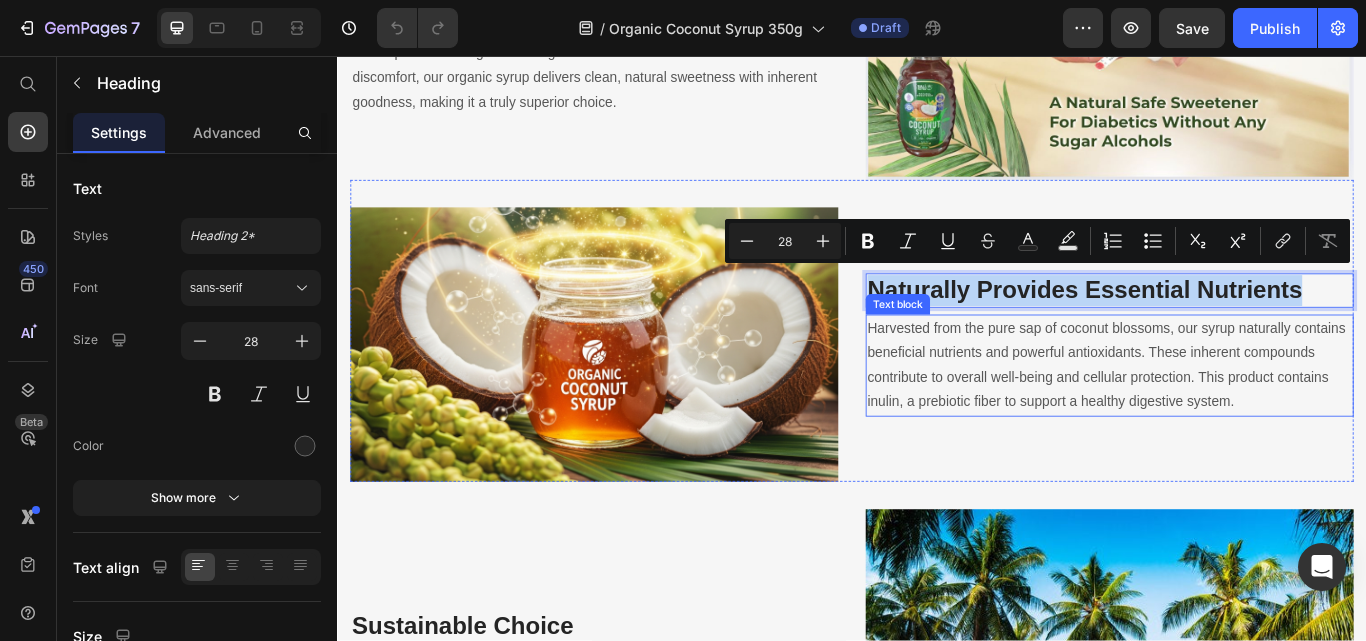 click on "Harvested from the pure sap of coconut blossoms, our syrup naturally contains beneficial nutrients and powerful antioxidants. These inherent compounds contribute to overall well-being and cellular protection. This product contains inulin, a prebiotic fiber to support a healthy digestive system." at bounding box center (1237, 417) 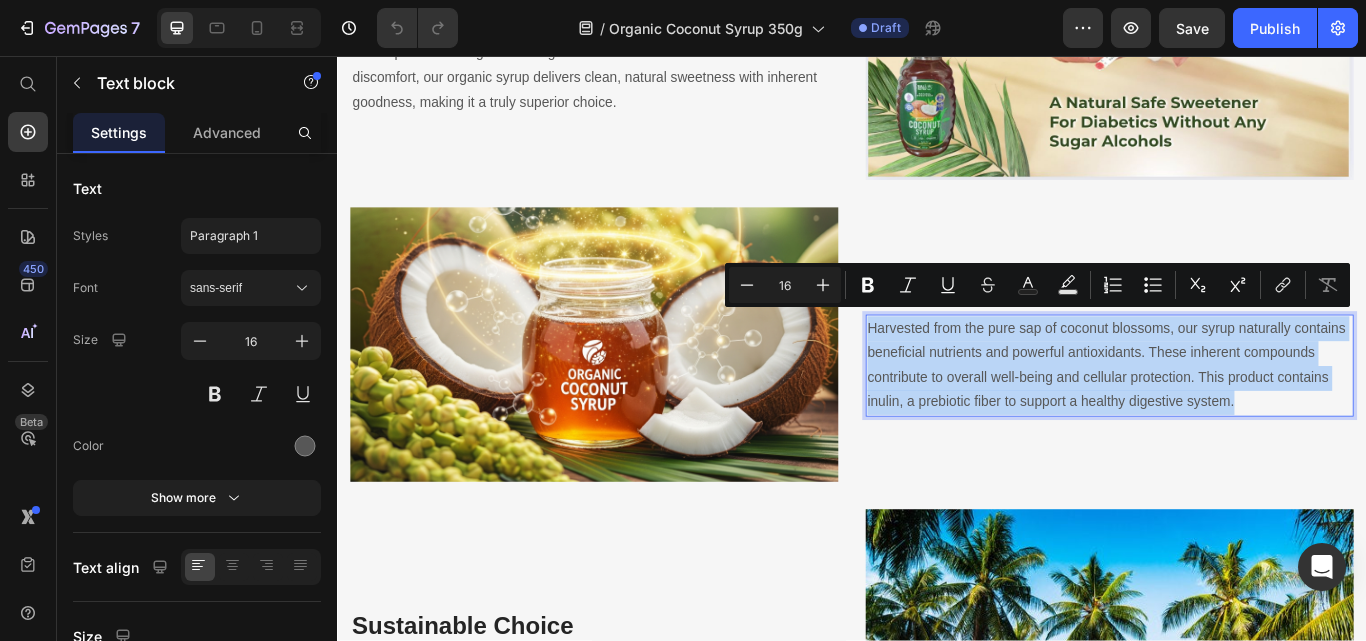 copy on "Harvested from the pure sap of coconut blossoms, our syrup naturally contains beneficial nutrients and powerful antioxidants. These inherent compounds contribute to overall well-being and cellular protection. This product contains inulin, a prebiotic fiber to support a healthy digestive system." 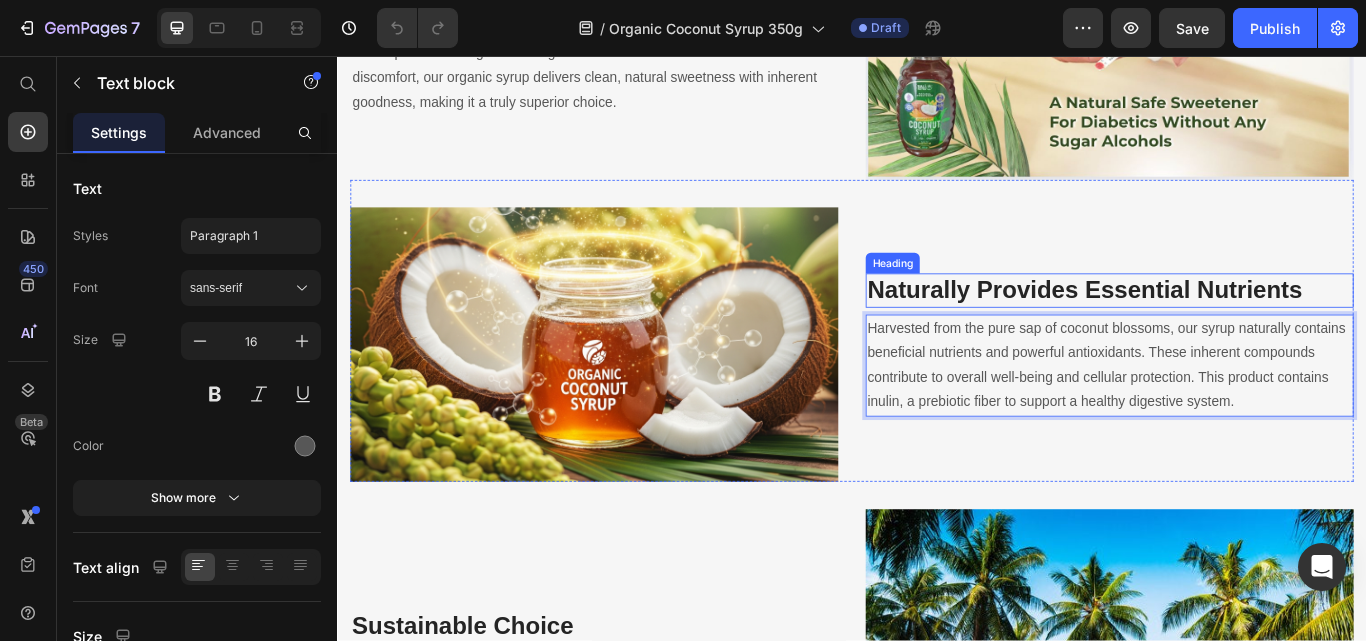 click on "Naturally Provides Essential Nutrients" at bounding box center (1237, 330) 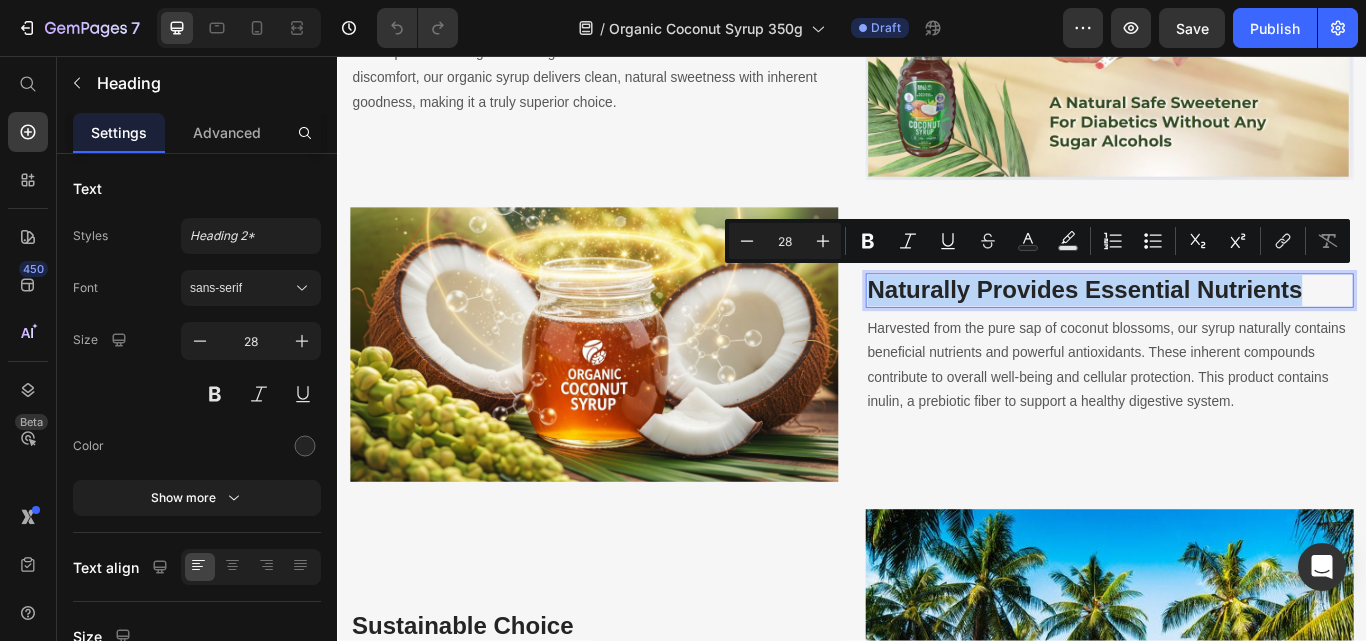 copy on "Naturally Provides Essential Nutrients" 